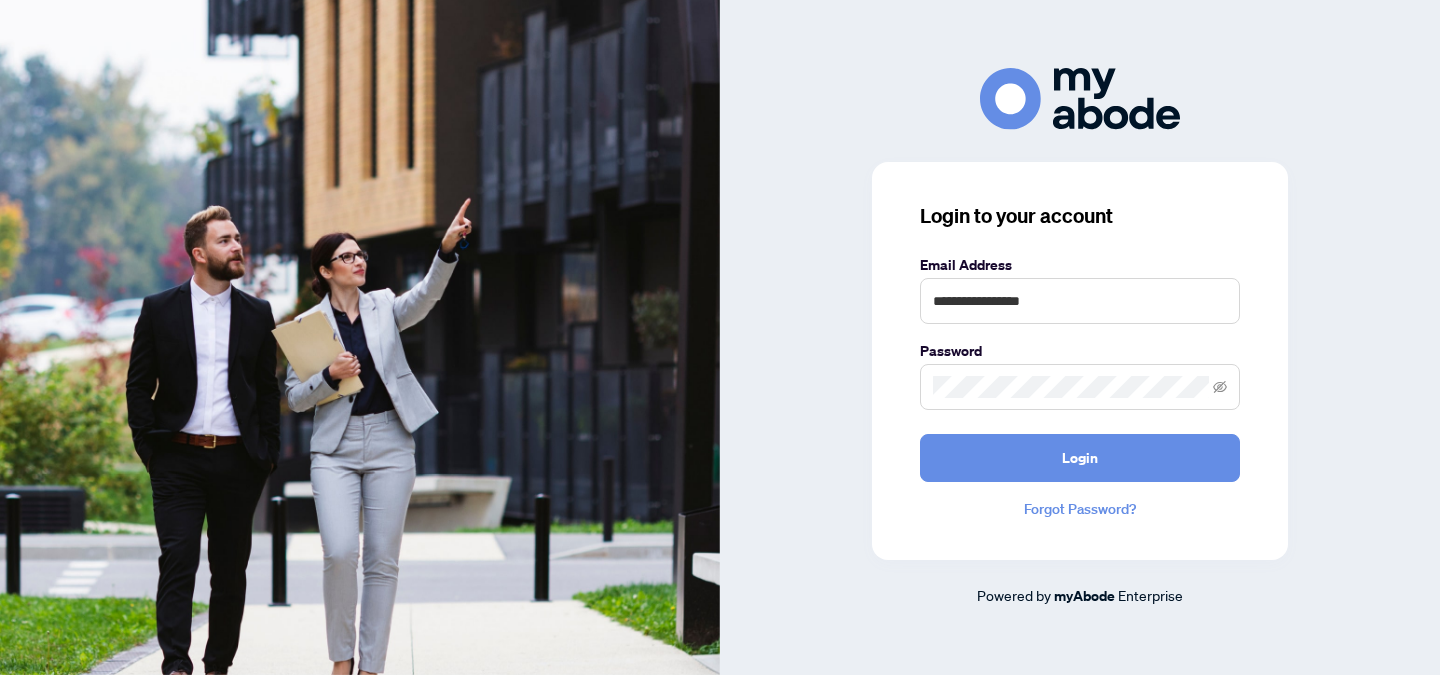 scroll, scrollTop: 0, scrollLeft: 0, axis: both 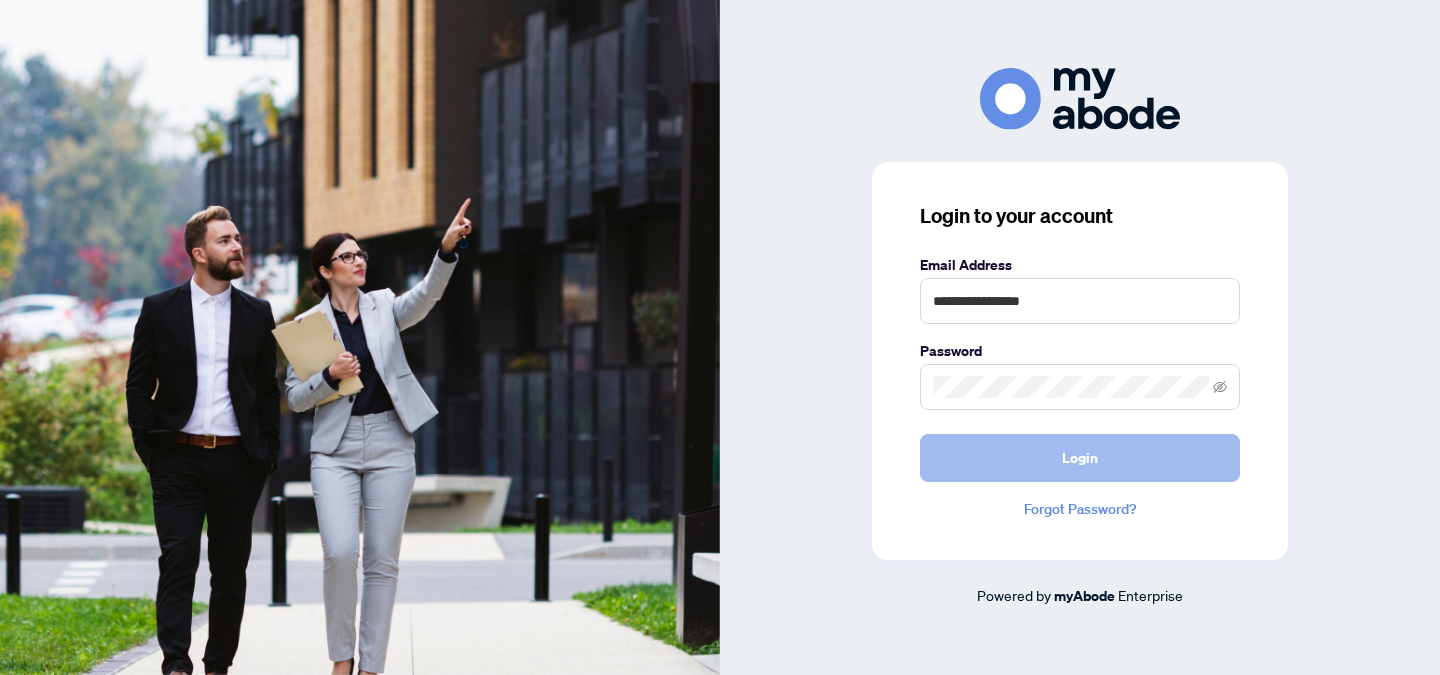 click on "Login" at bounding box center [1080, 458] 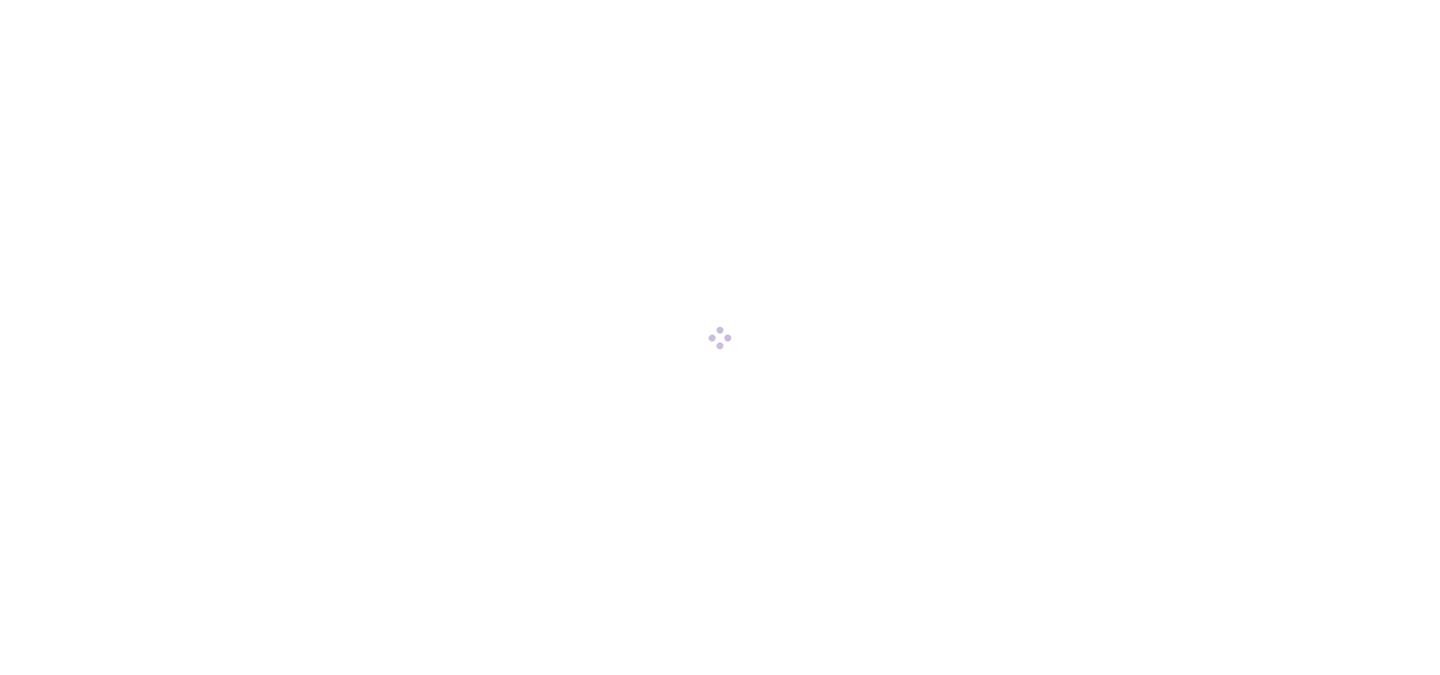 scroll, scrollTop: 0, scrollLeft: 0, axis: both 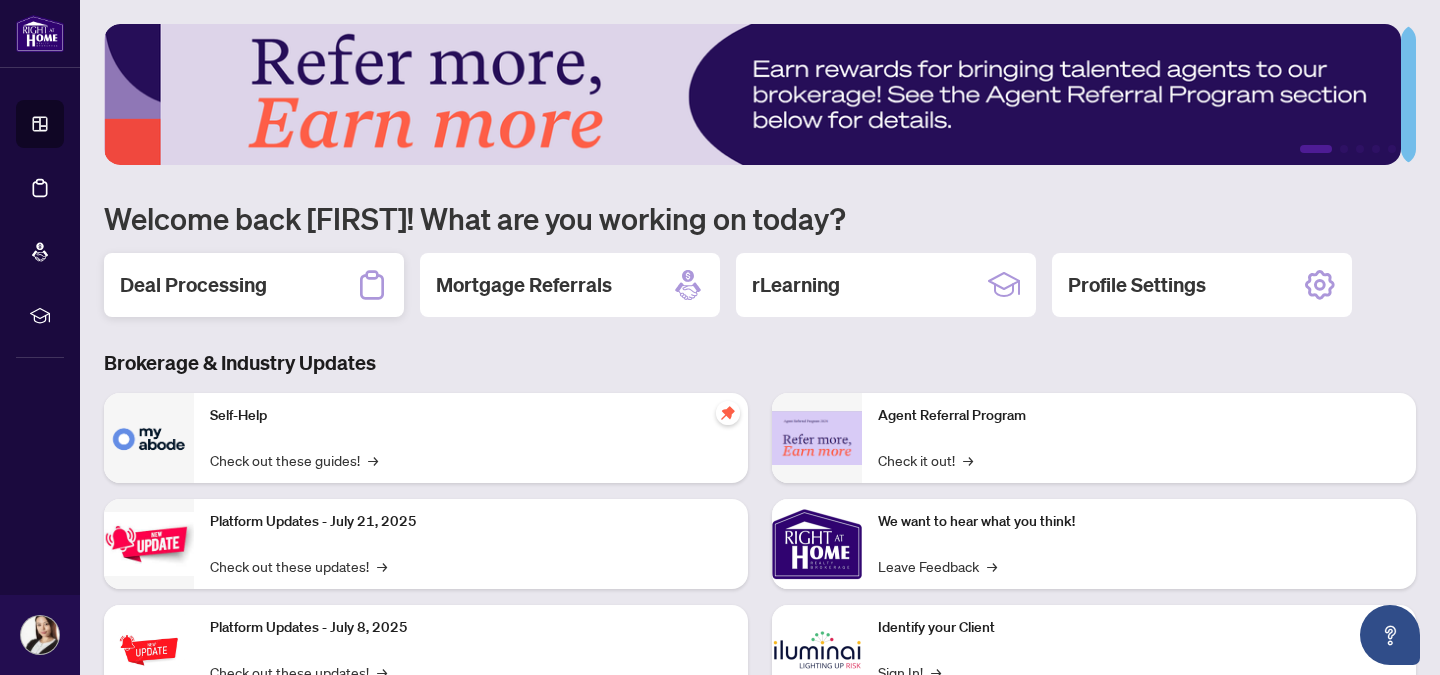 click on "Deal Processing" at bounding box center [193, 285] 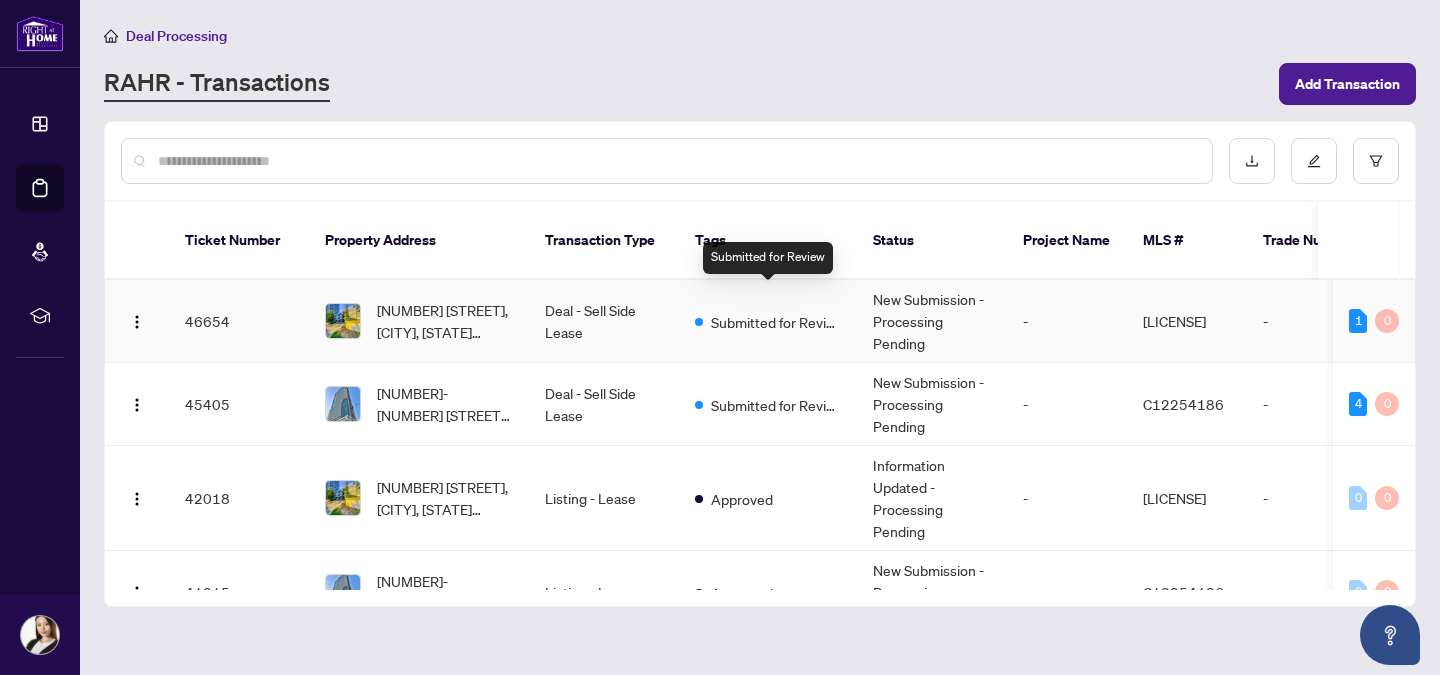 click on "Submitted for Review" at bounding box center [776, 322] 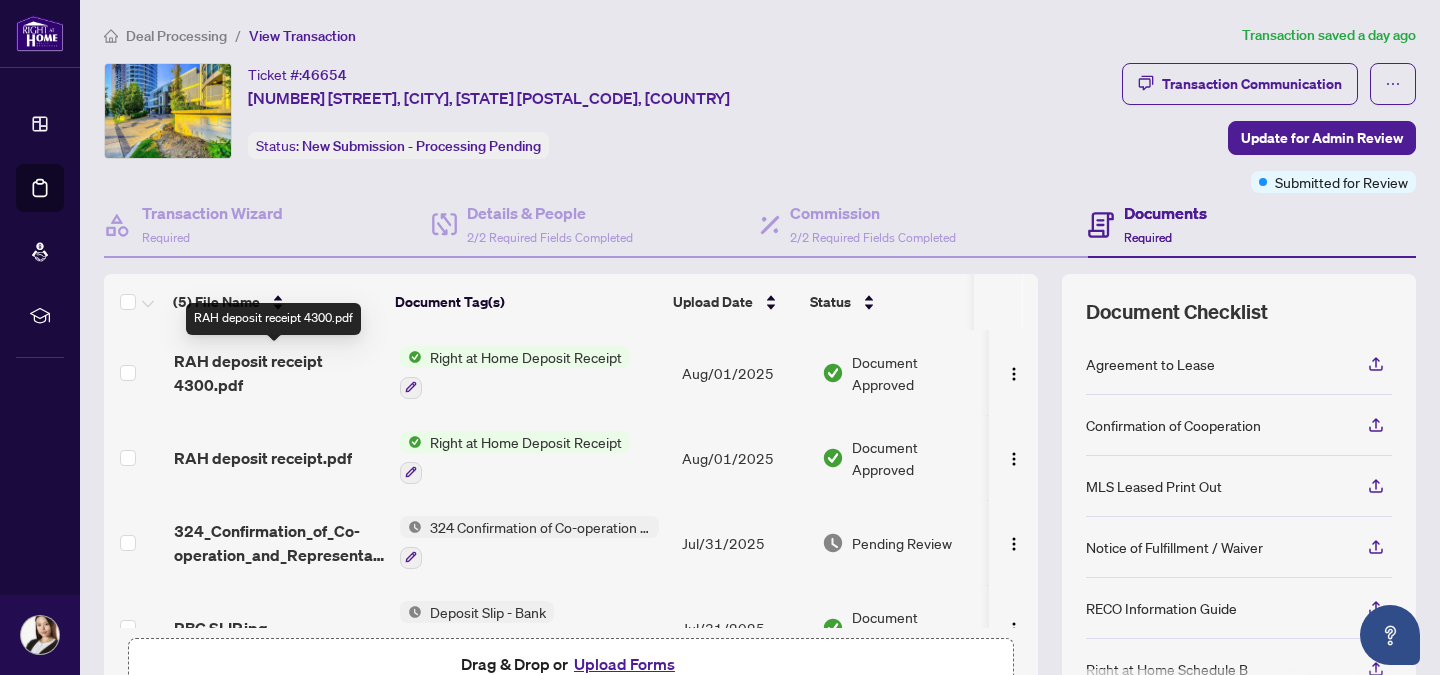 click on "RAH deposit receipt 4300.pdf" at bounding box center [279, 373] 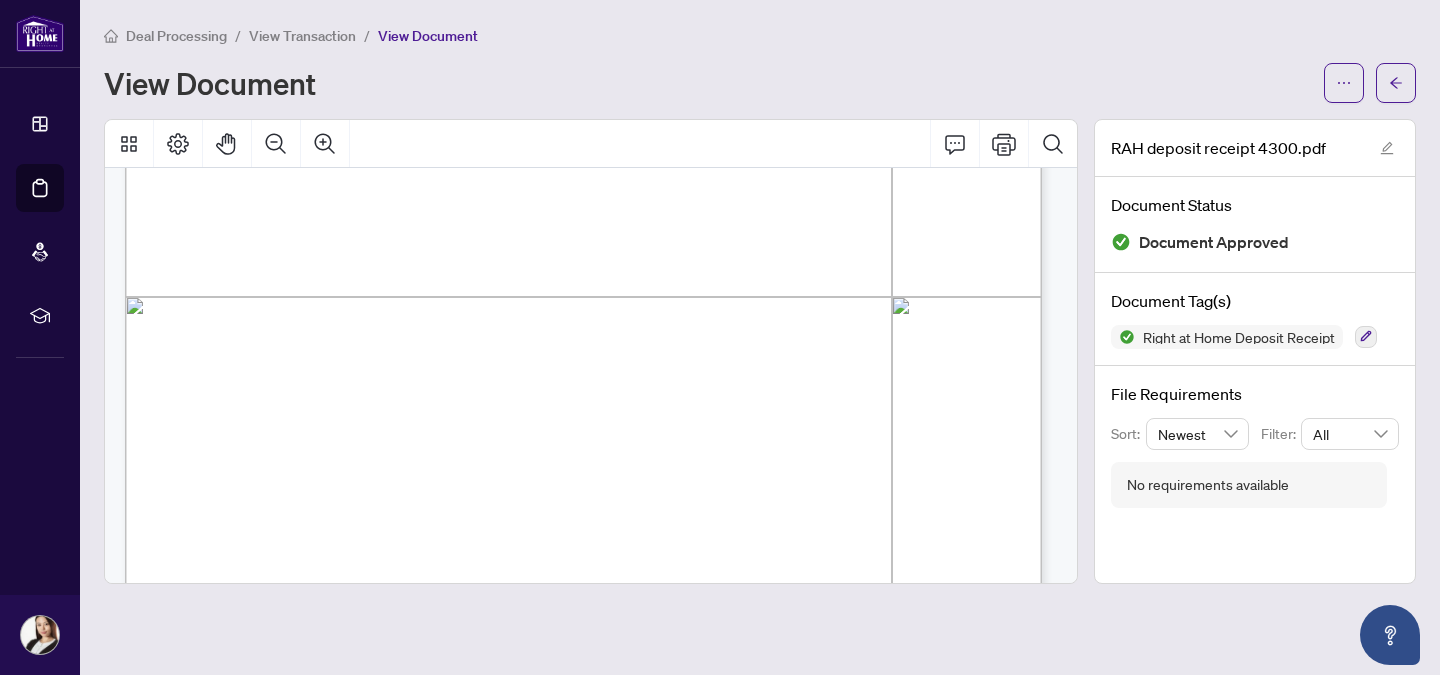 scroll, scrollTop: 665, scrollLeft: 0, axis: vertical 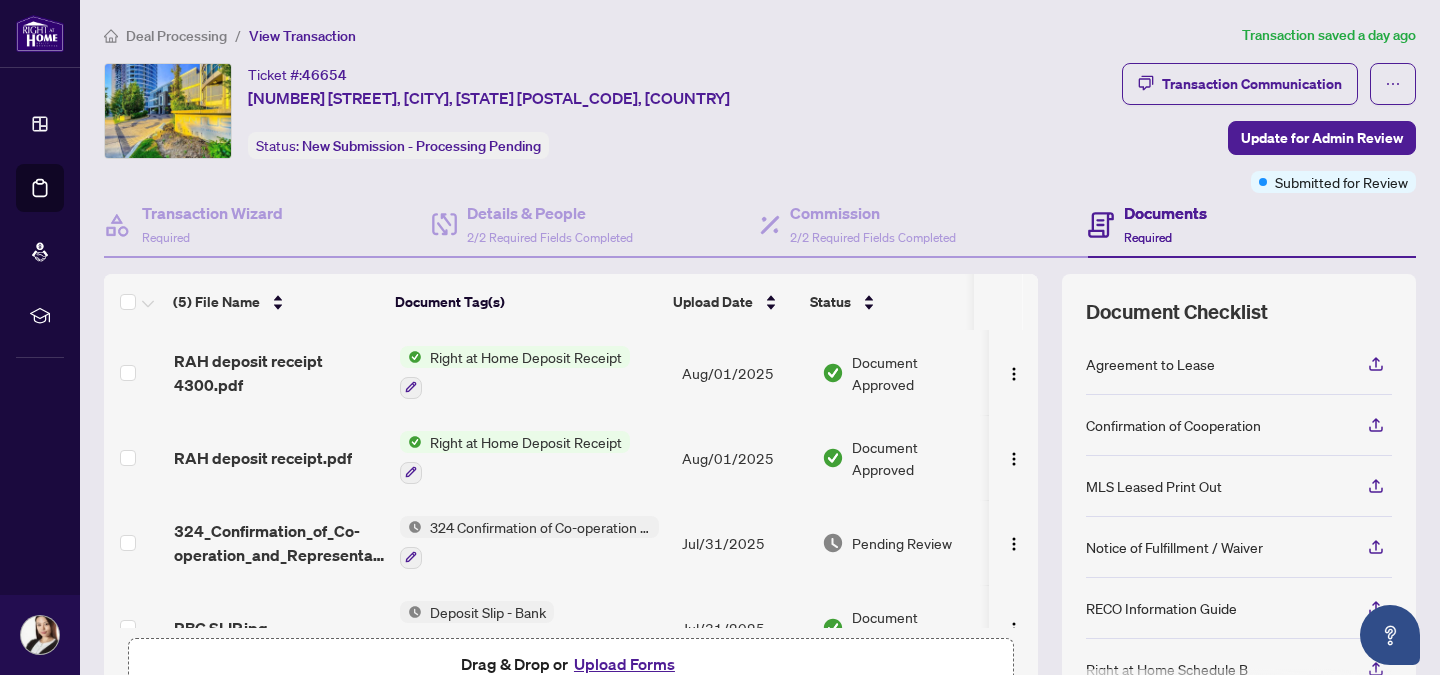click on "Right at Home Deposit Receipt" at bounding box center [526, 442] 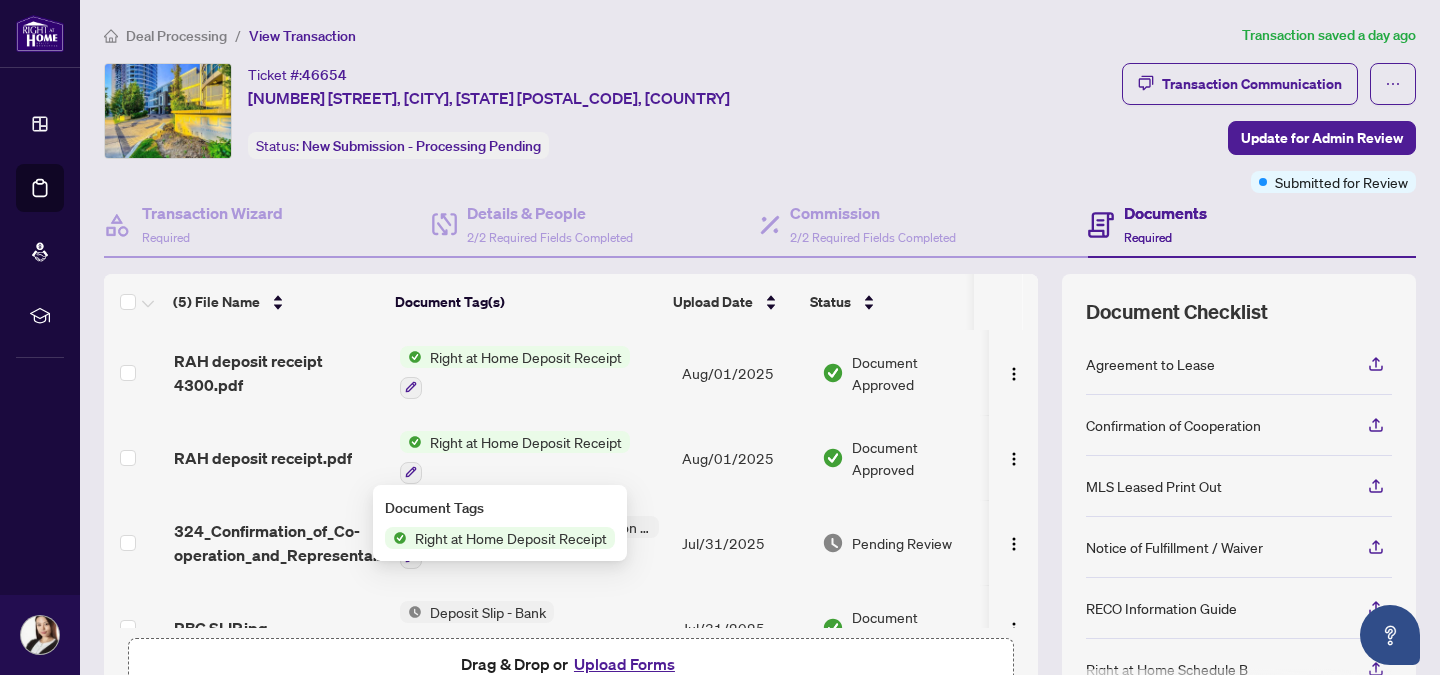 click on "Right at Home Deposit Receipt" at bounding box center (526, 442) 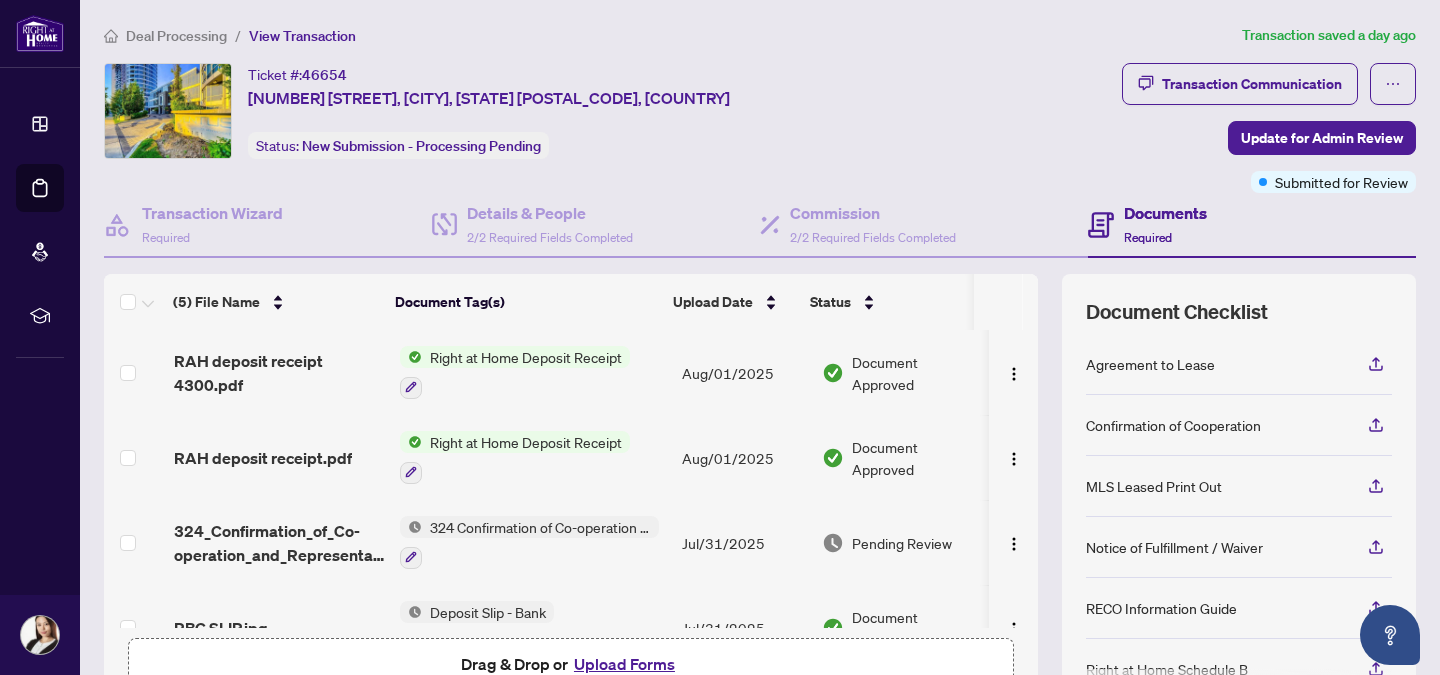 click on "RAH deposit receipt.pdf" at bounding box center [263, 458] 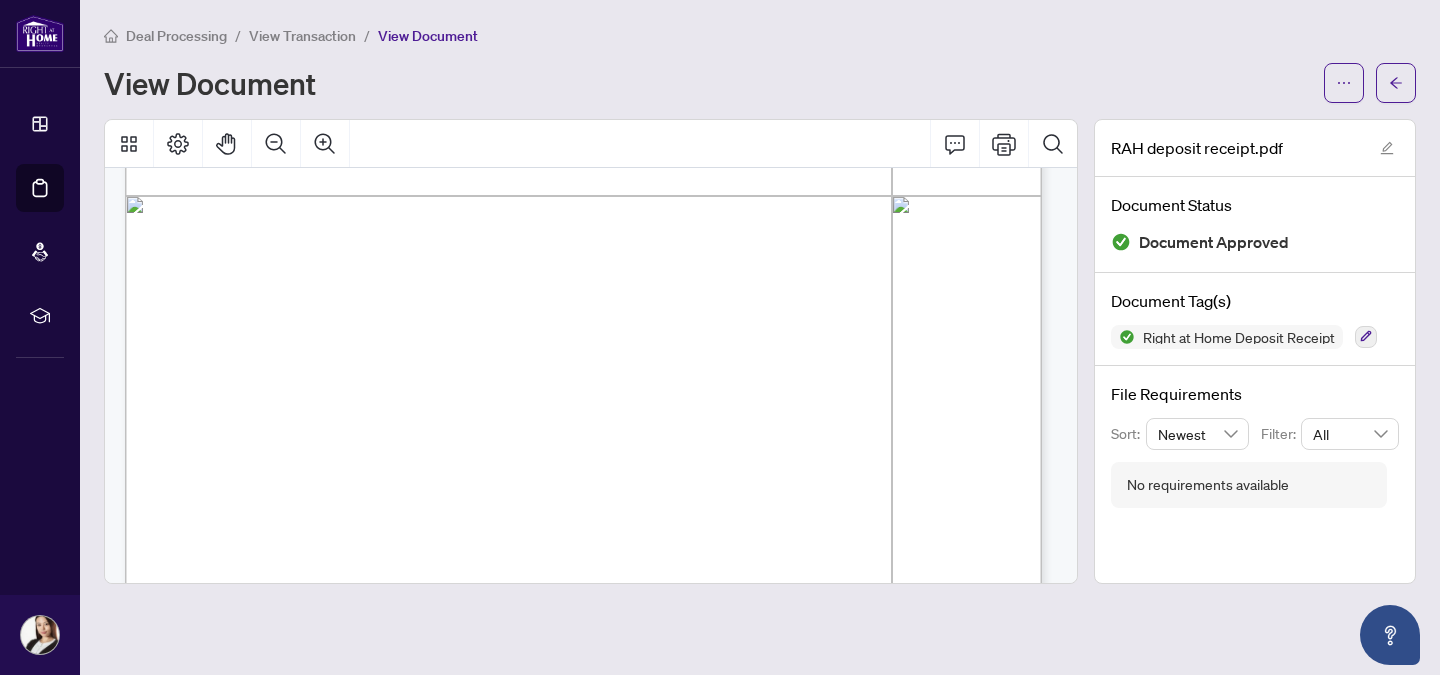 scroll, scrollTop: 812, scrollLeft: 0, axis: vertical 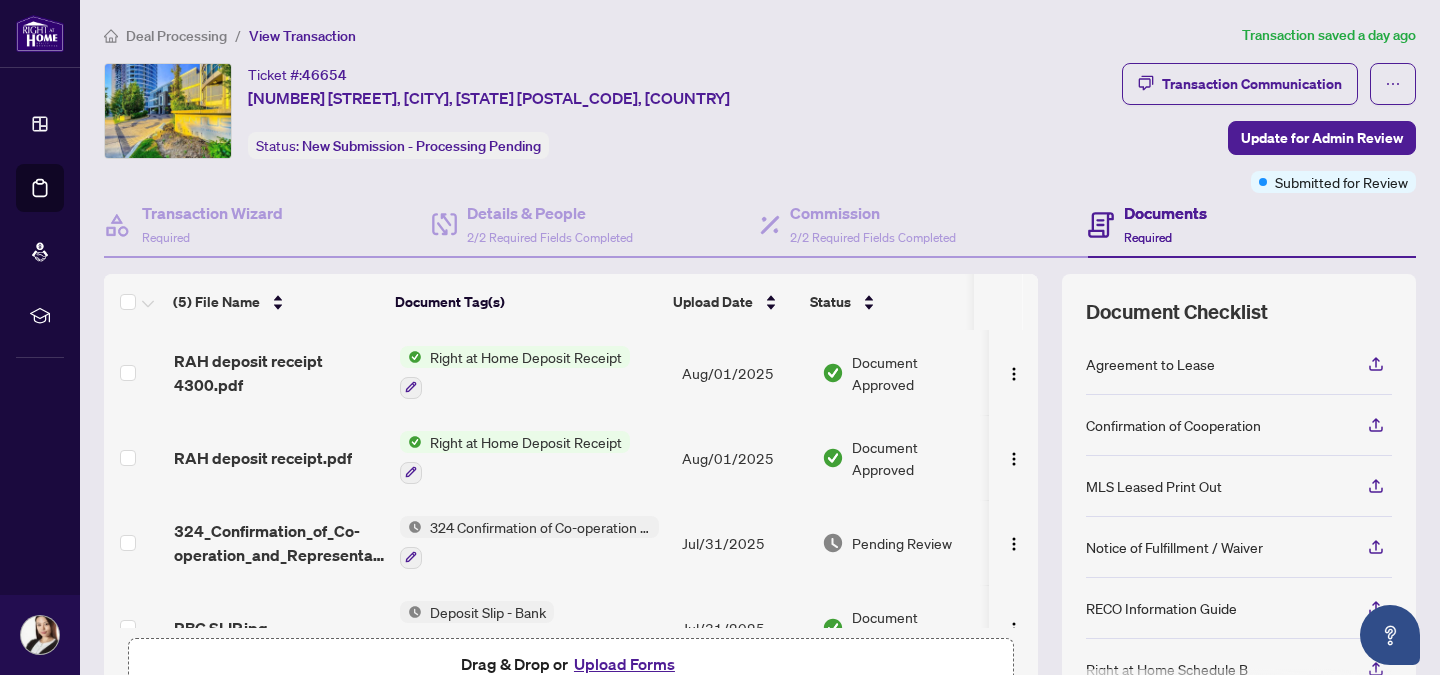 click on "RAH deposit receipt 4300.pdf" at bounding box center (279, 373) 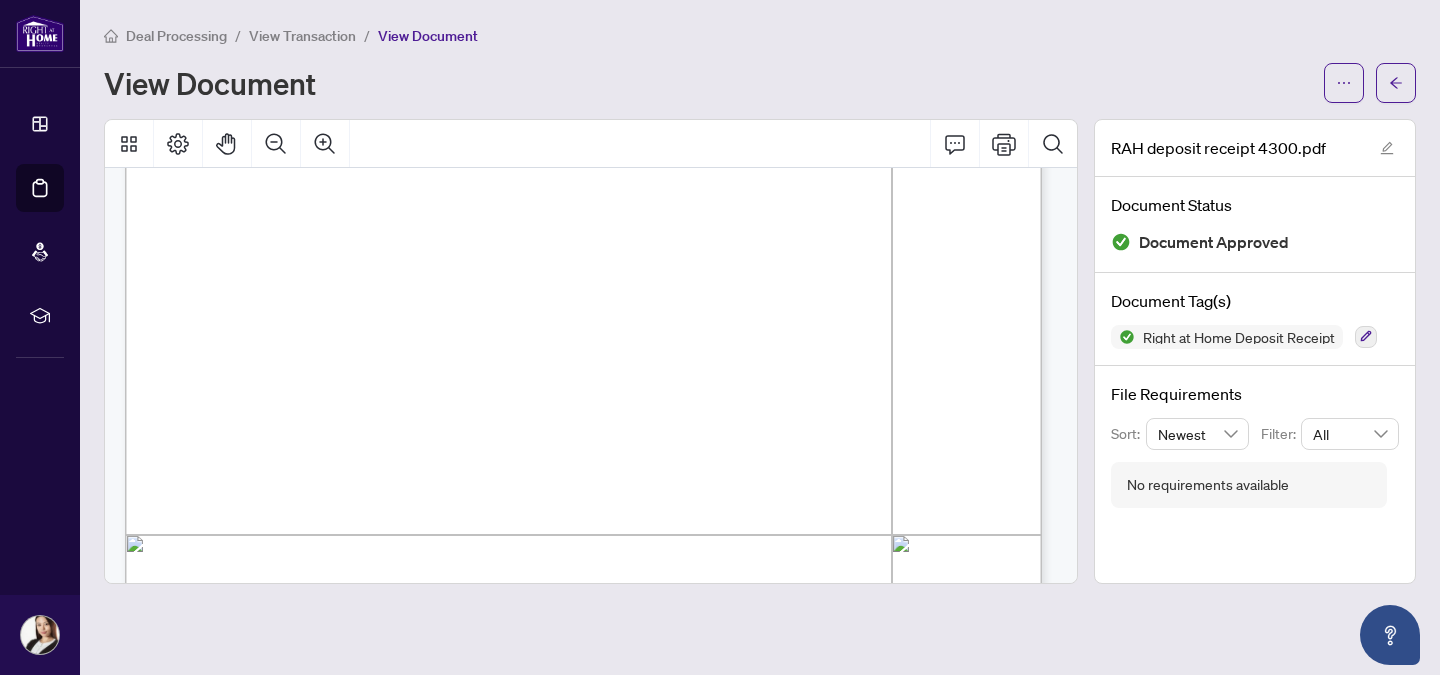 scroll, scrollTop: 228, scrollLeft: 0, axis: vertical 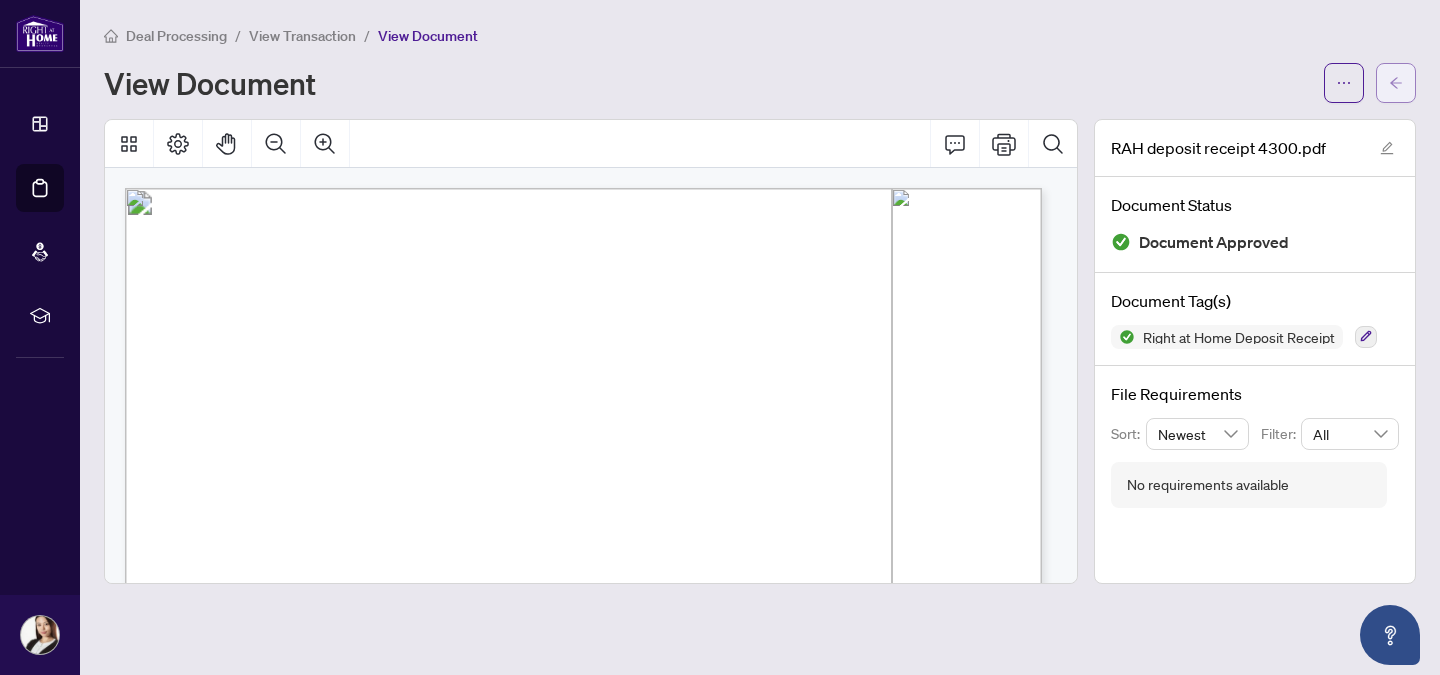 click 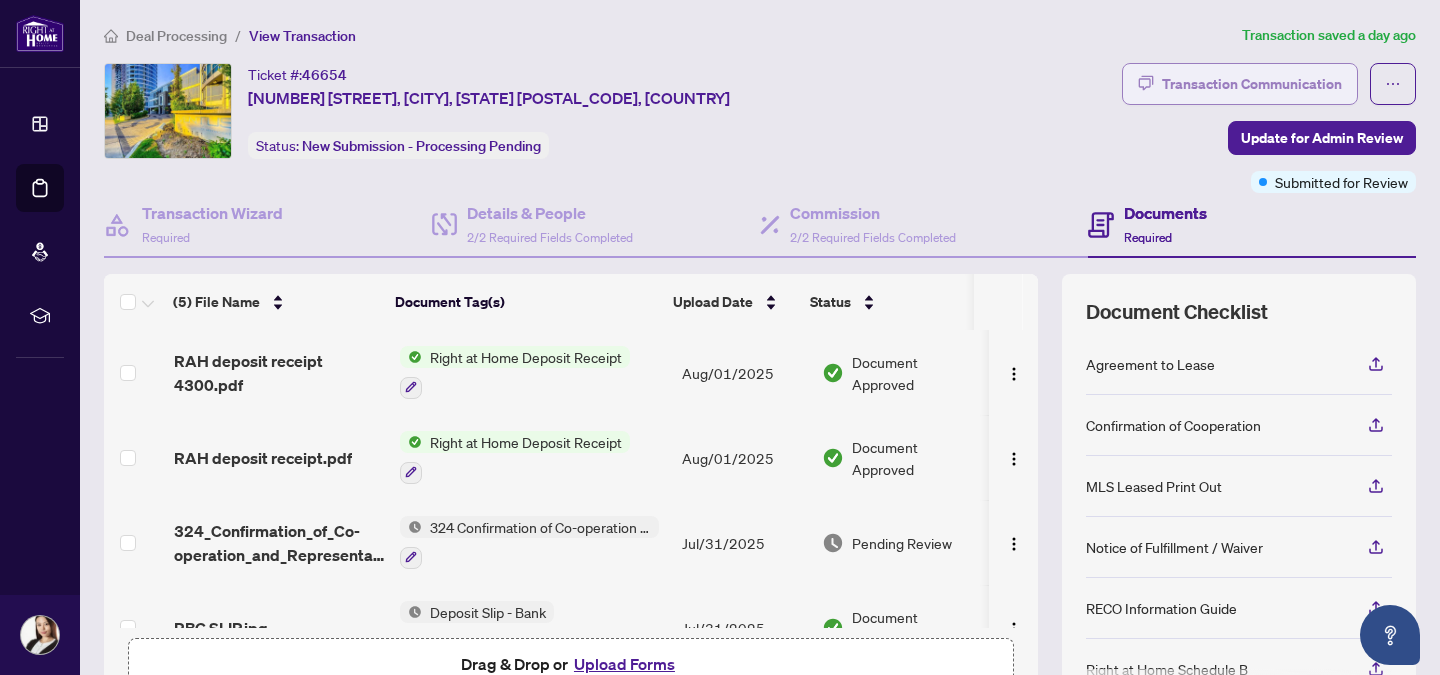 click on "Transaction Communication" at bounding box center [1252, 84] 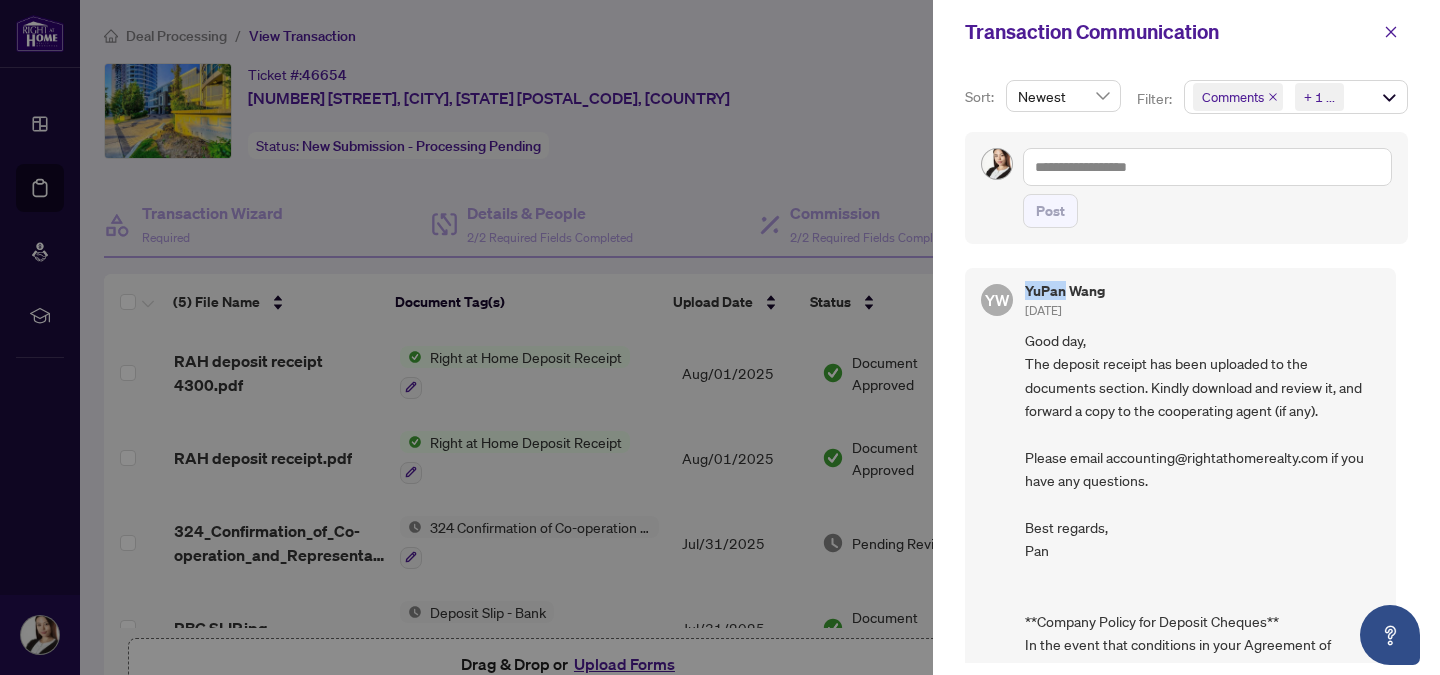 drag, startPoint x: 1029, startPoint y: 291, endPoint x: 1063, endPoint y: 294, distance: 34.132095 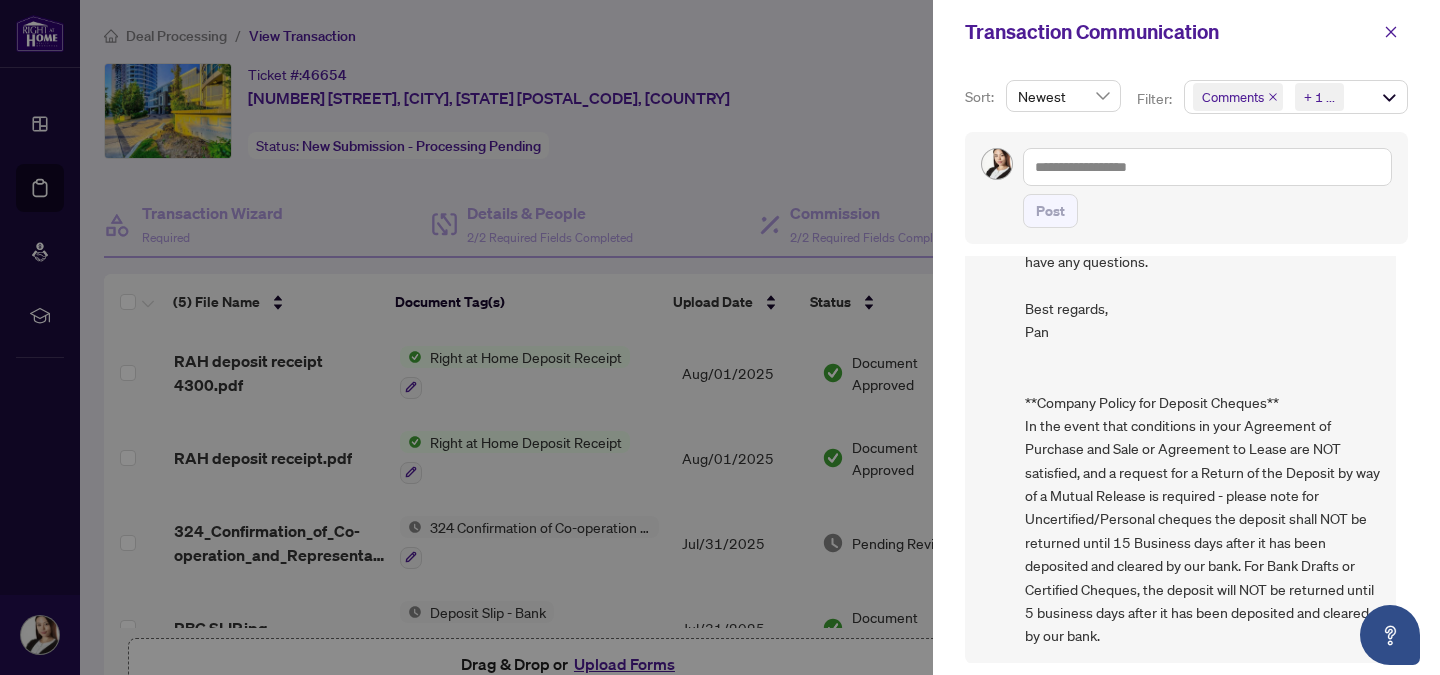 scroll, scrollTop: 0, scrollLeft: 0, axis: both 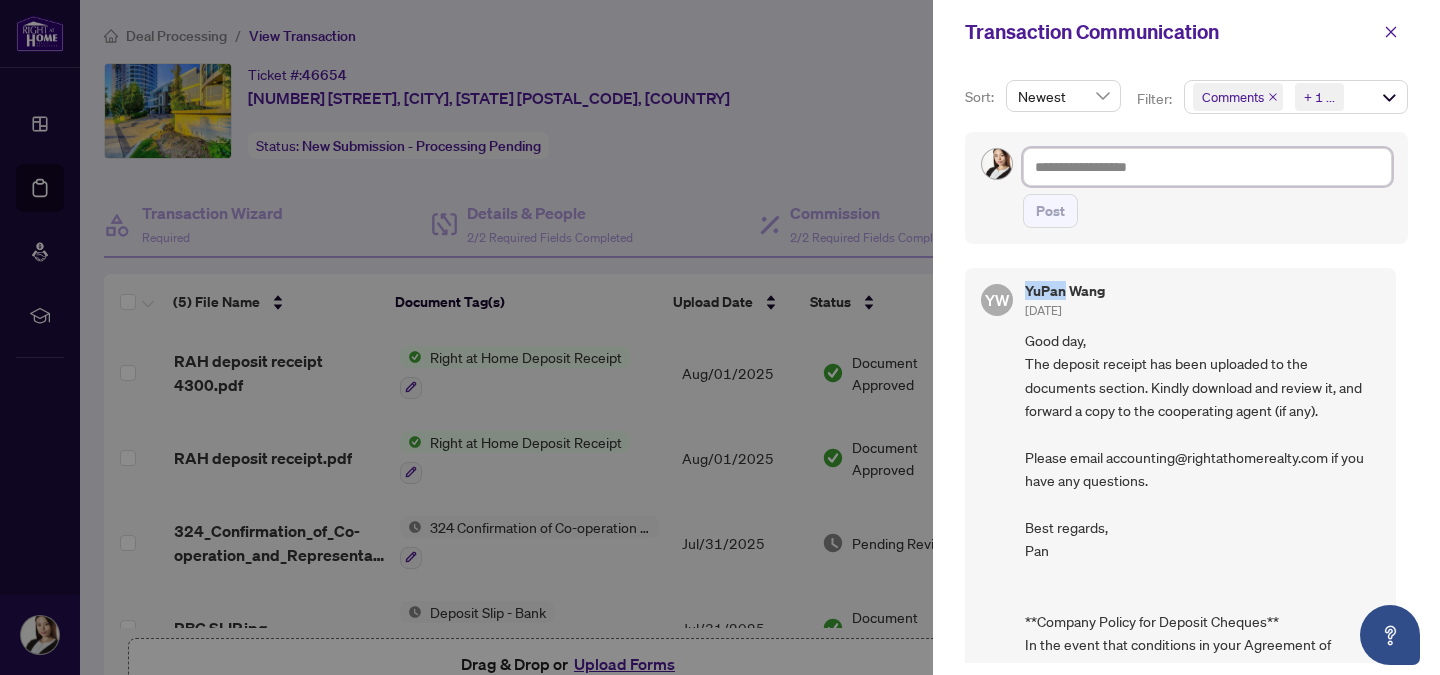 click at bounding box center (1207, 167) 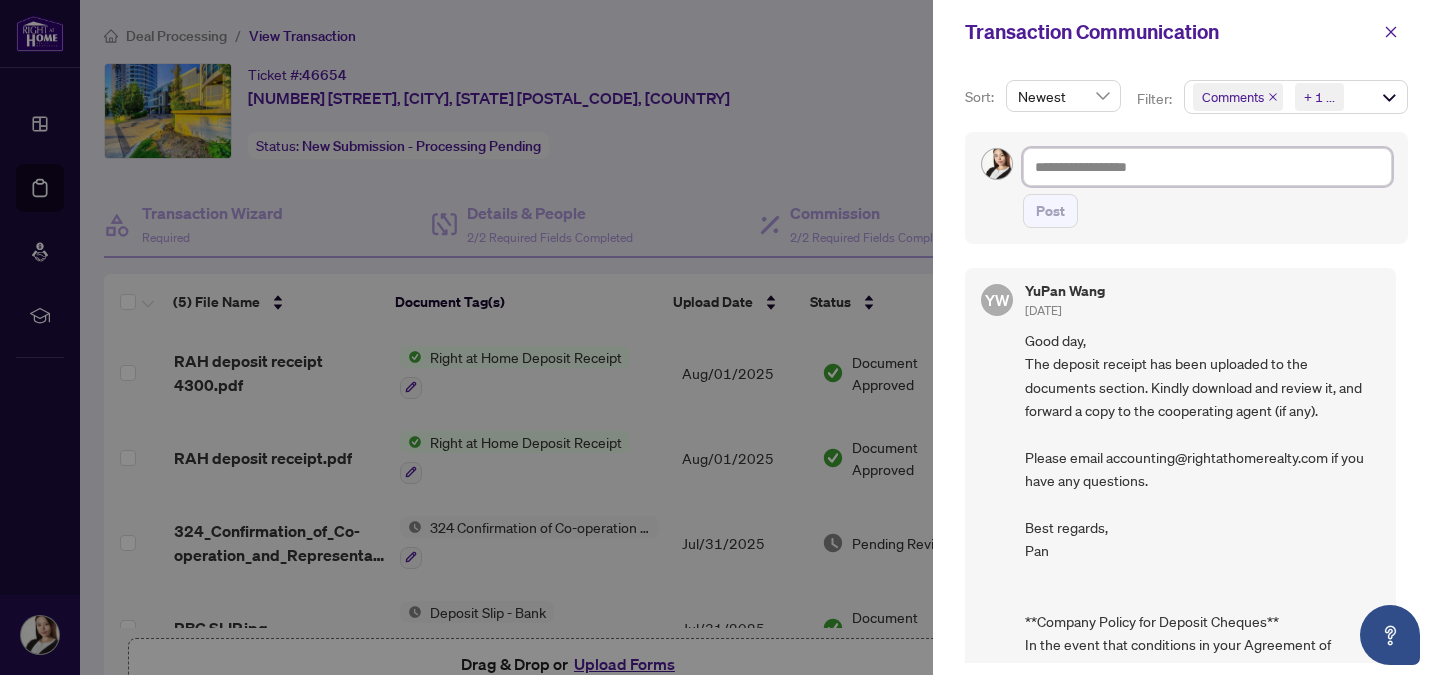 click on "Comments Requirements + 1 ..." at bounding box center [1296, 97] 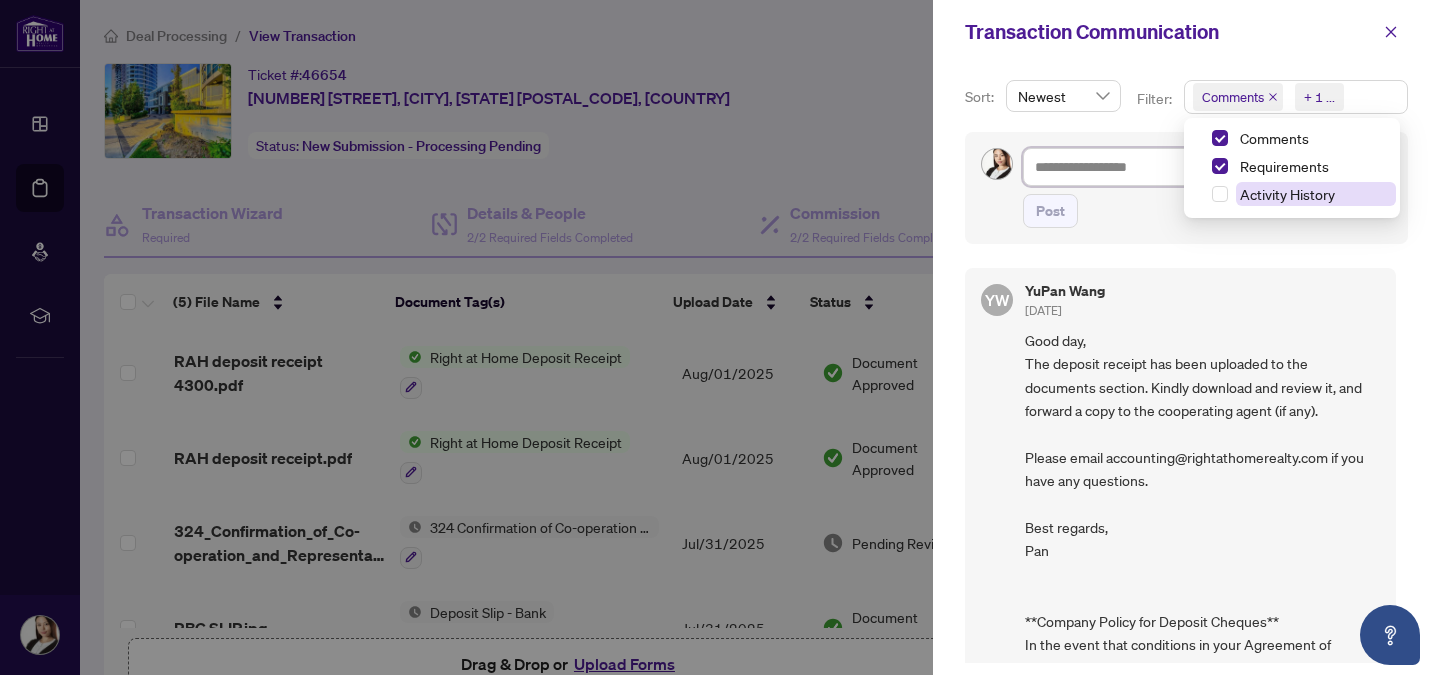 click on "Activity History" at bounding box center (1287, 194) 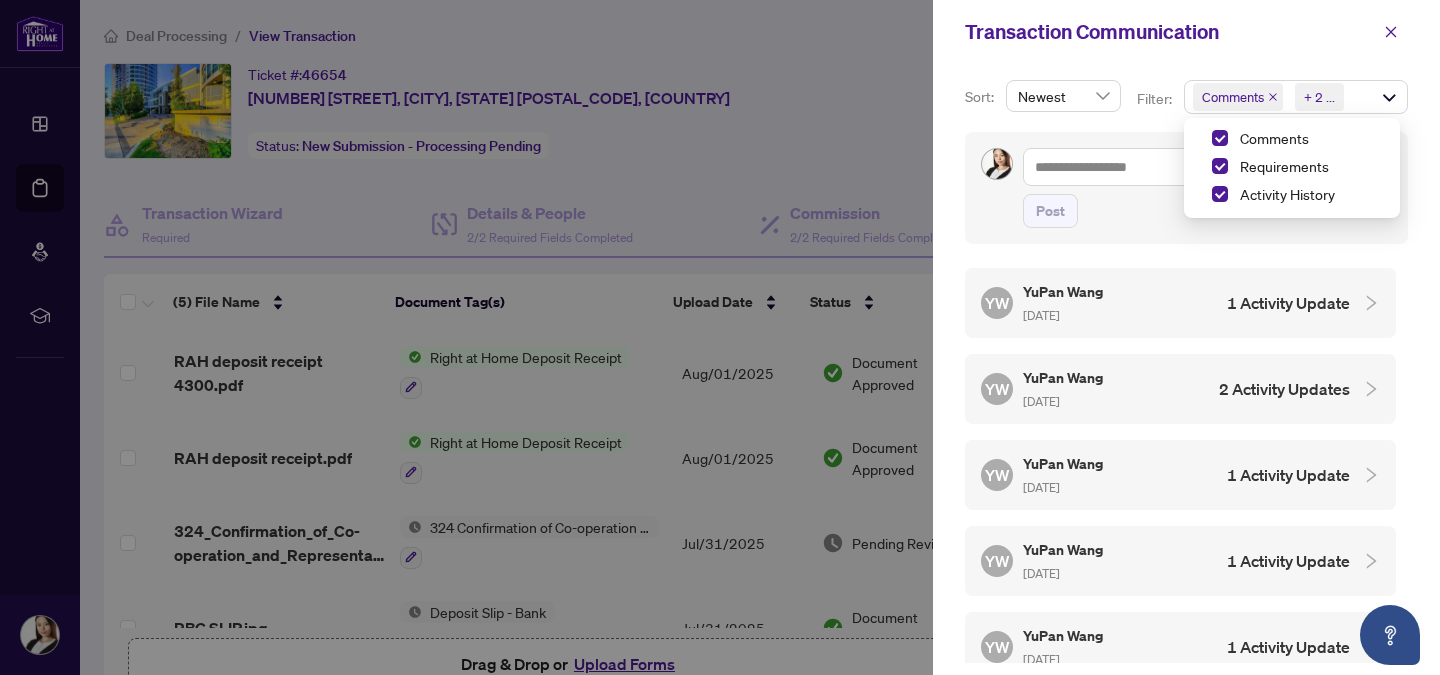 click on "1 Activity Update" at bounding box center (1288, 303) 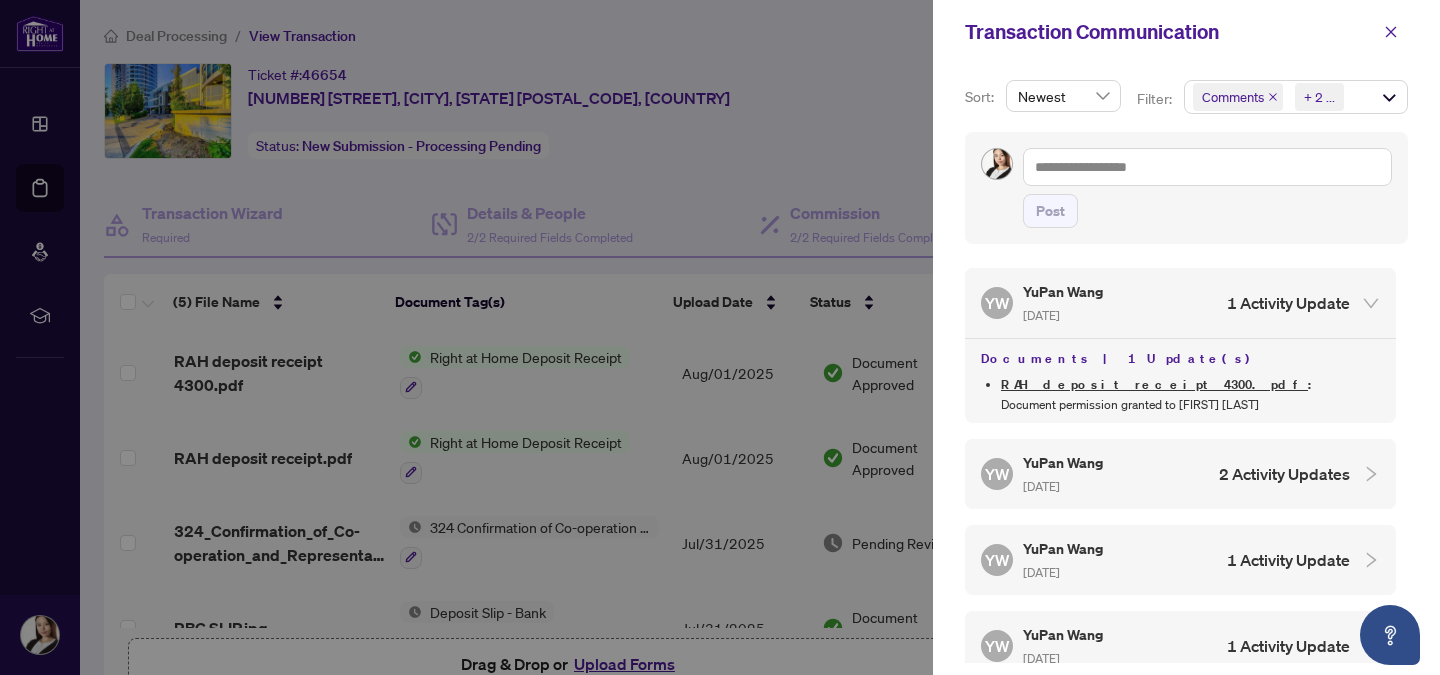 click on "Documents | 1 Update(s) RAH deposit receipt 4300.pdf :    Document permission granted to [FIRST] [LAST]" at bounding box center [1180, 380] 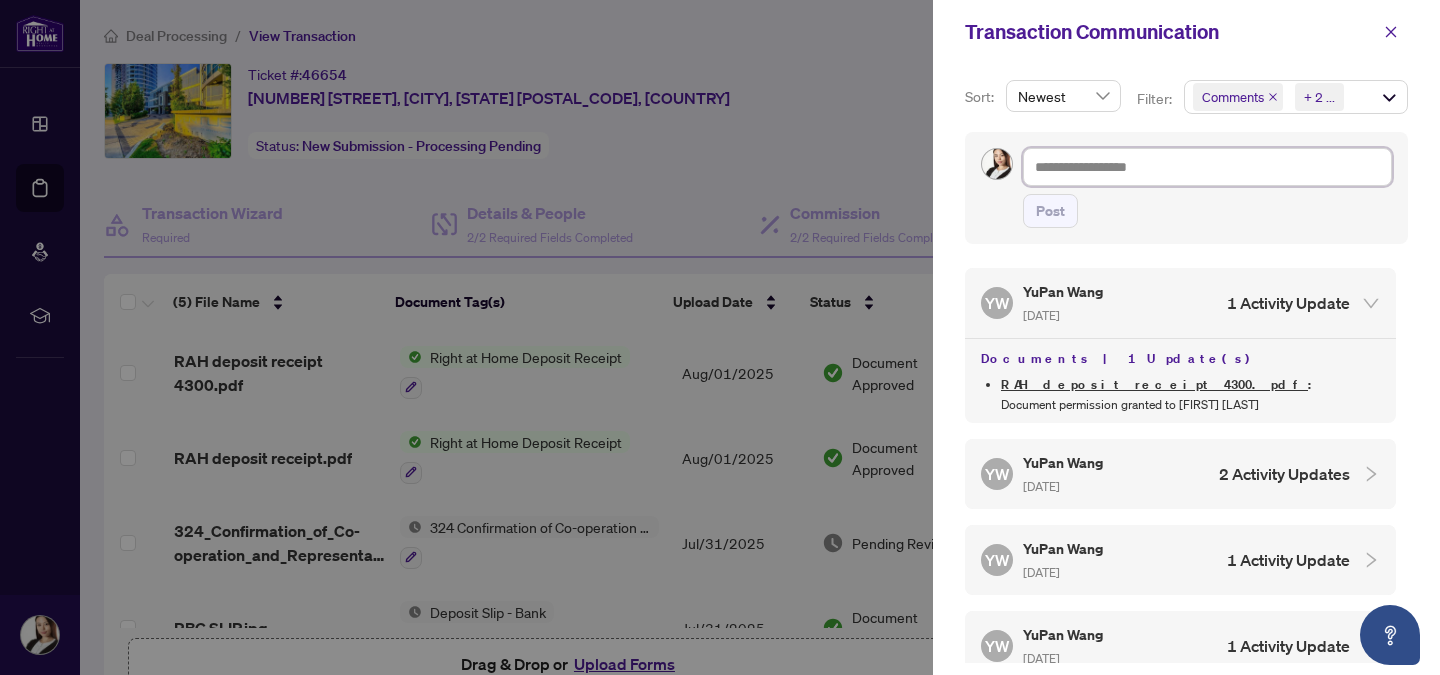 click at bounding box center (1207, 167) 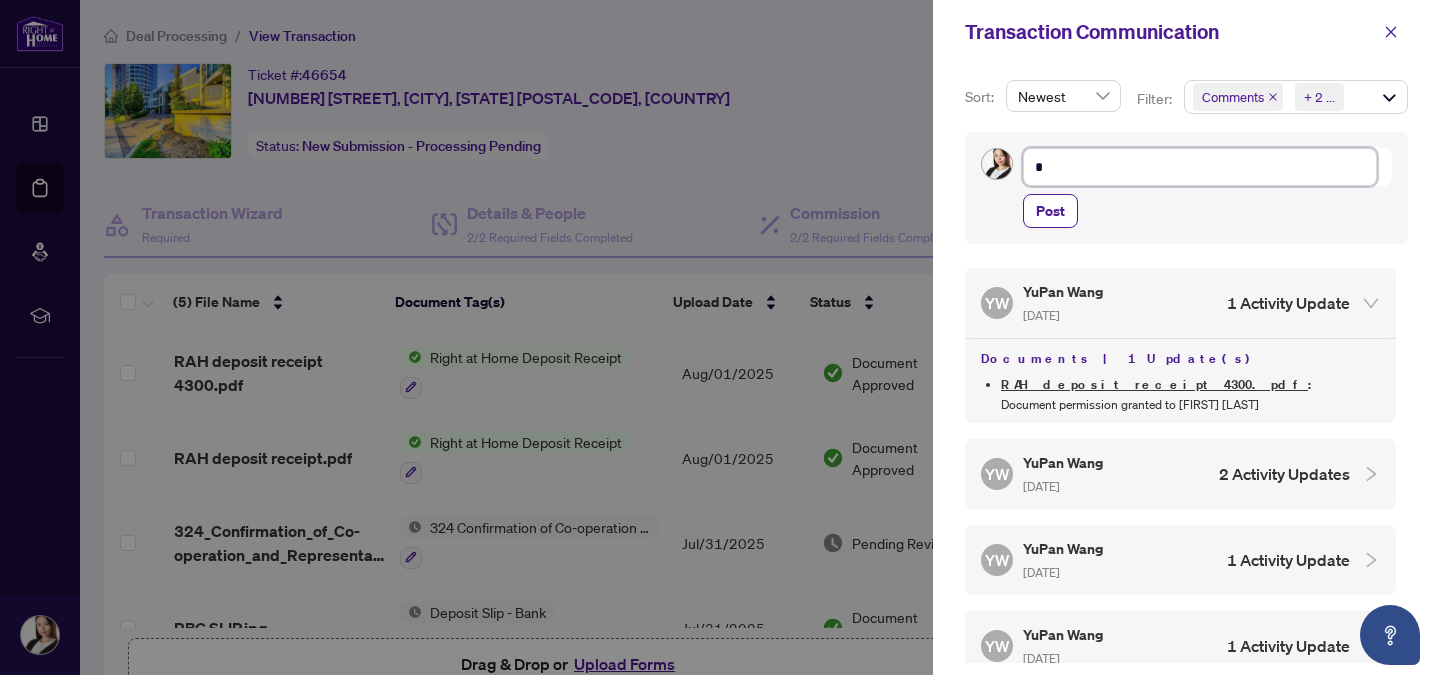 type on "**" 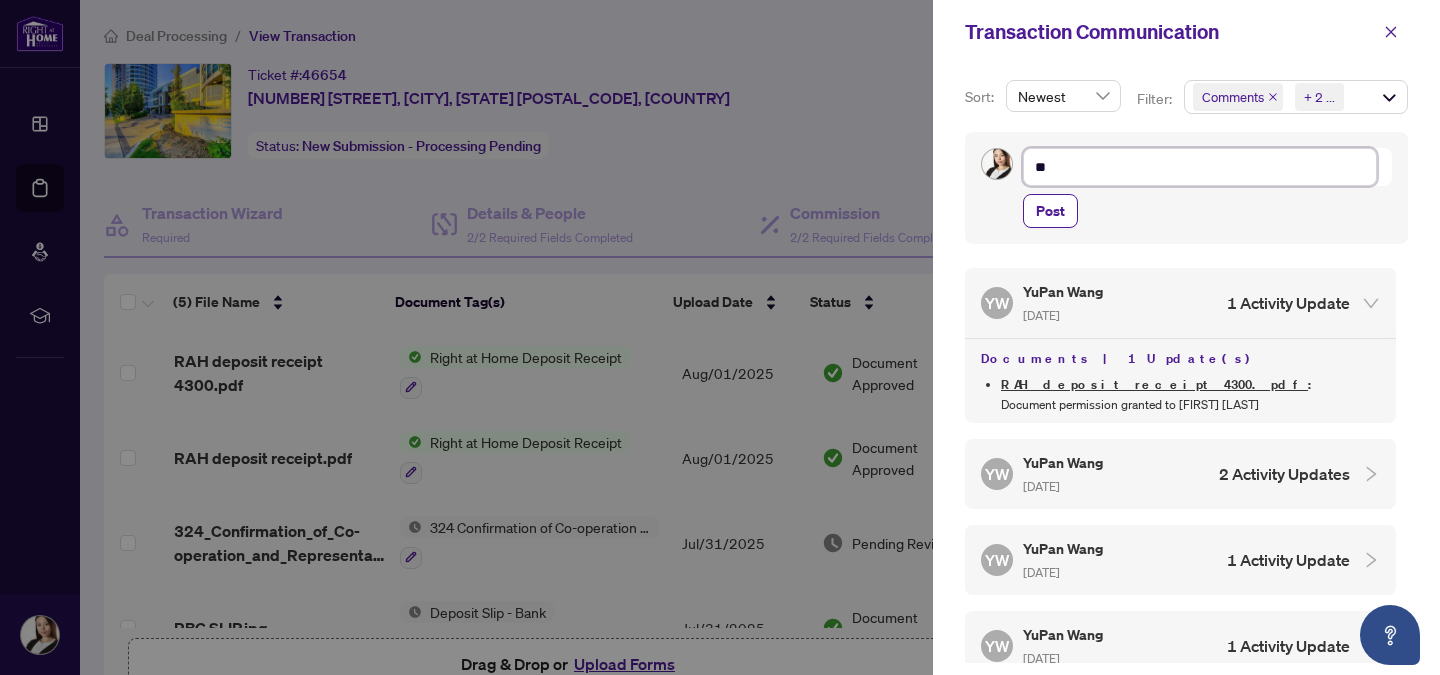 type on "**" 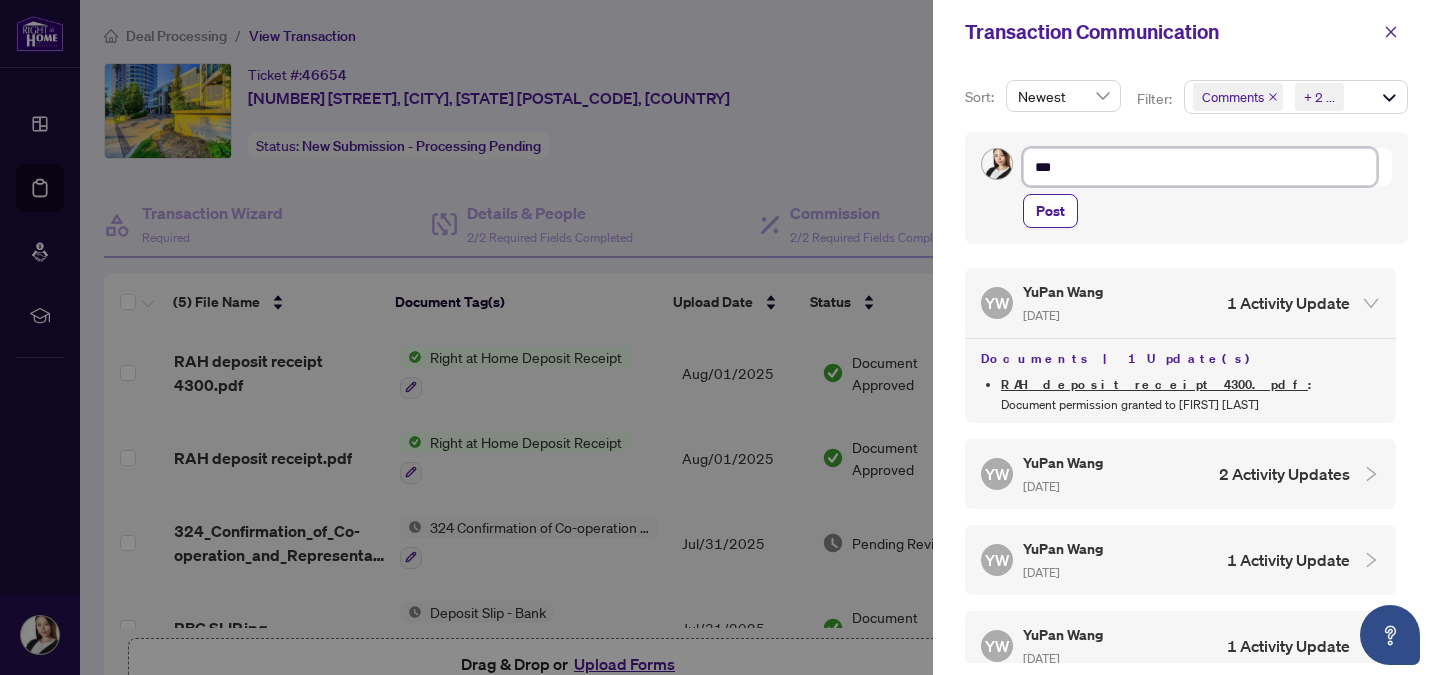 paste on "******" 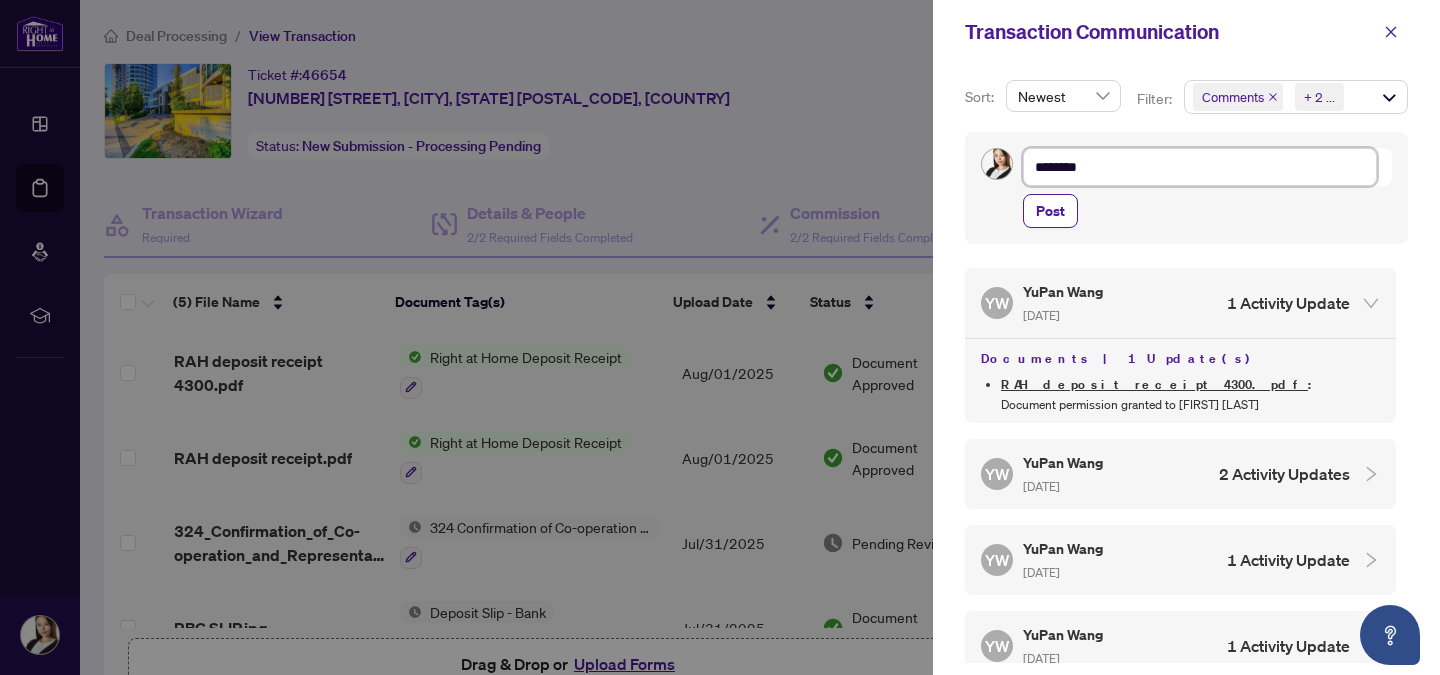 type on "*********" 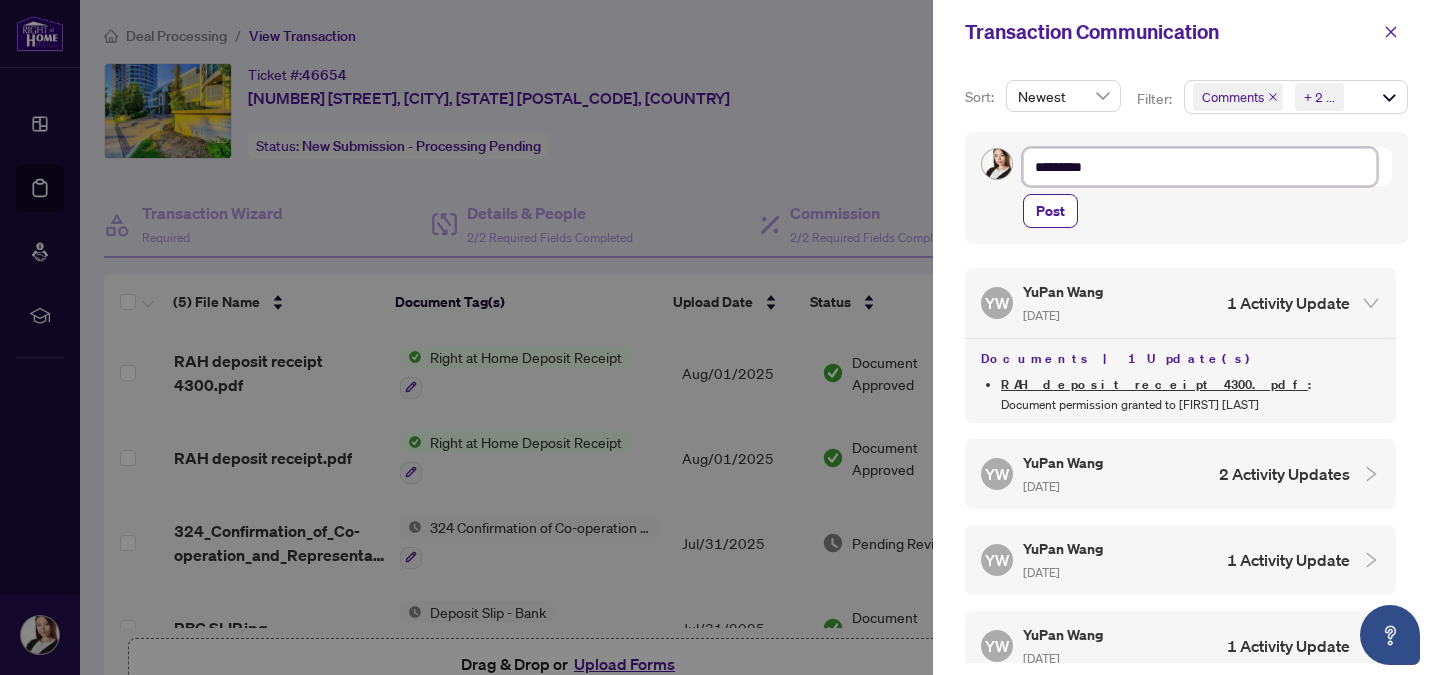 type on "*********" 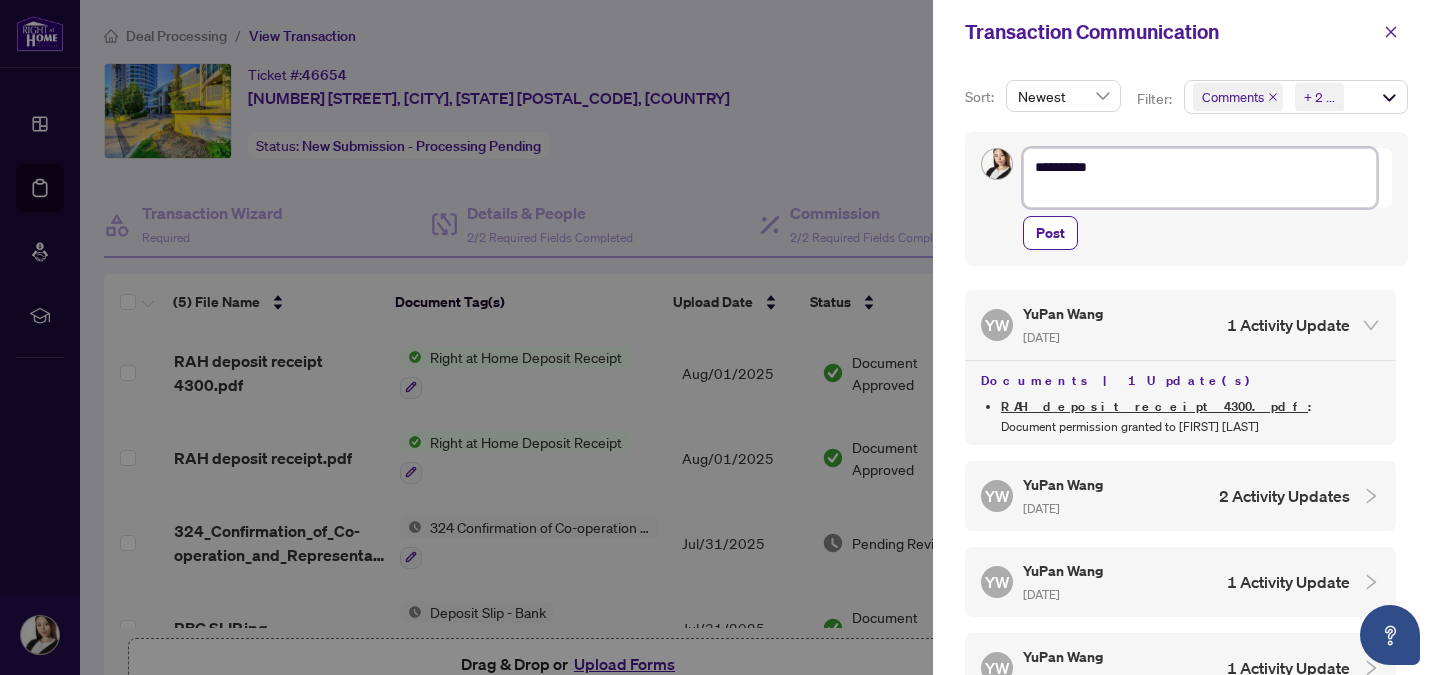type on "*********" 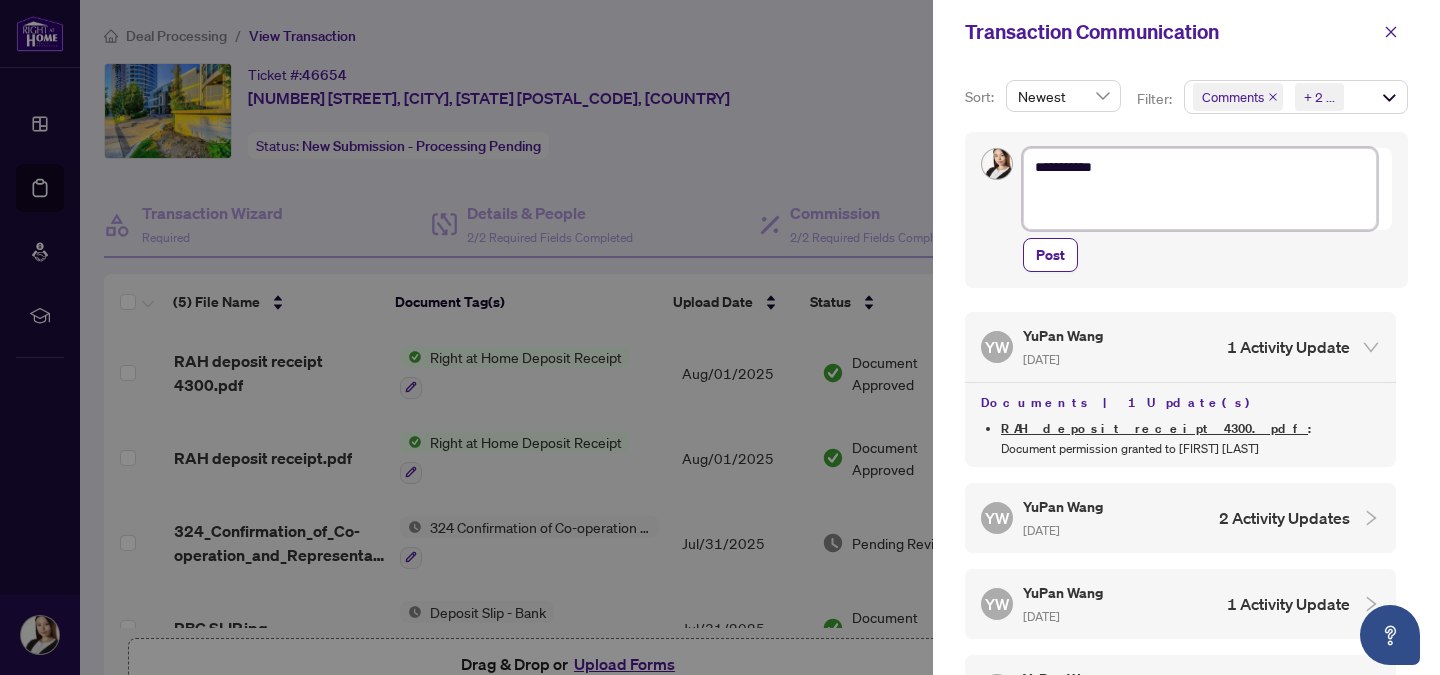 type on "*********
*" 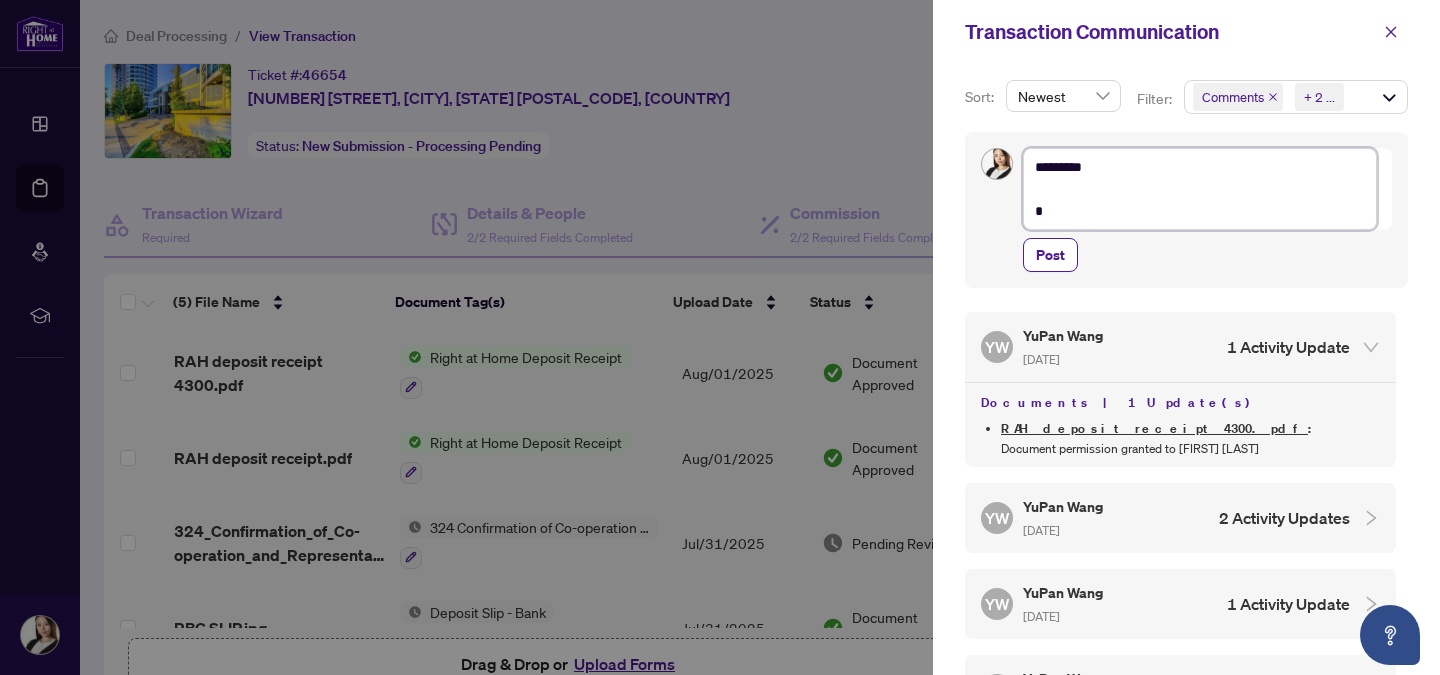 type on "*********
**" 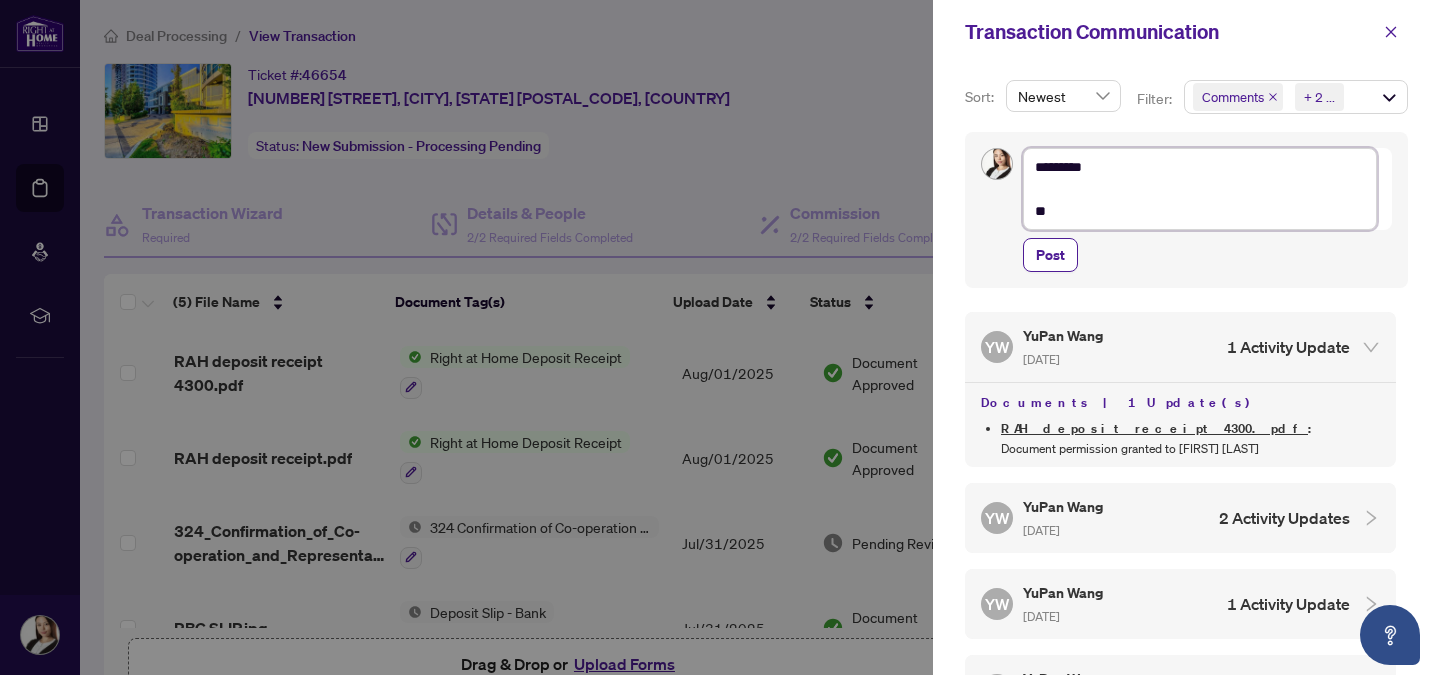 type on "*********
***" 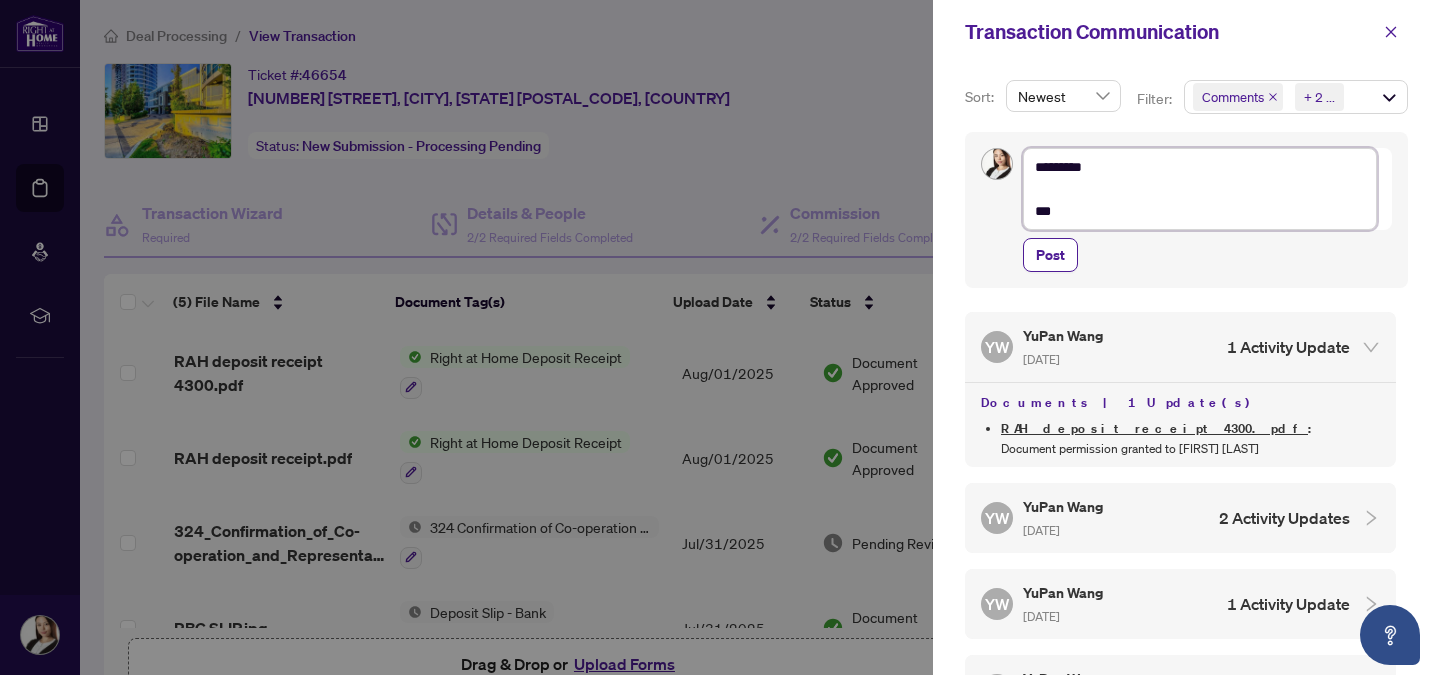 type on "*********
***" 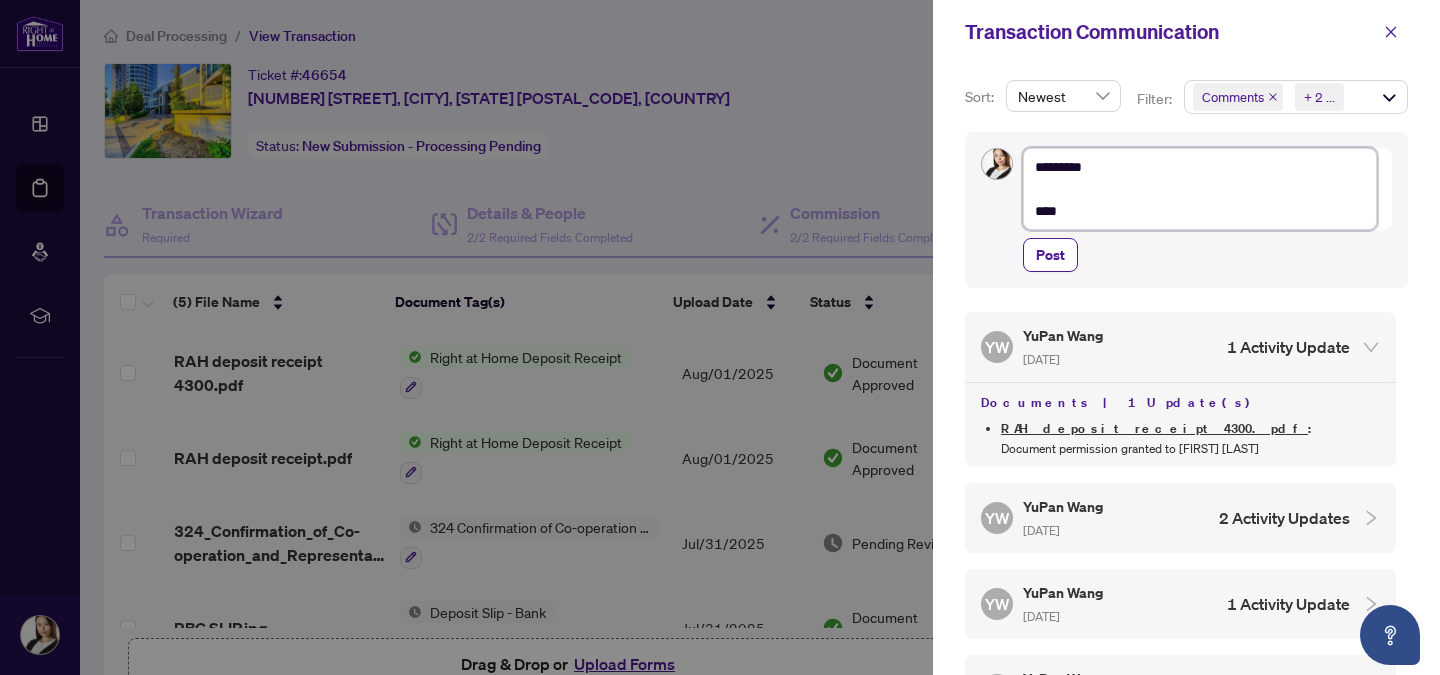 type on "*********
*****" 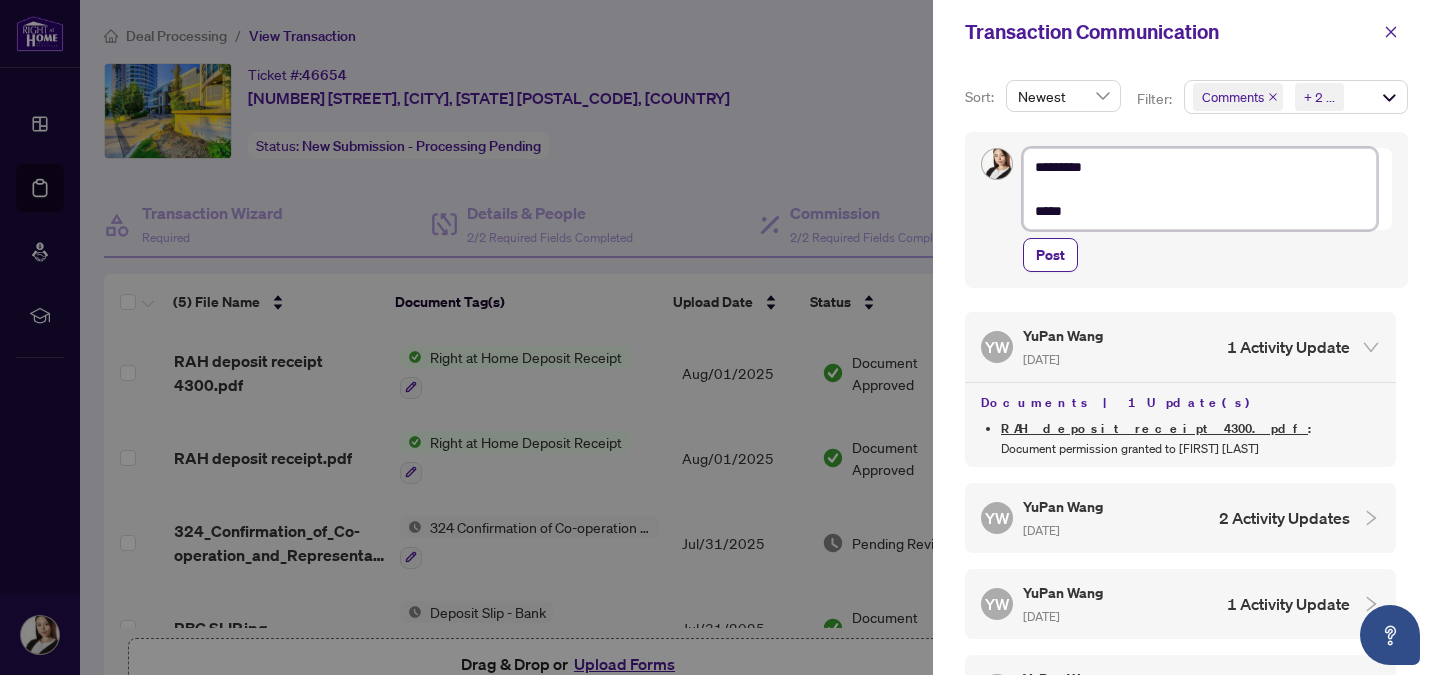 type on "*********
******" 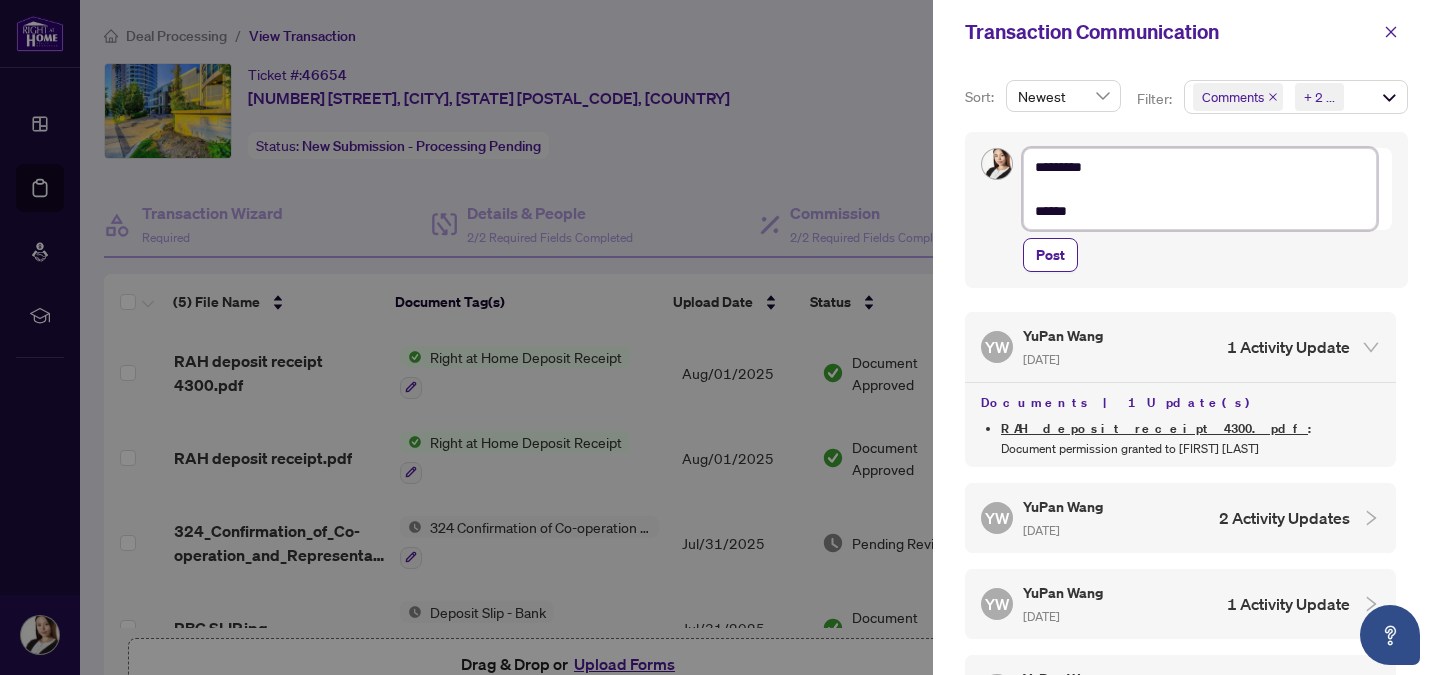 type on "*********
*******" 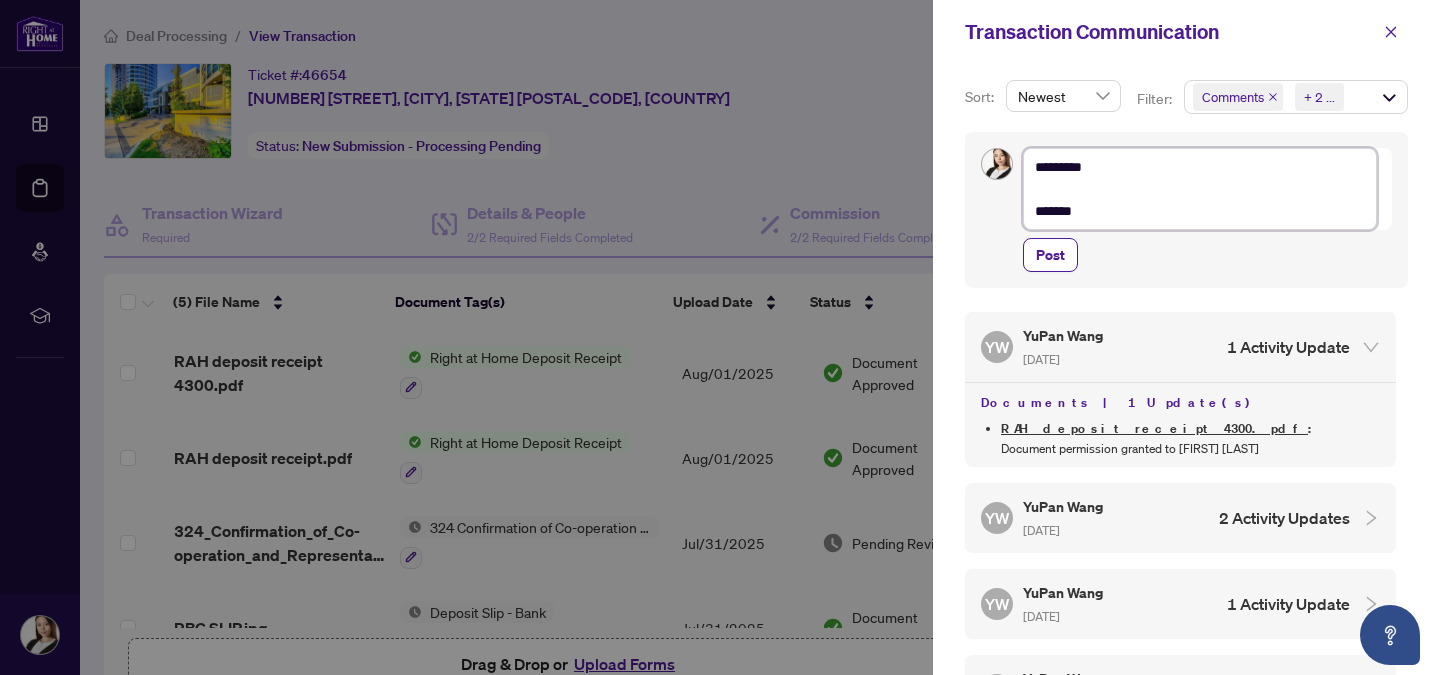 type on "*********
*******" 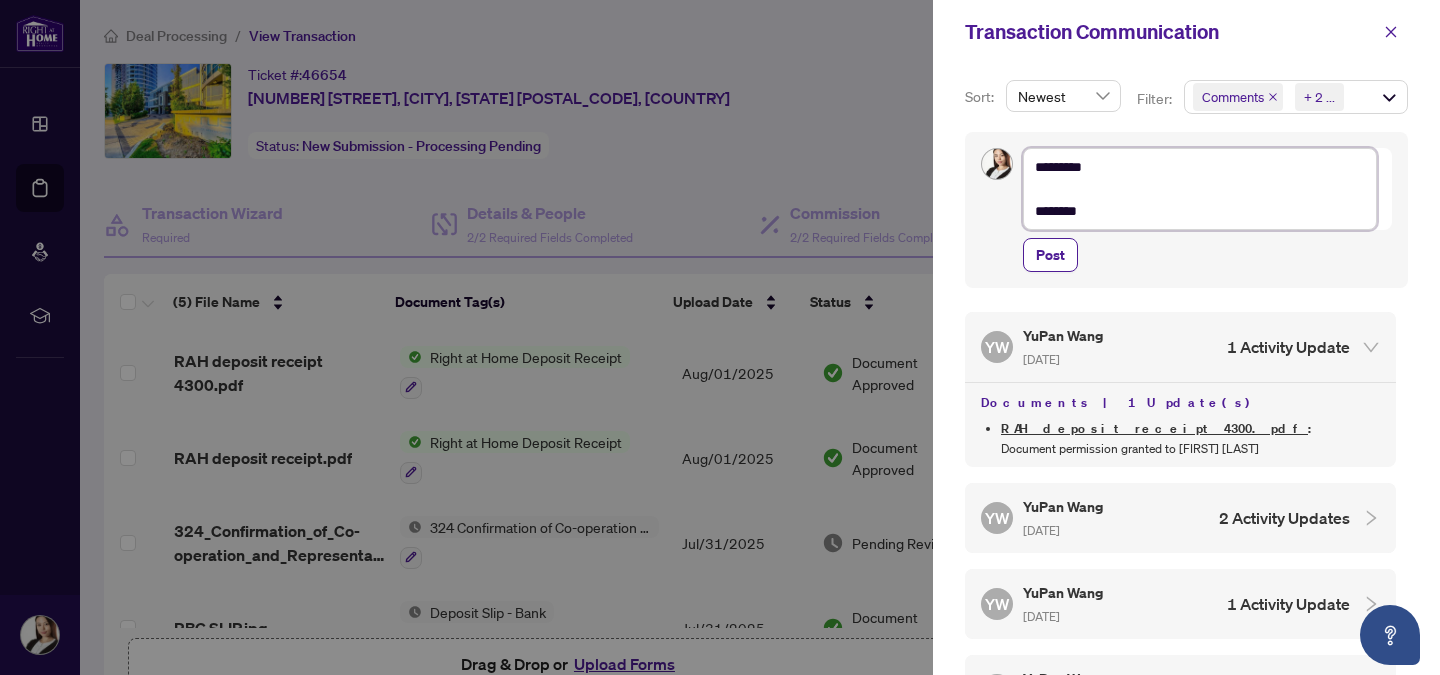 type on "*********
*********" 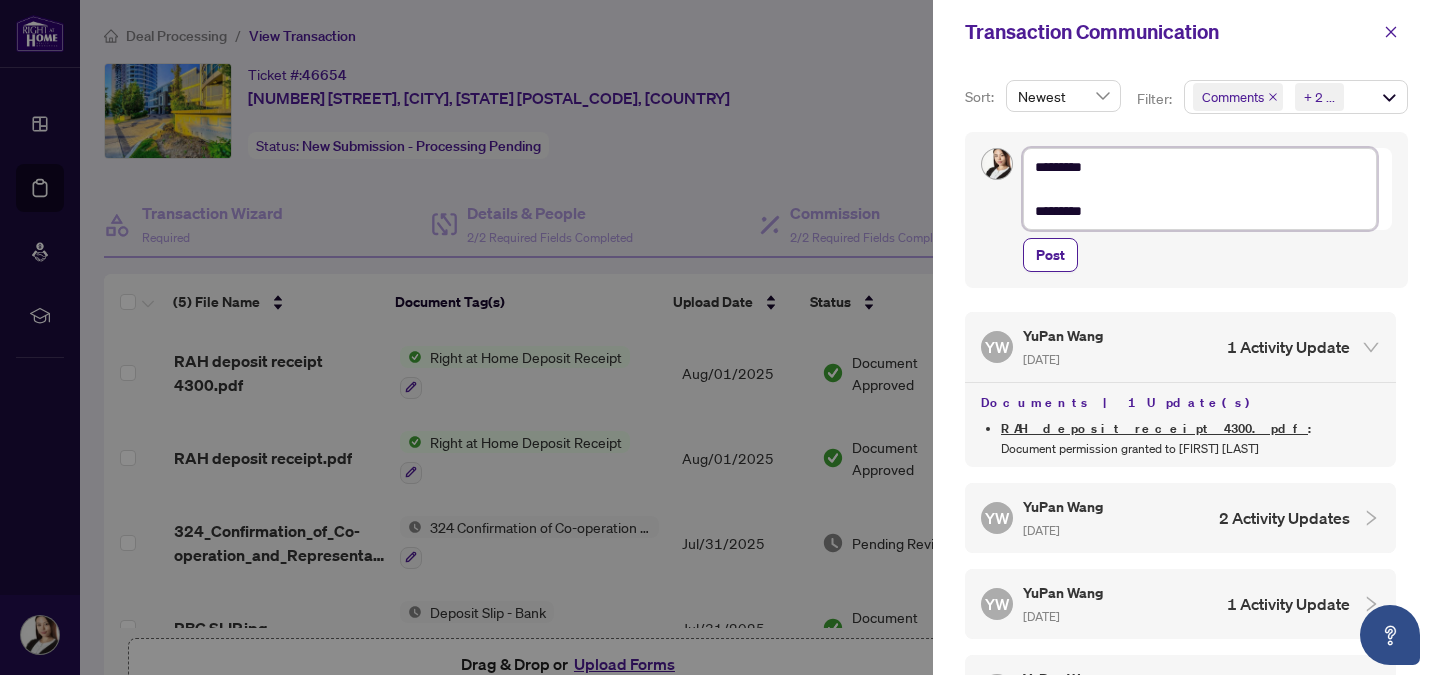 type on "**********" 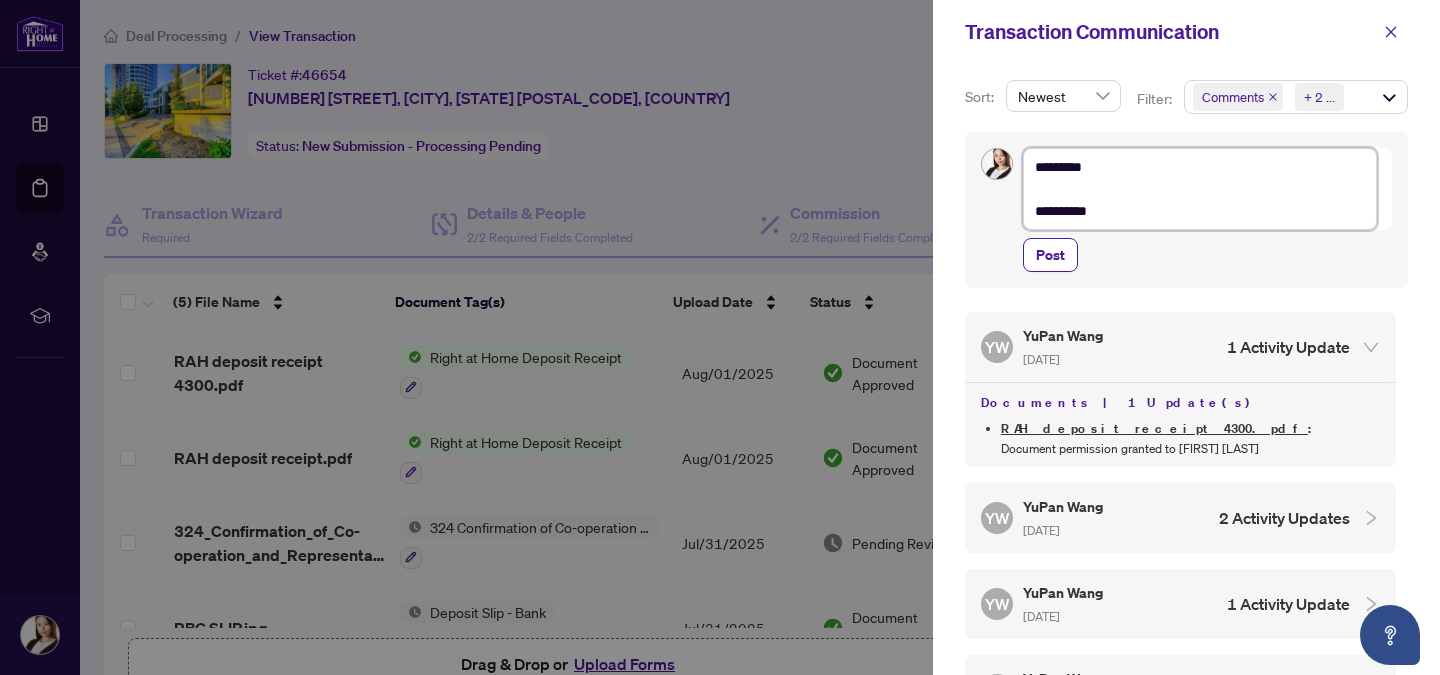 type on "**********" 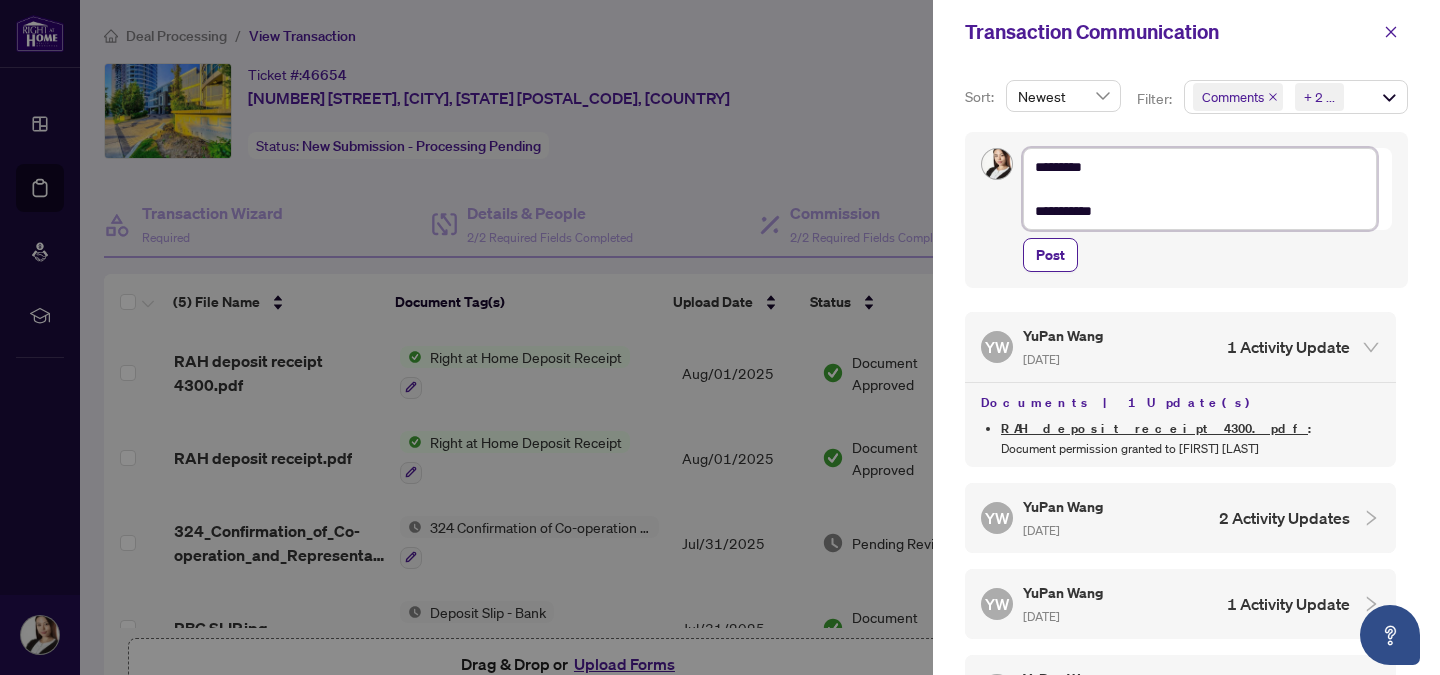 type on "**********" 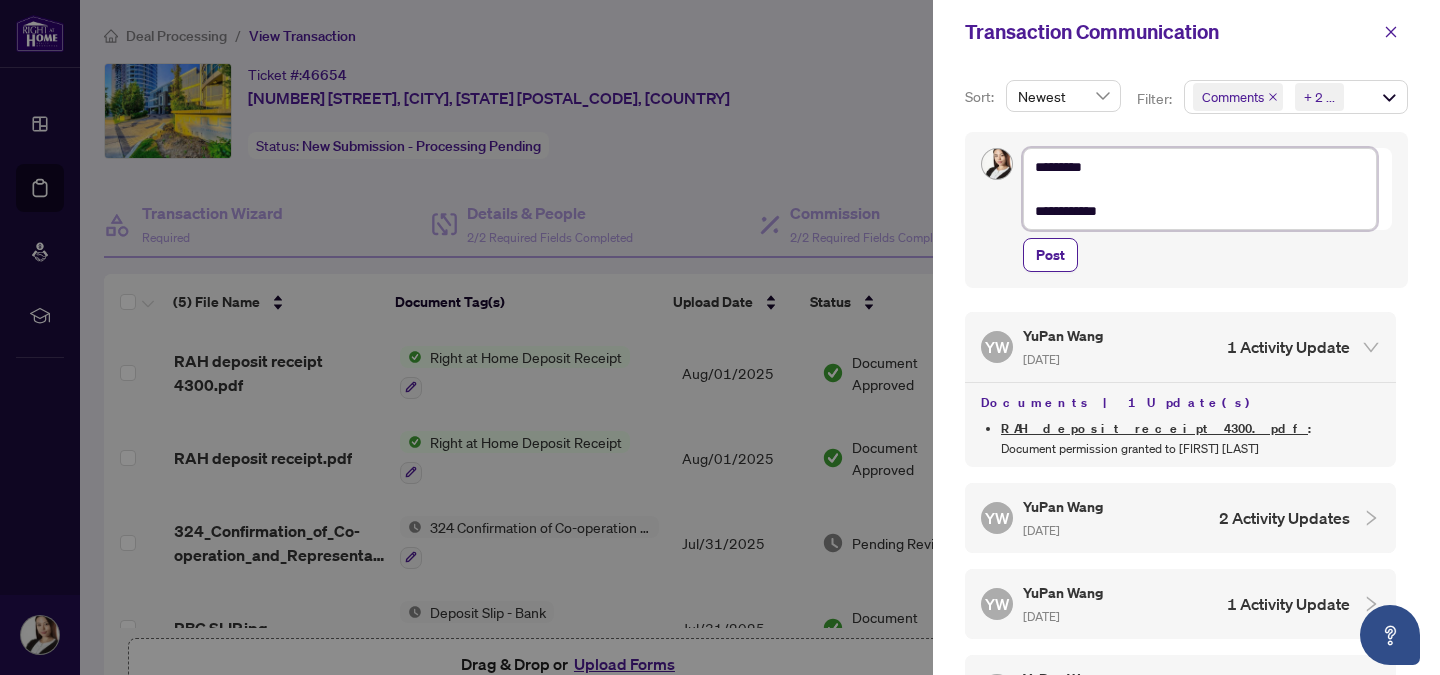 type on "**********" 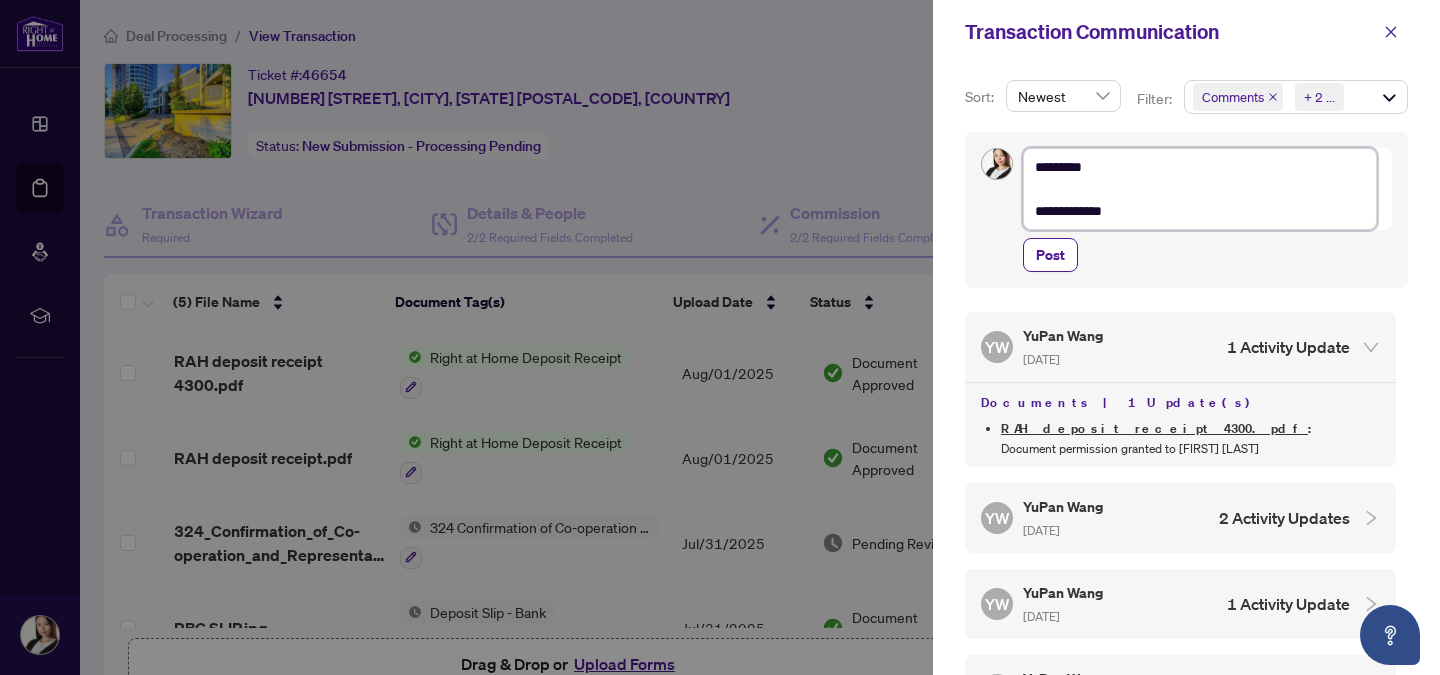 type on "**********" 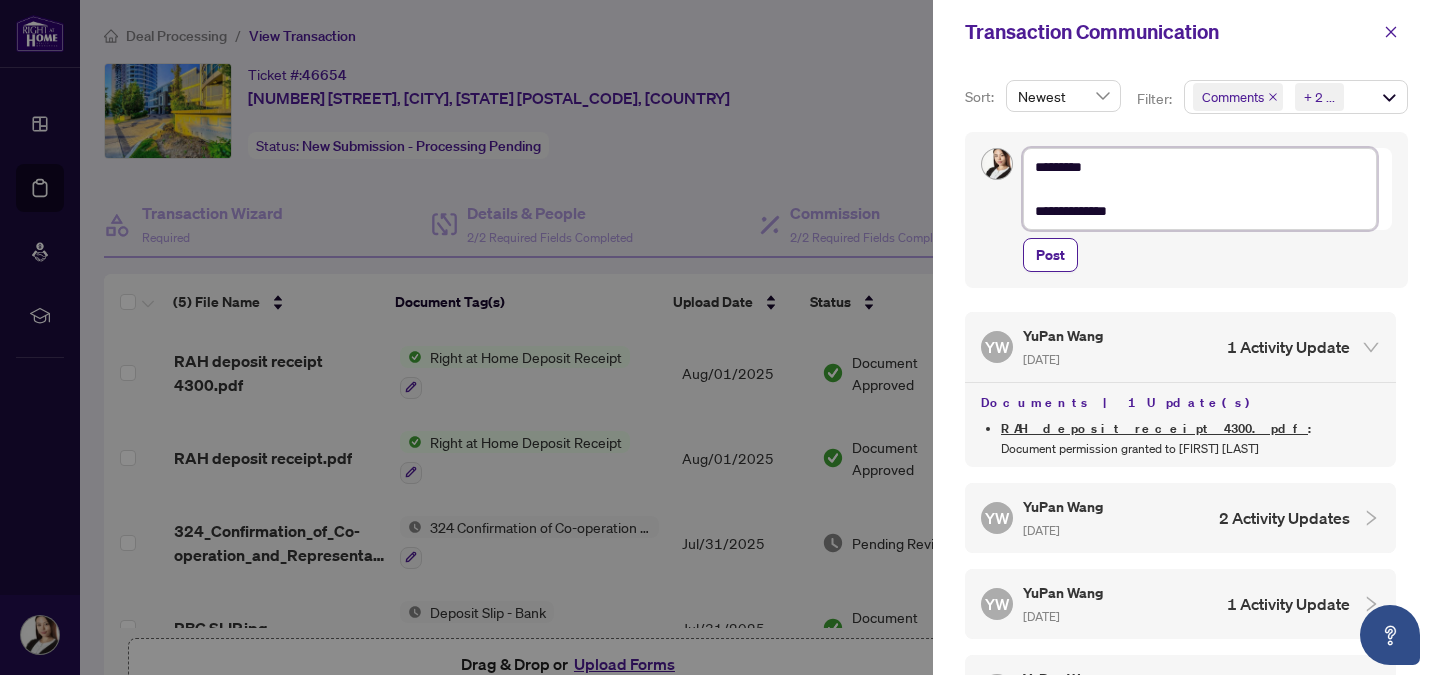 type on "**********" 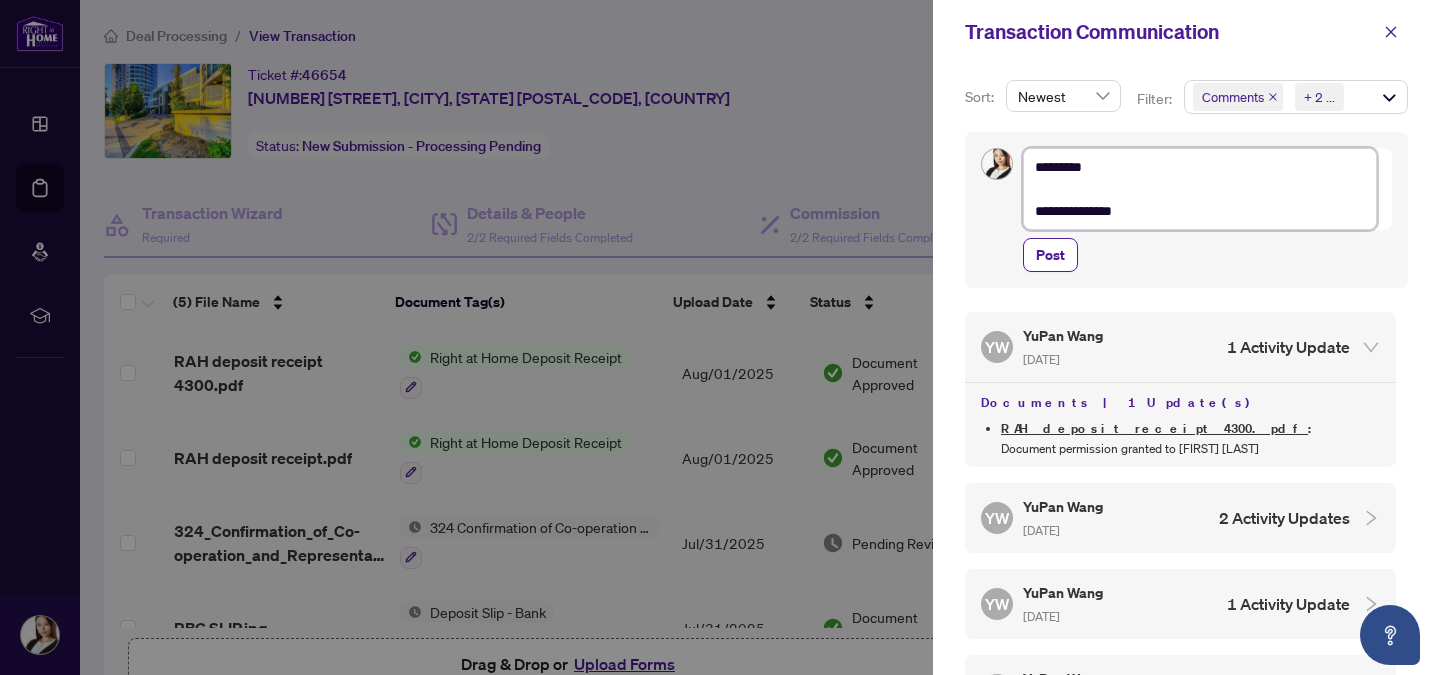 type on "**********" 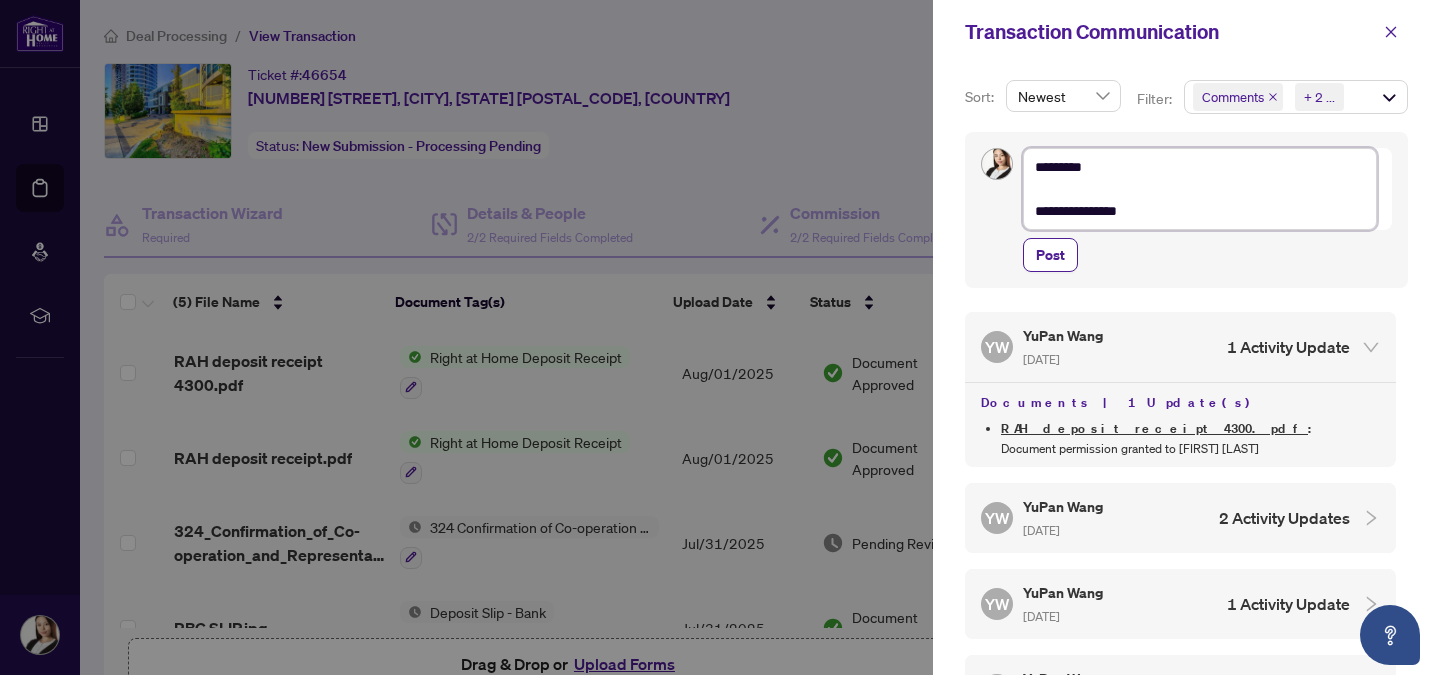 type on "**********" 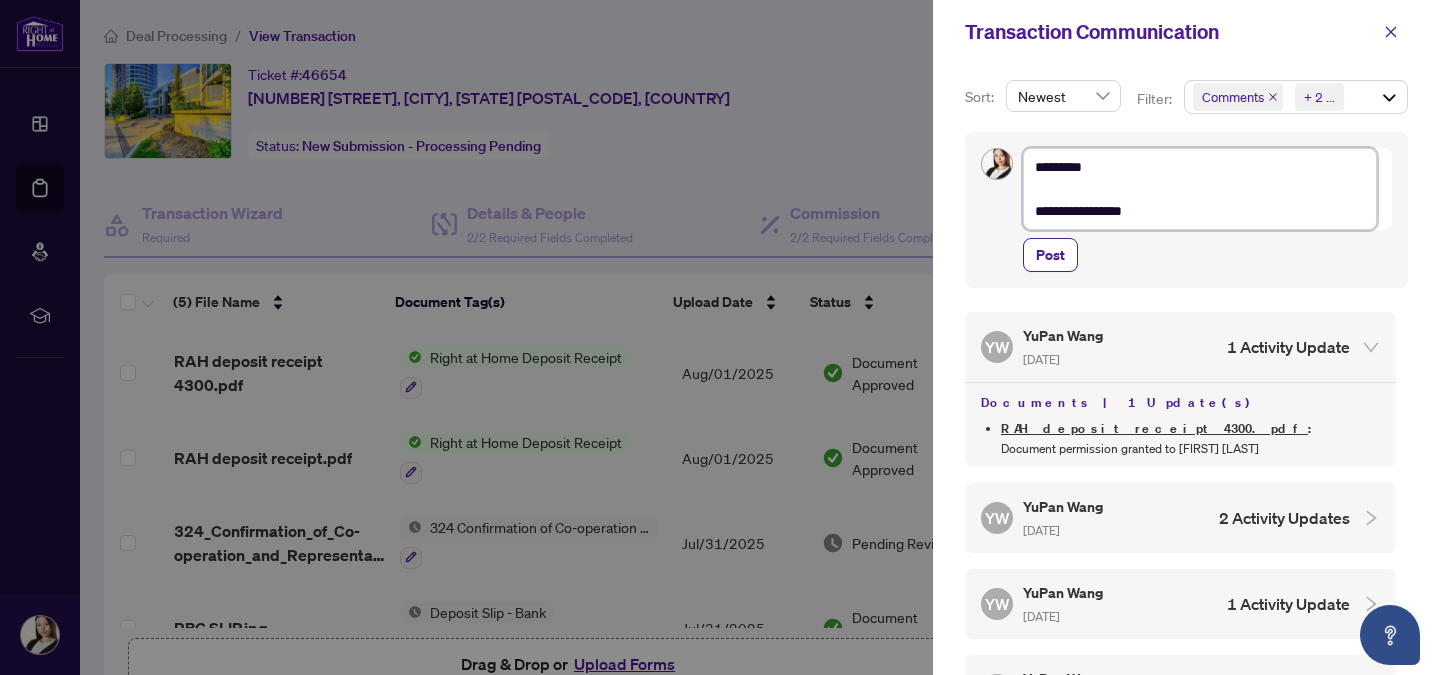 type on "**********" 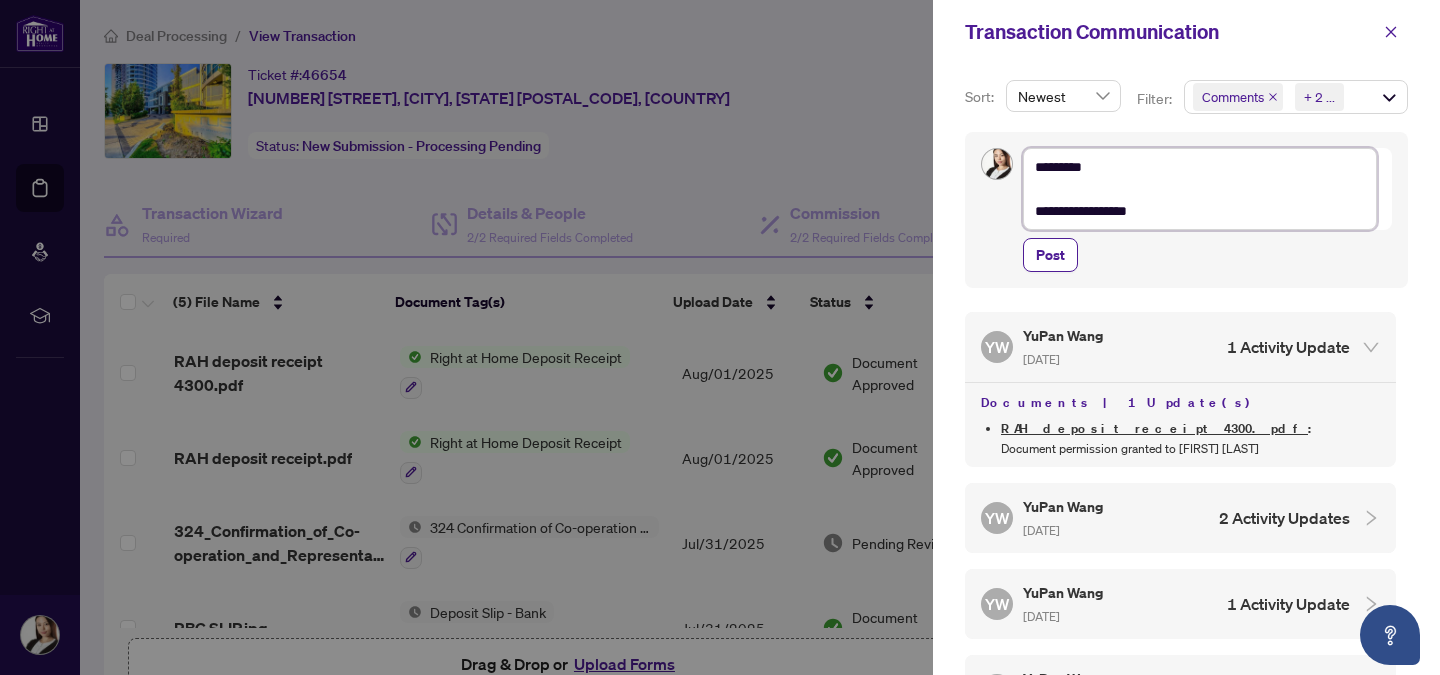 type on "**********" 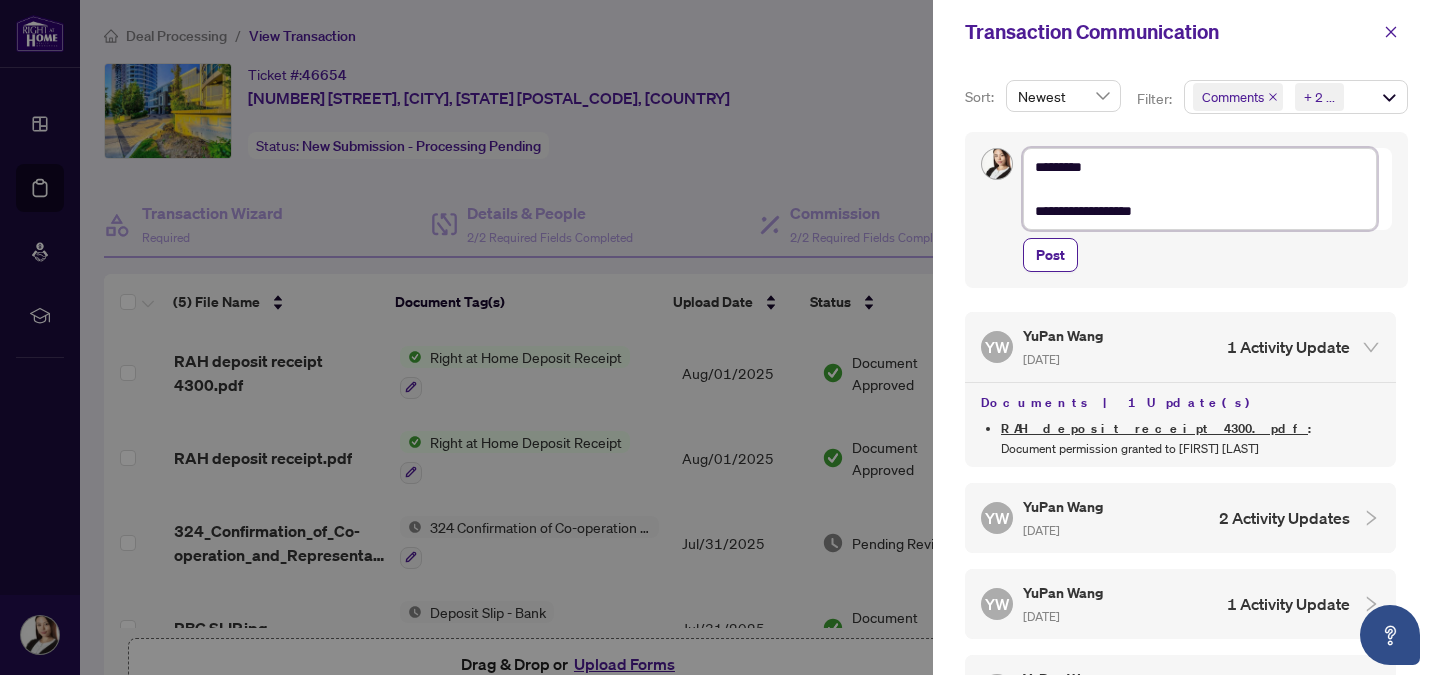 type on "**********" 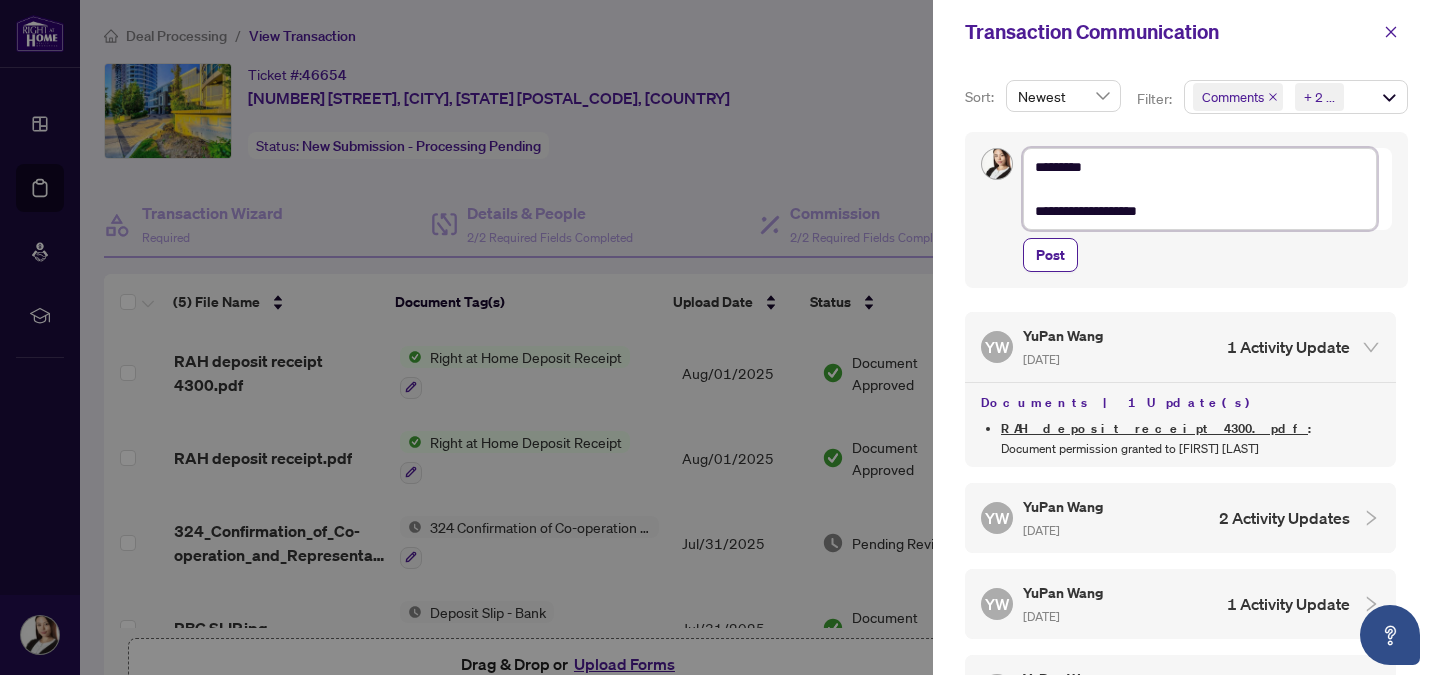 type on "**********" 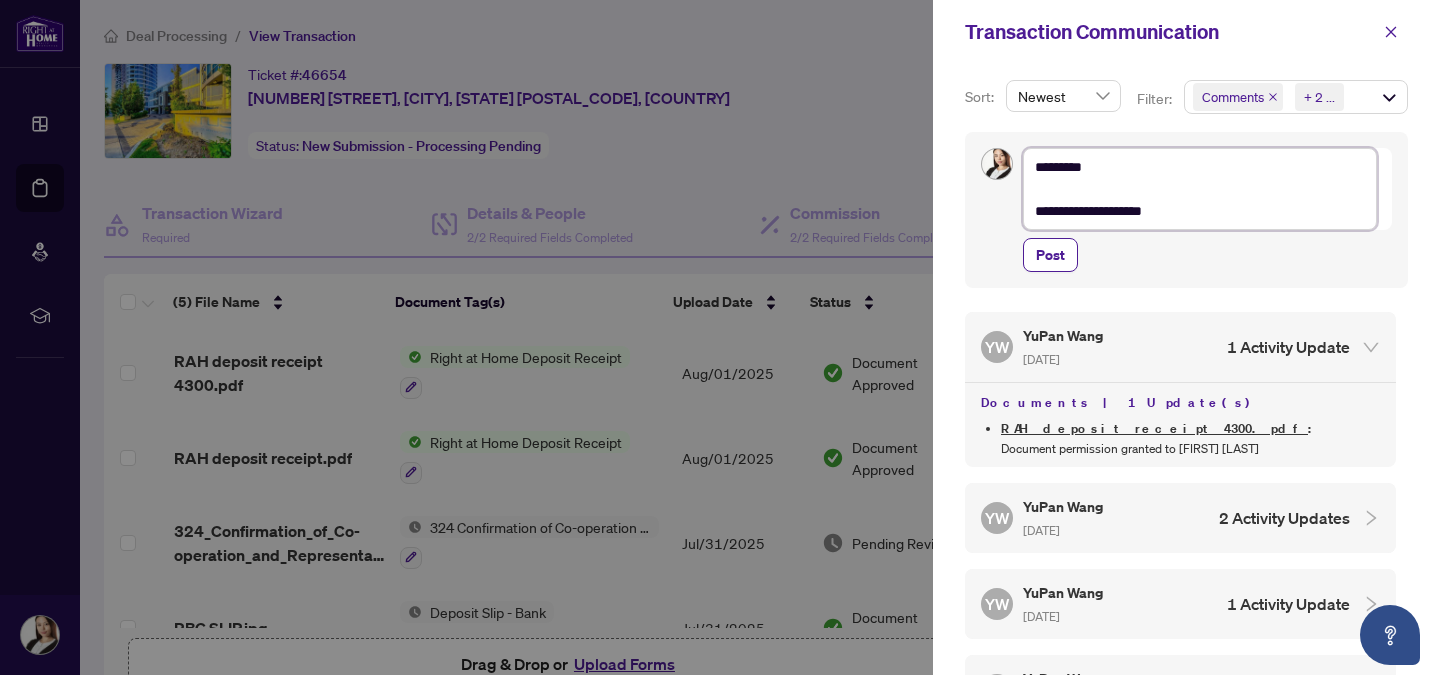 type on "**********" 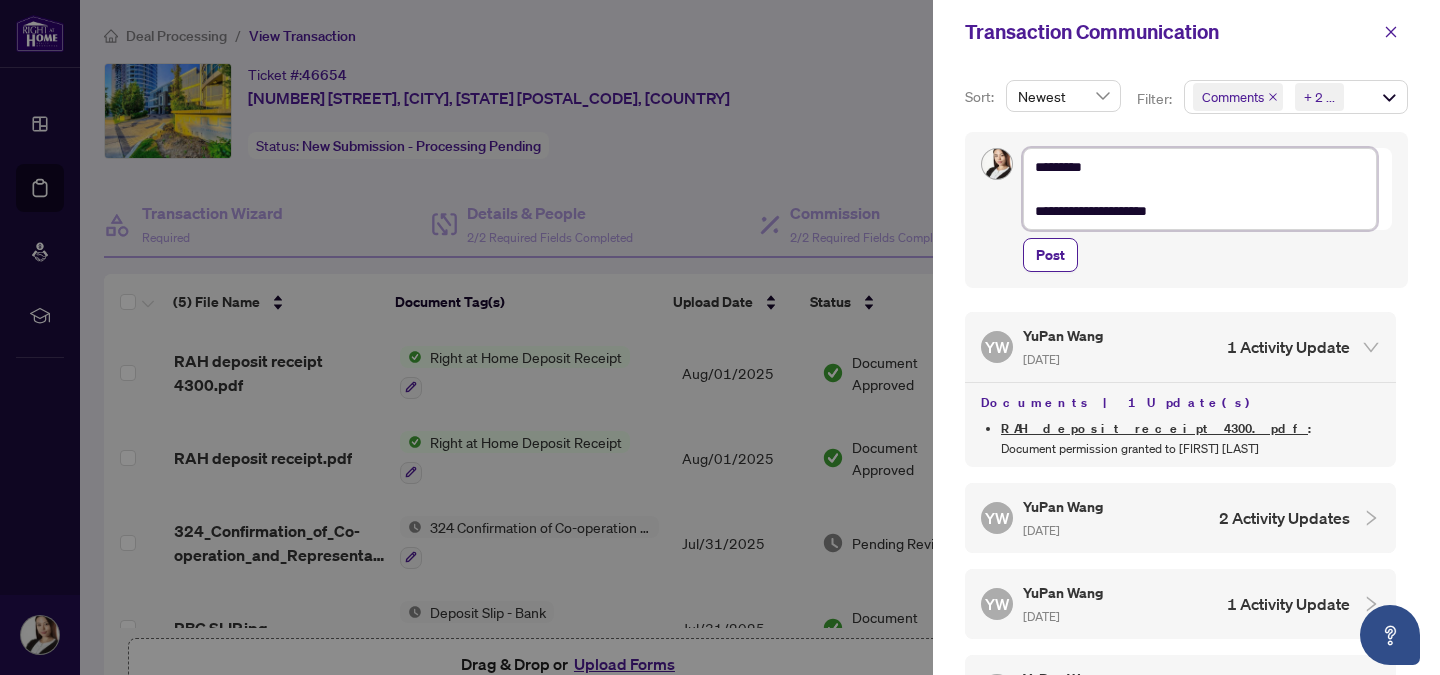 type on "**********" 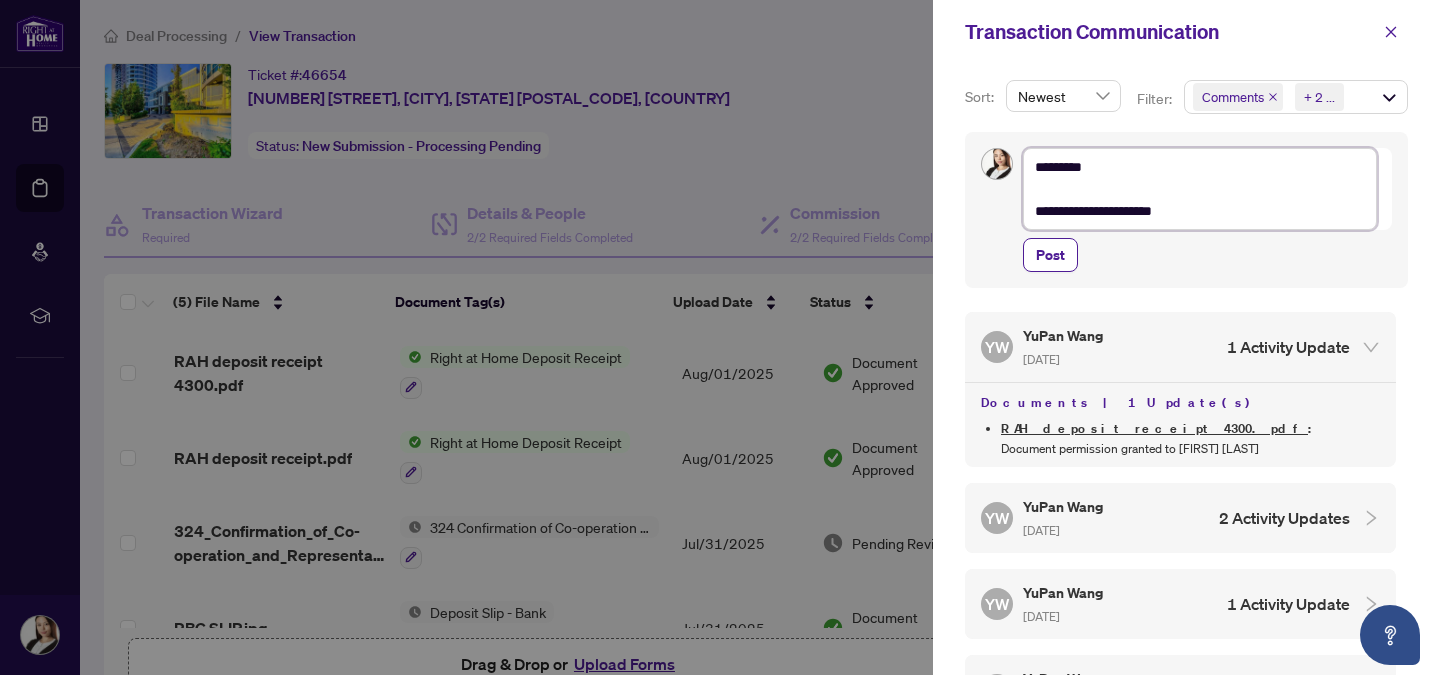 type on "**********" 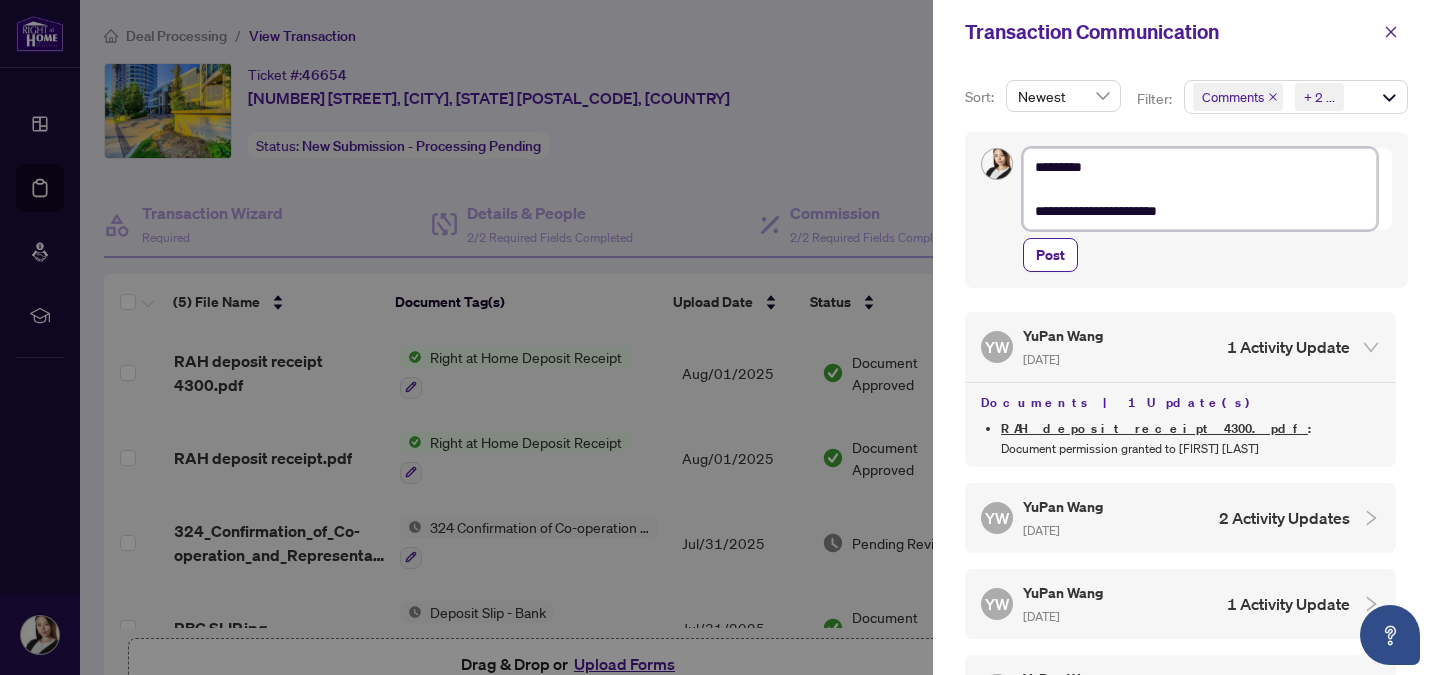 type on "**********" 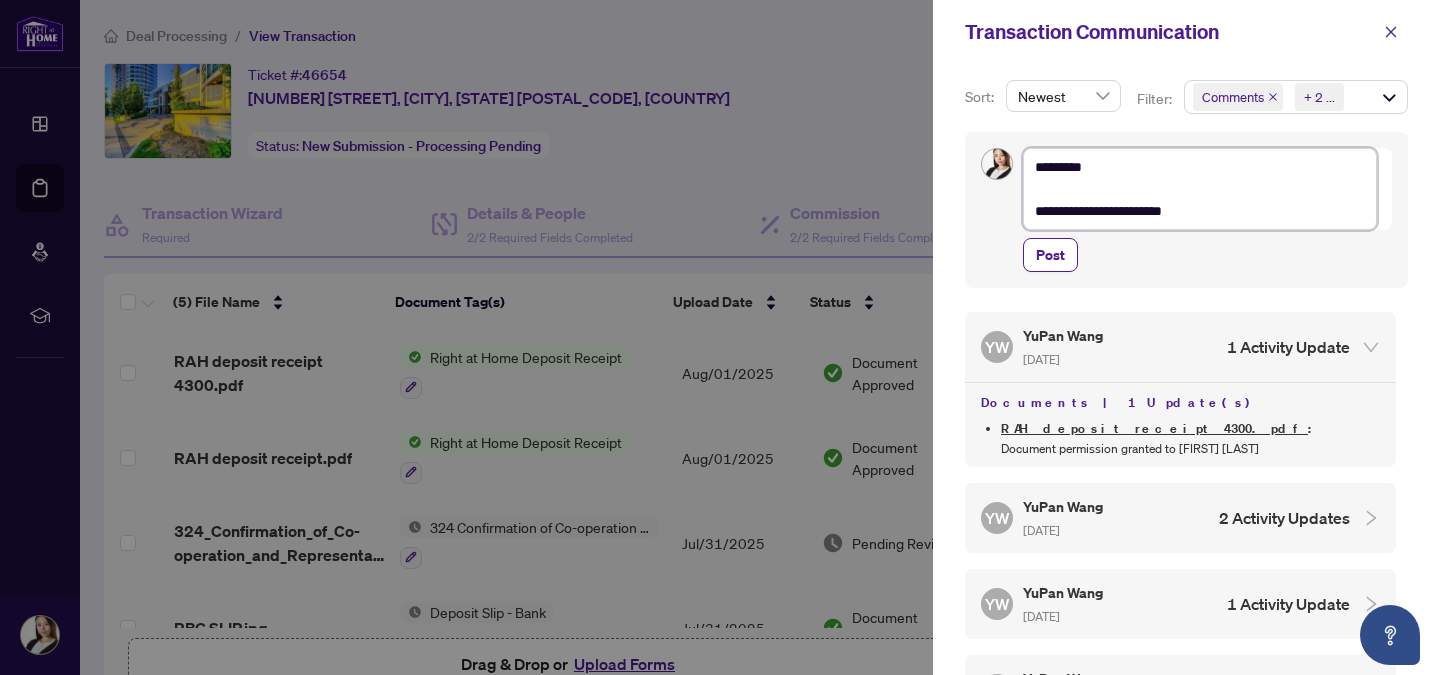 type on "**********" 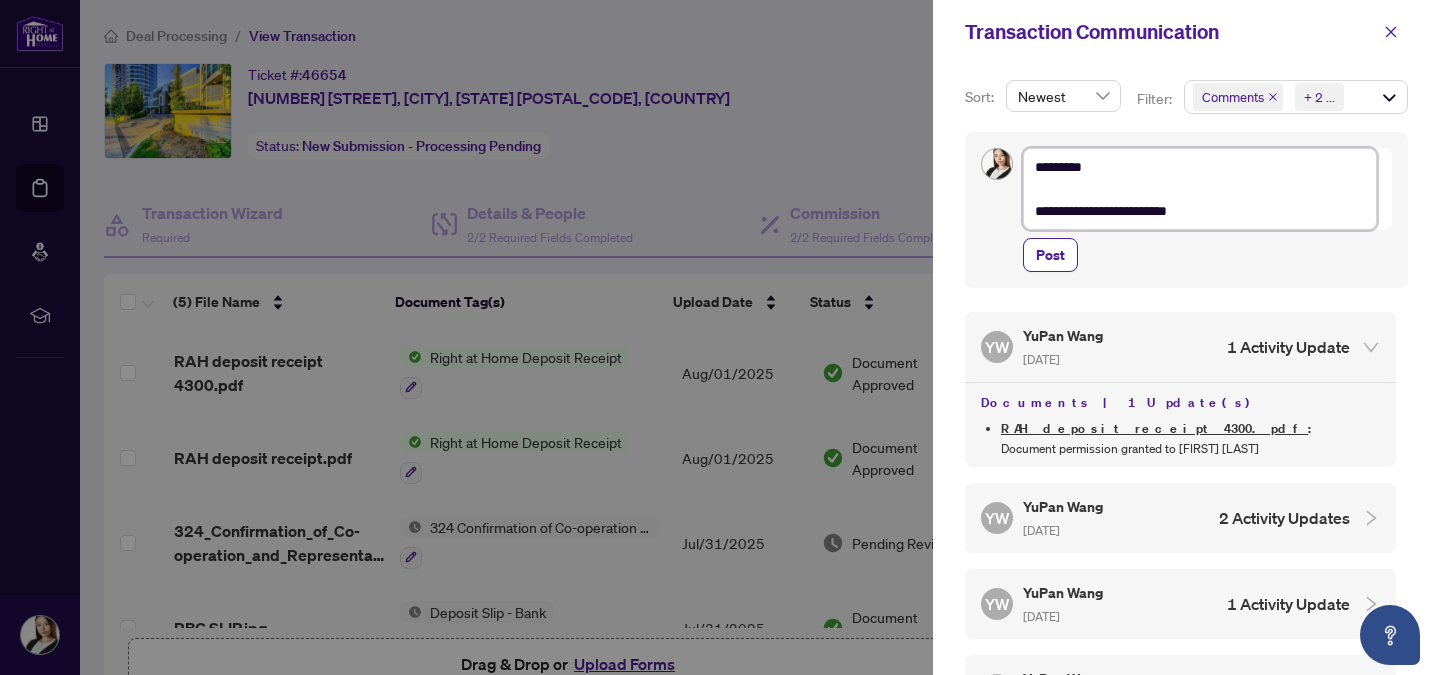type on "**********" 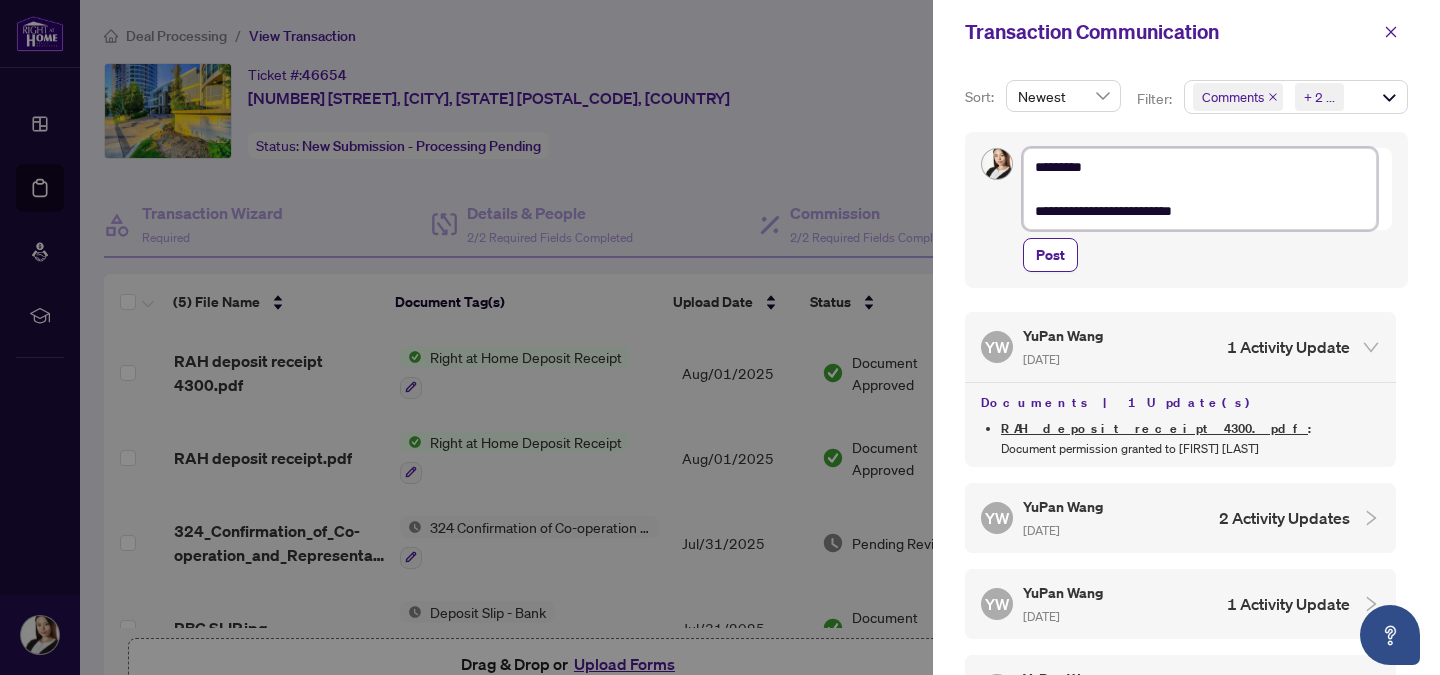 type on "**********" 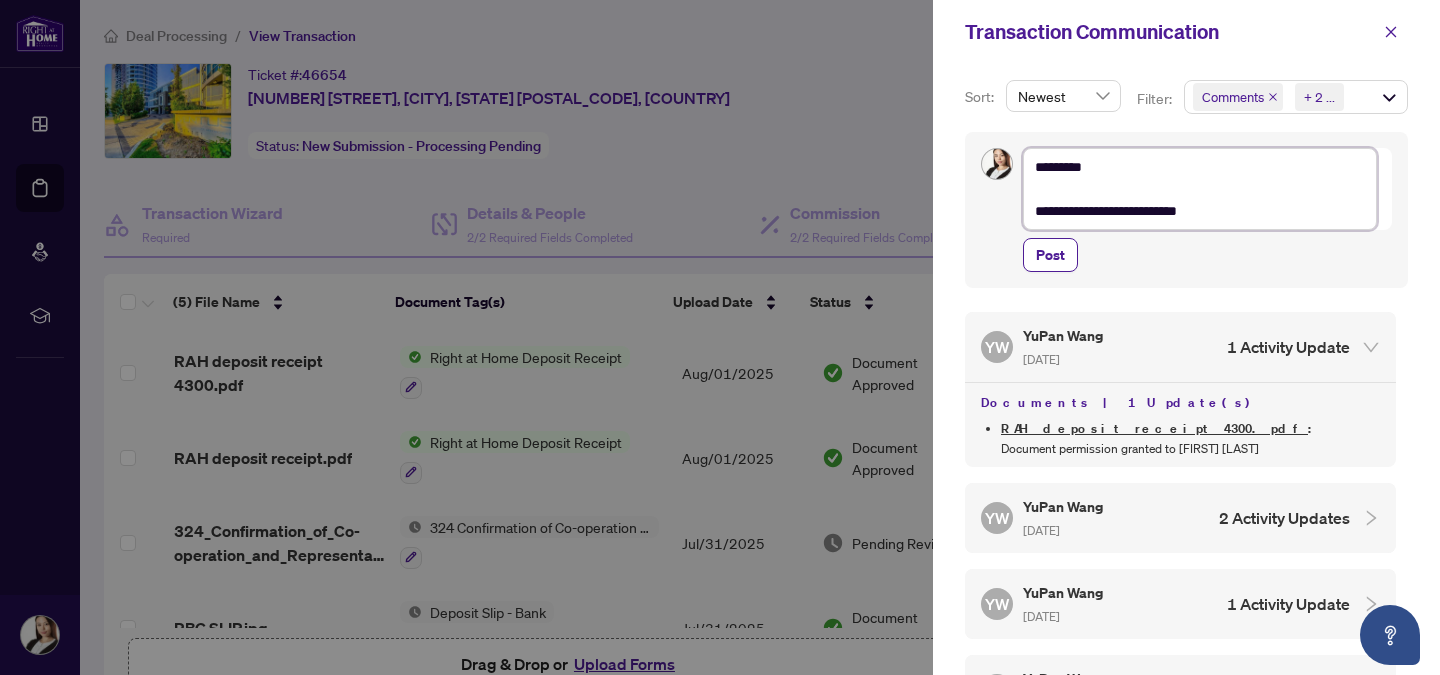 type on "**********" 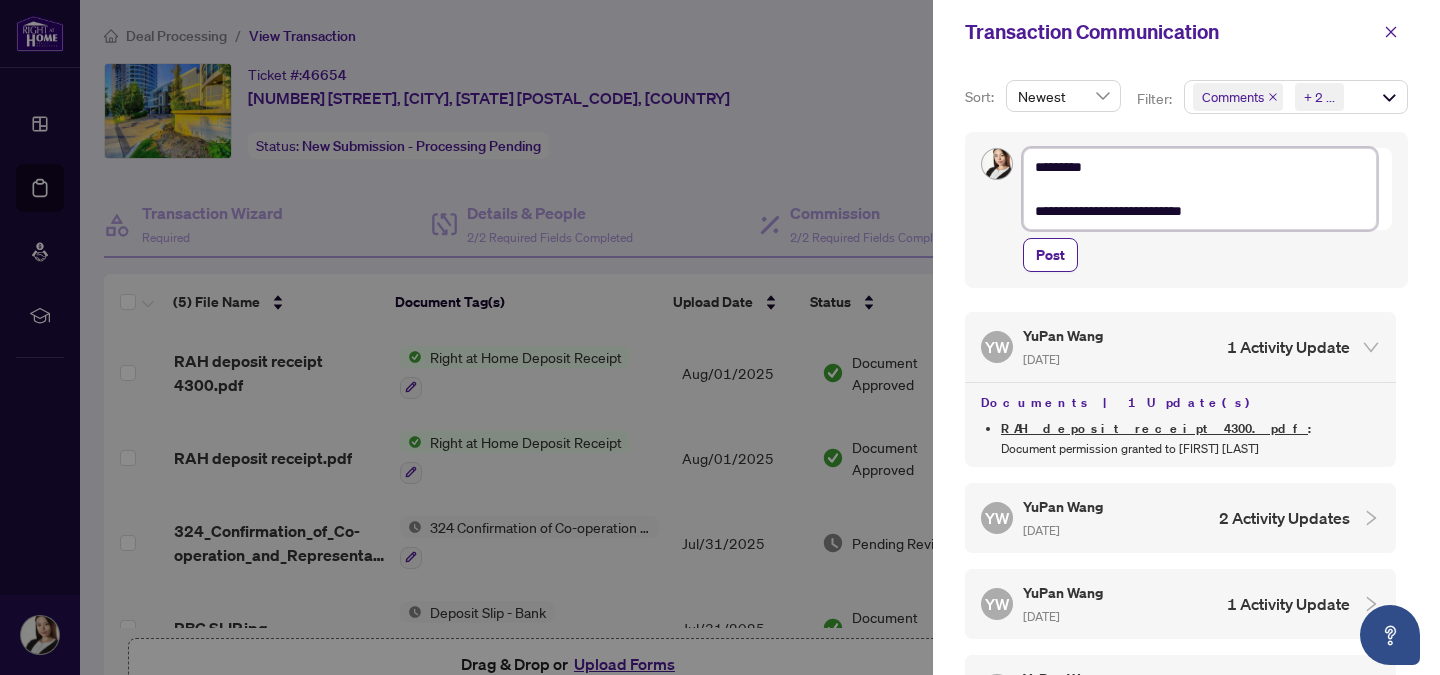 type on "**********" 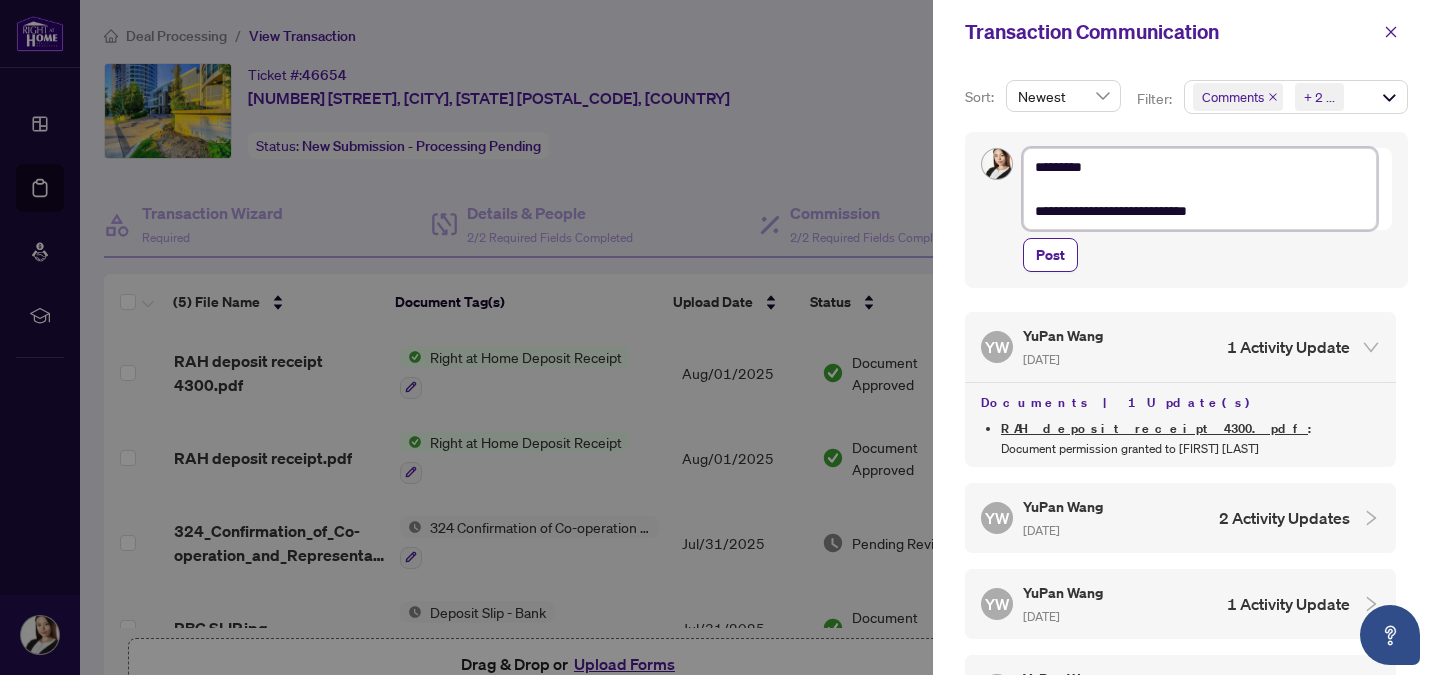 type on "**********" 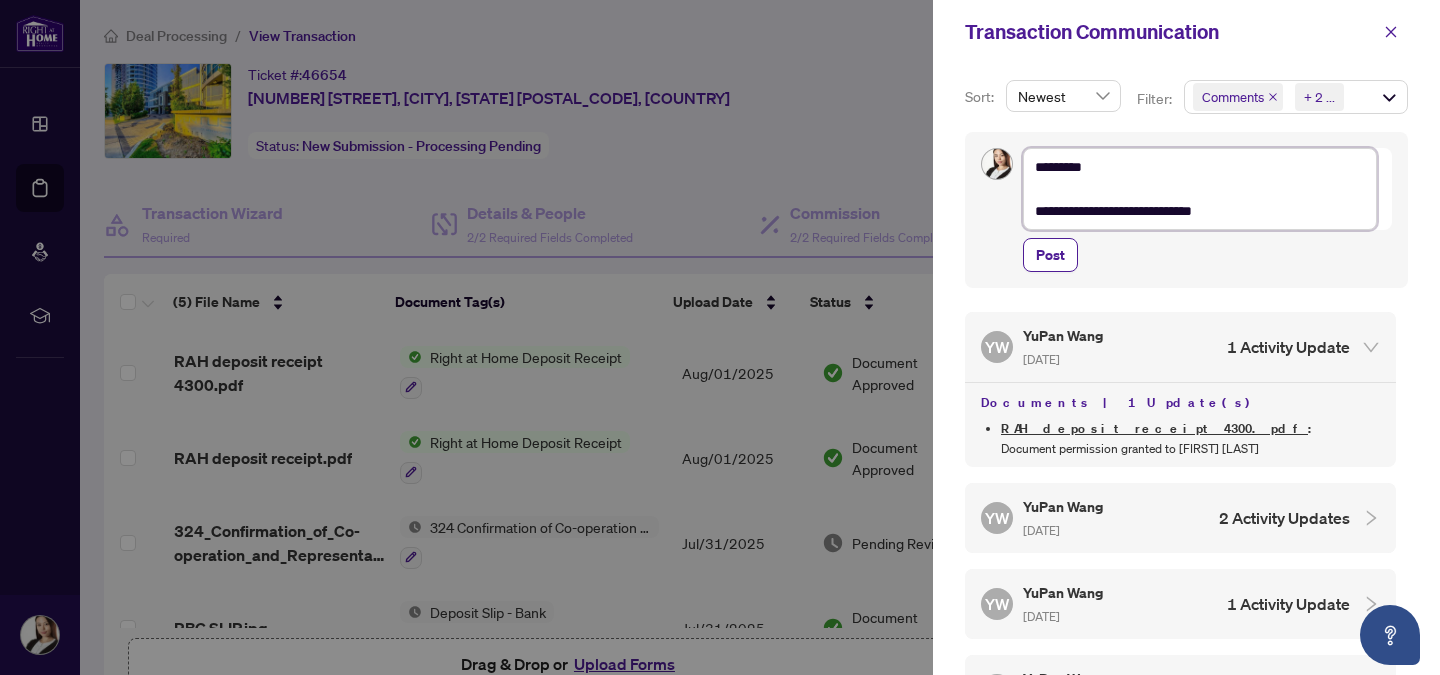type on "**********" 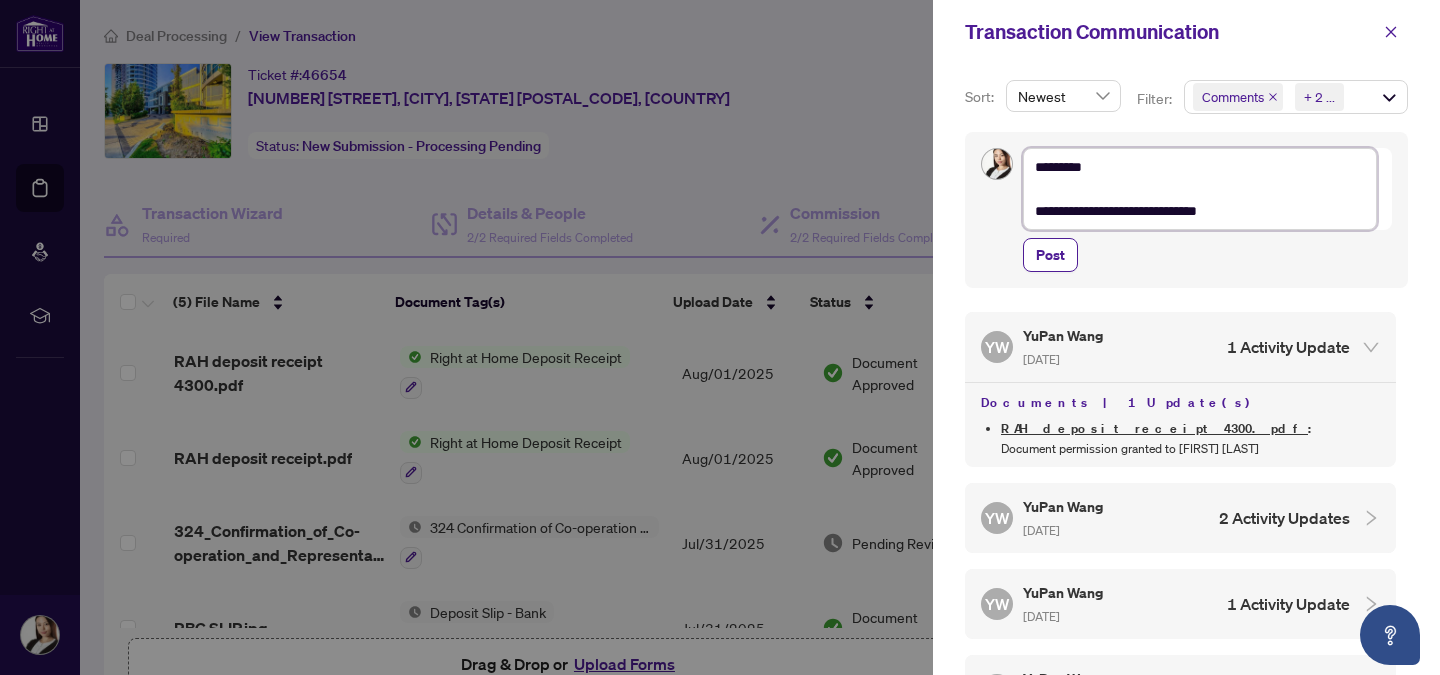 type on "**********" 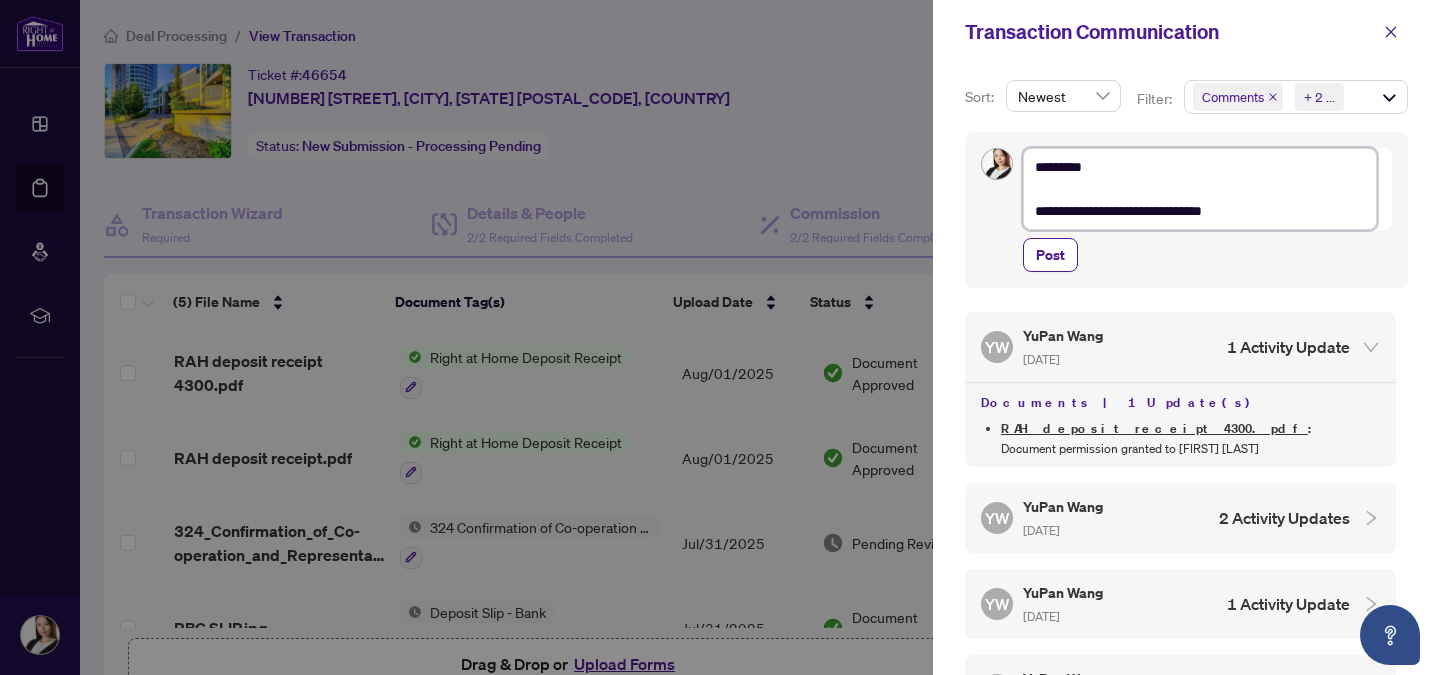 type on "**********" 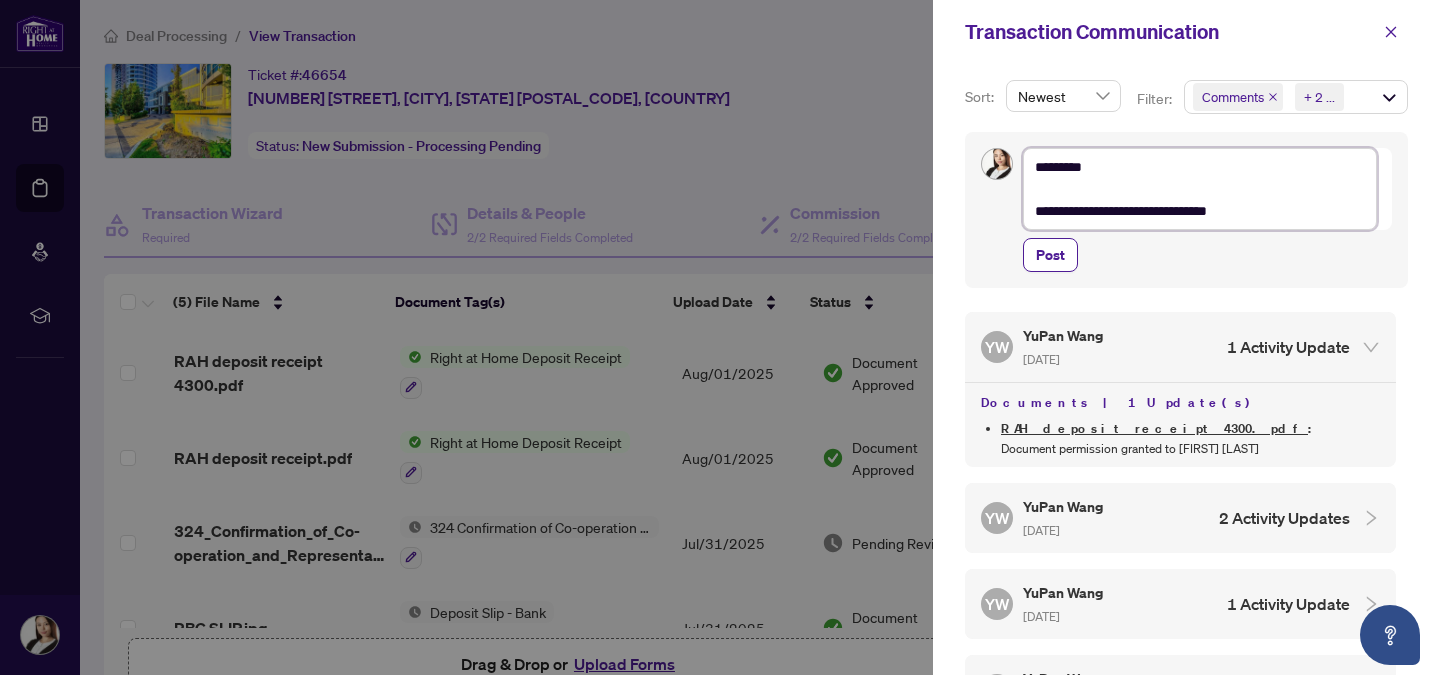 type on "**********" 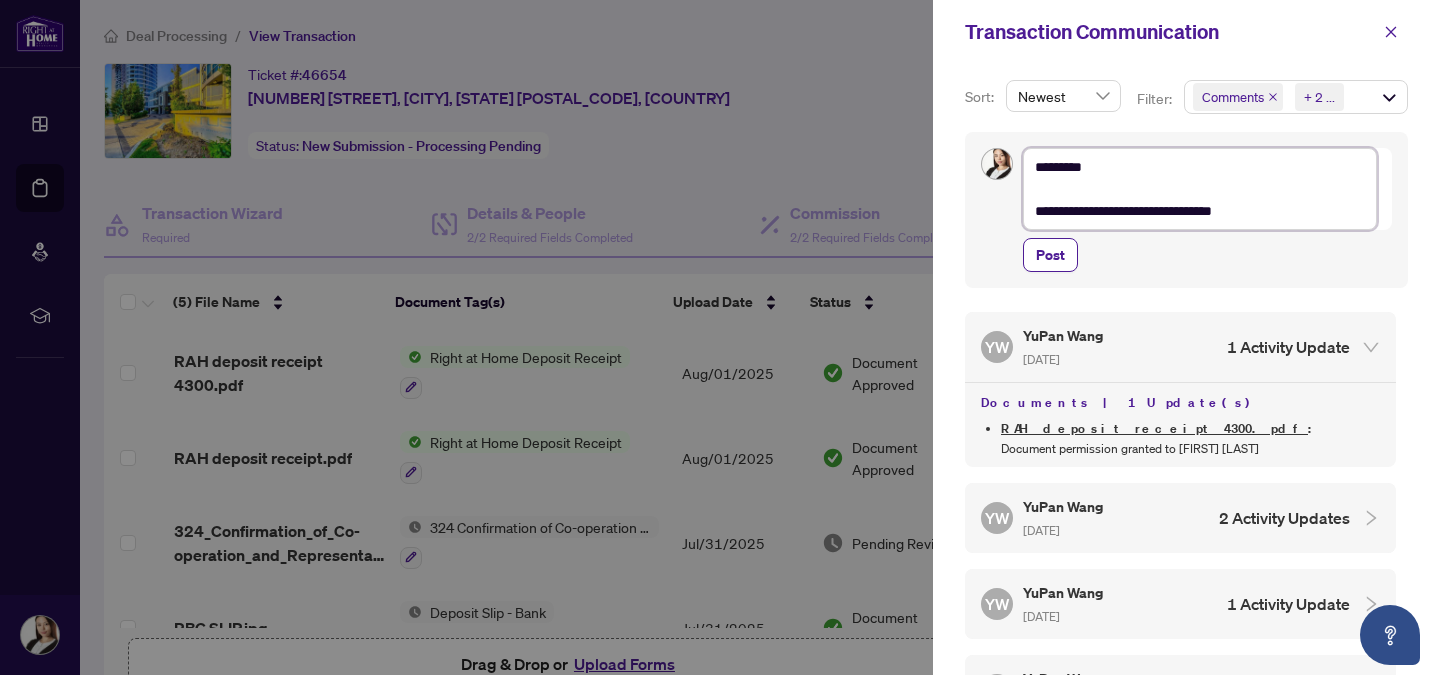 type on "**********" 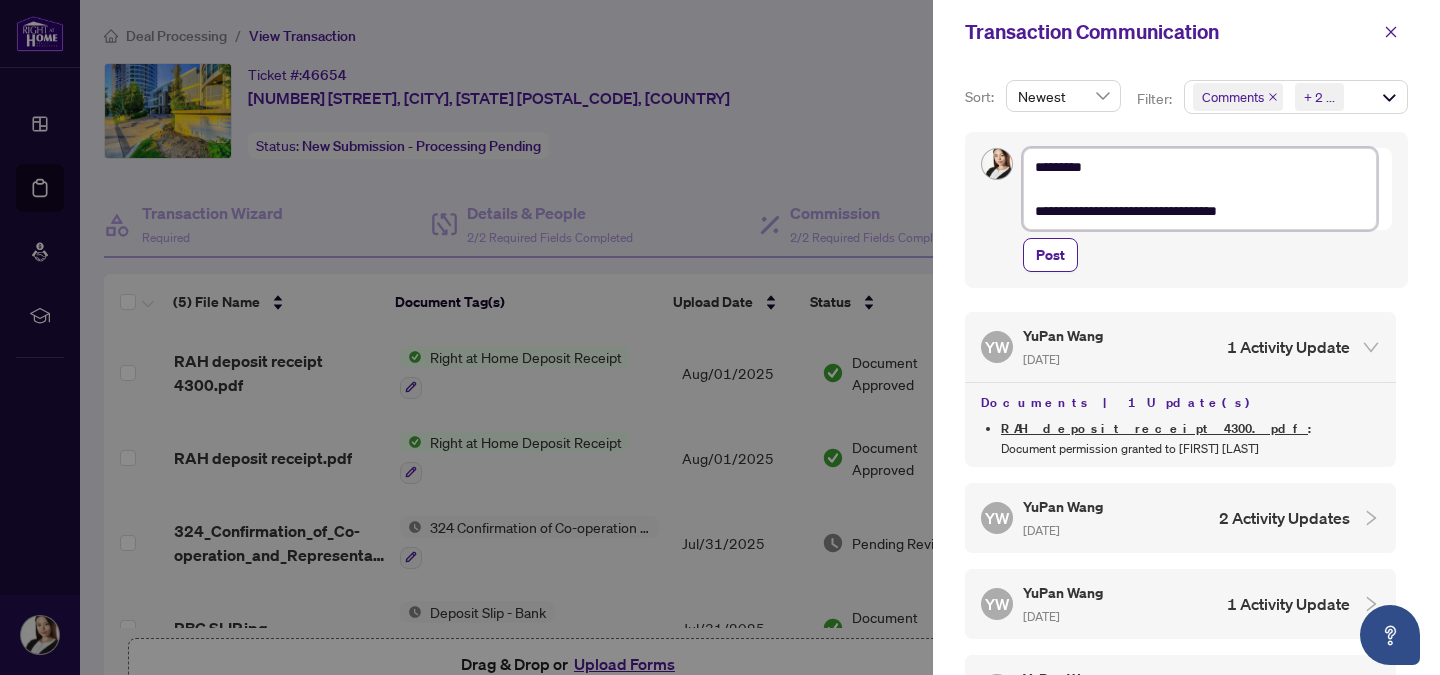 type on "**********" 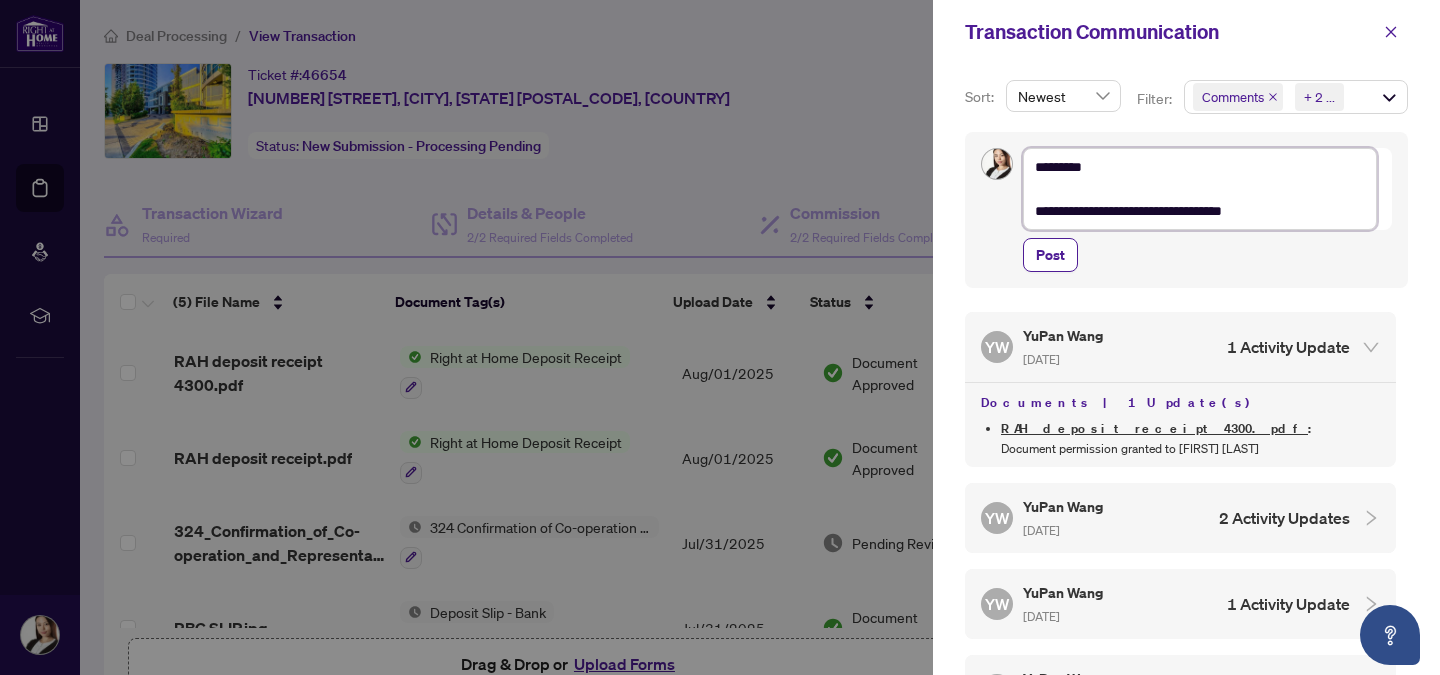 type on "**********" 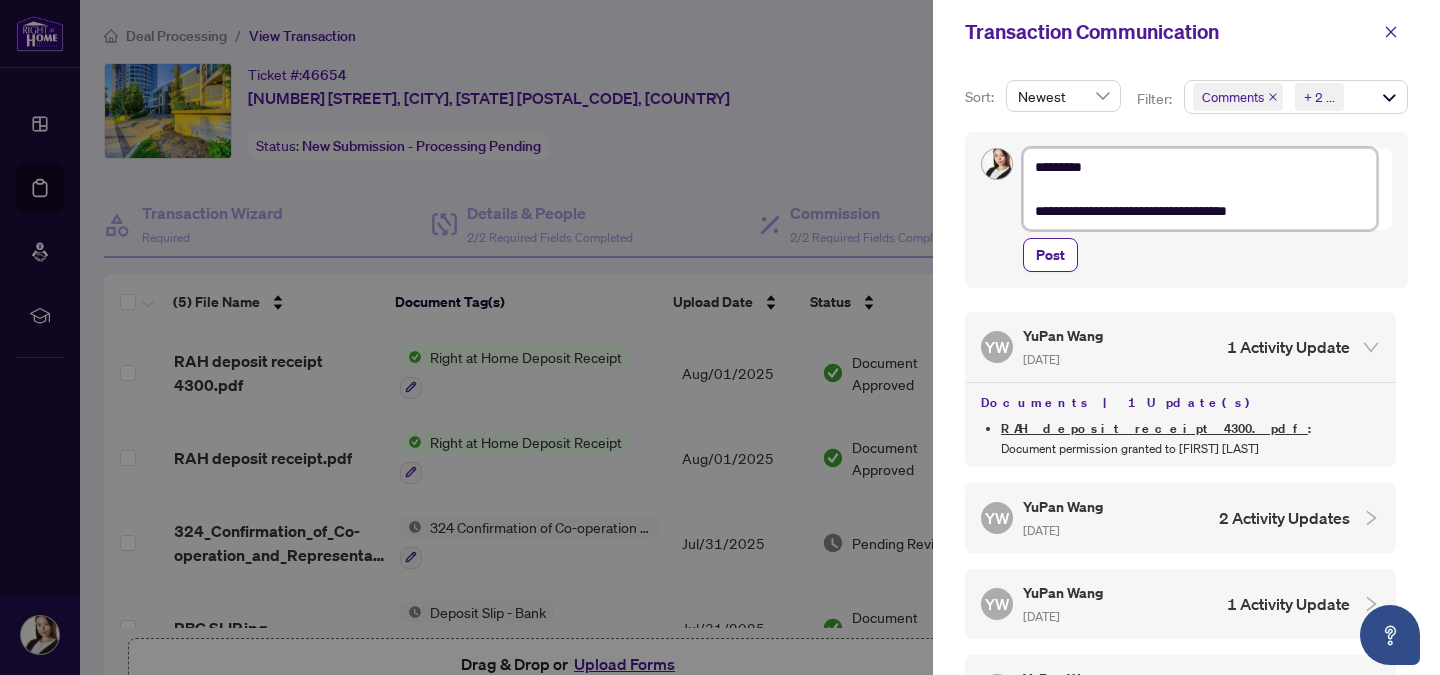 type on "**********" 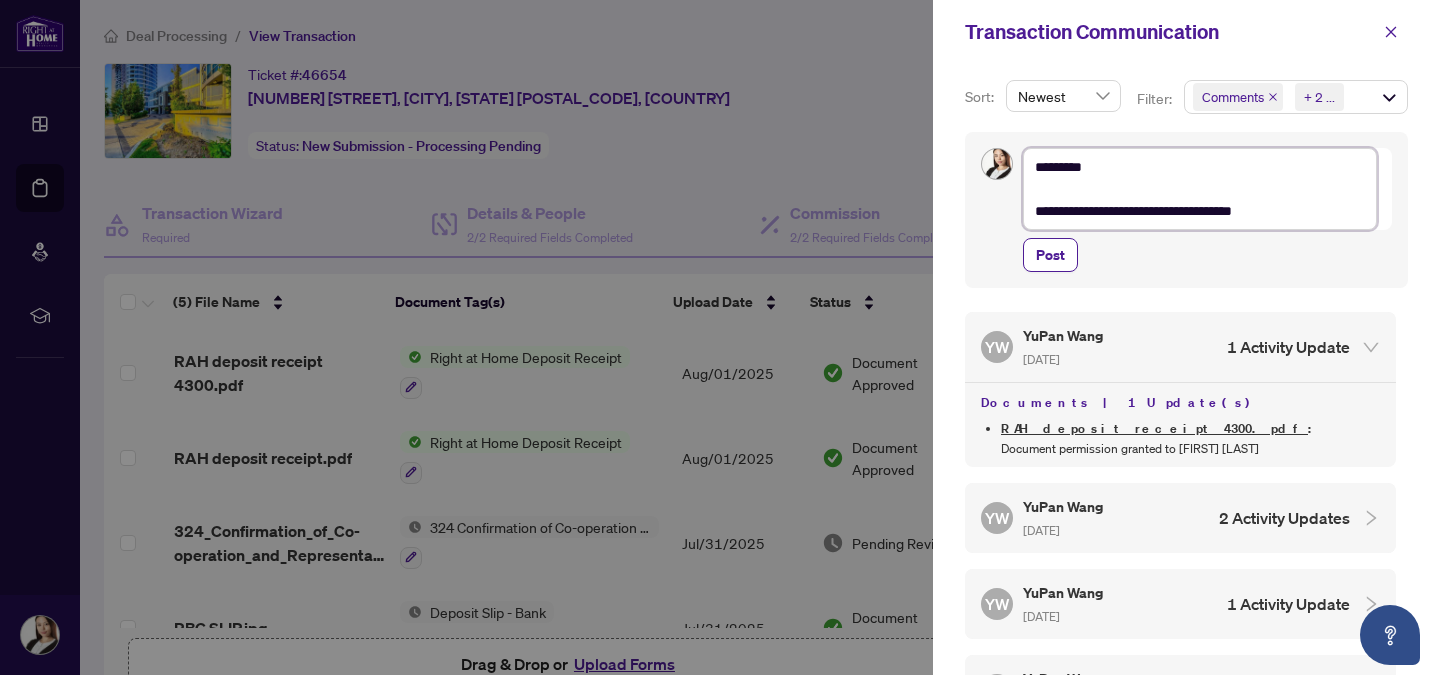 type on "**********" 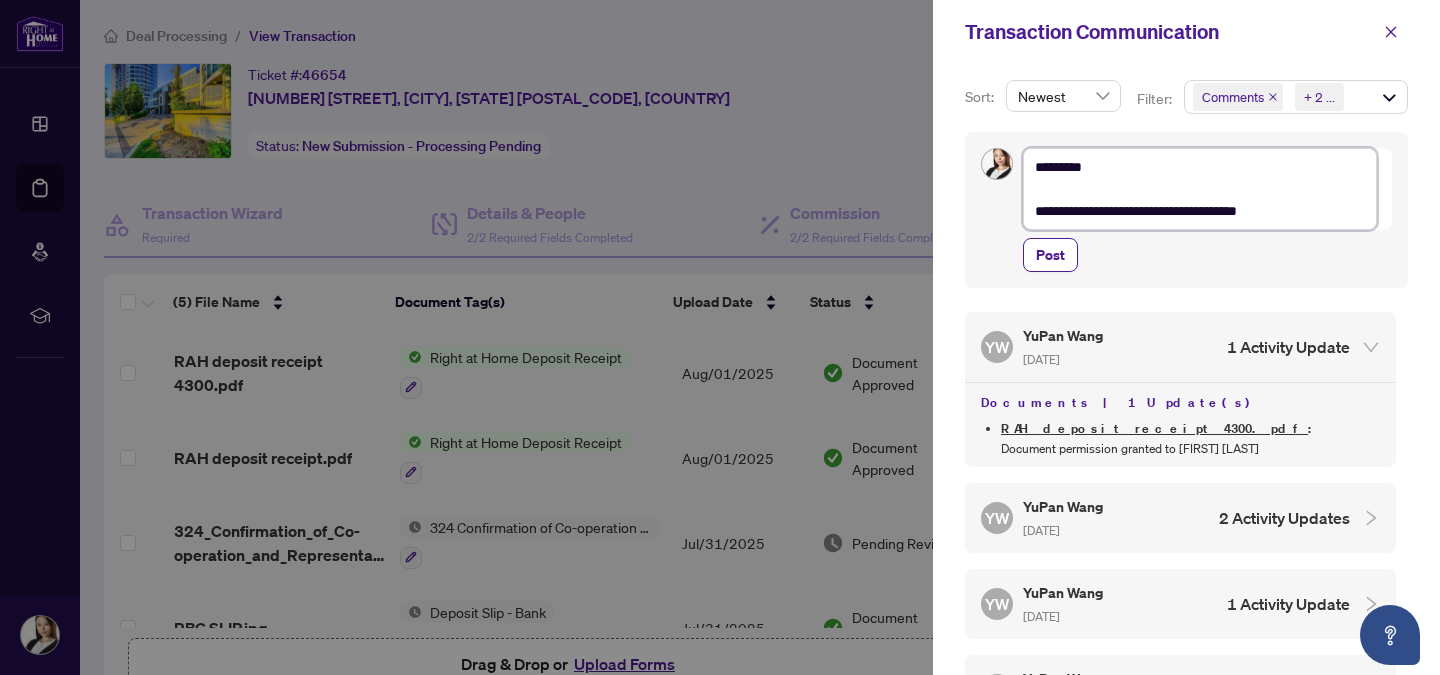 type on "**********" 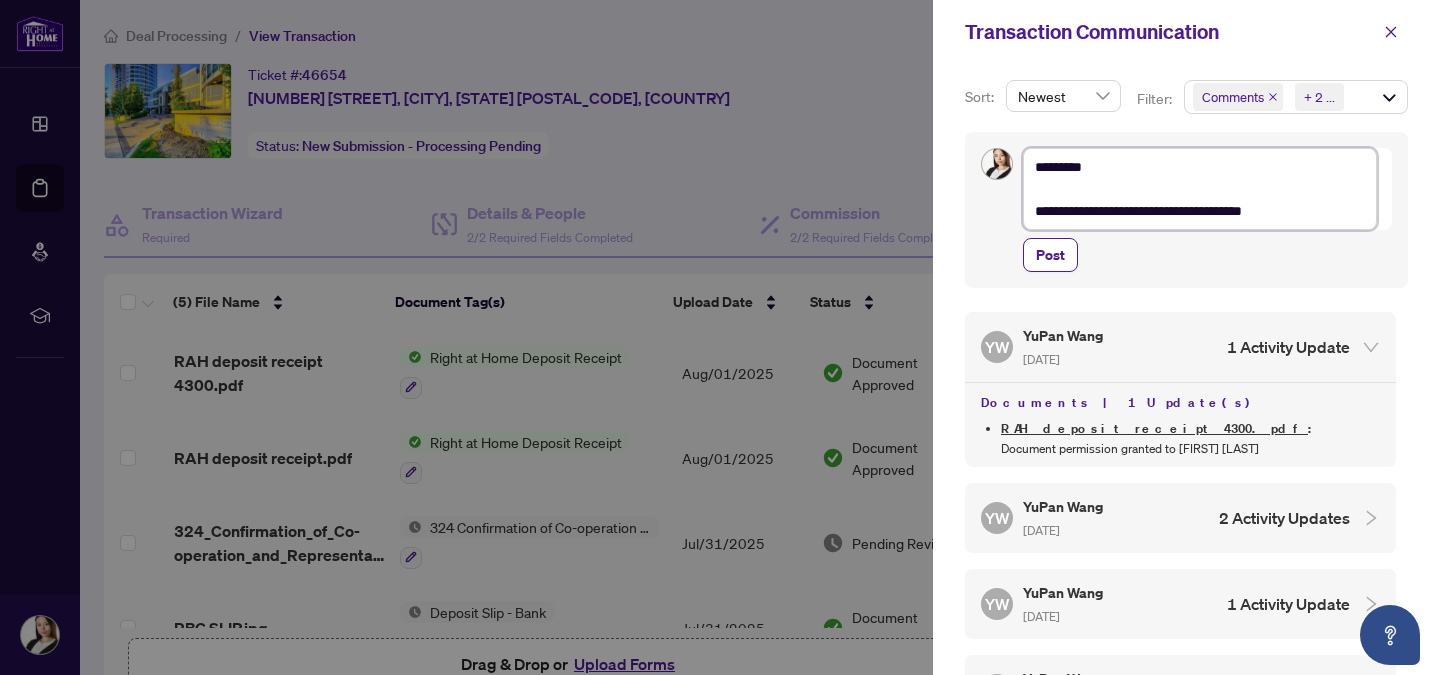 type on "**********" 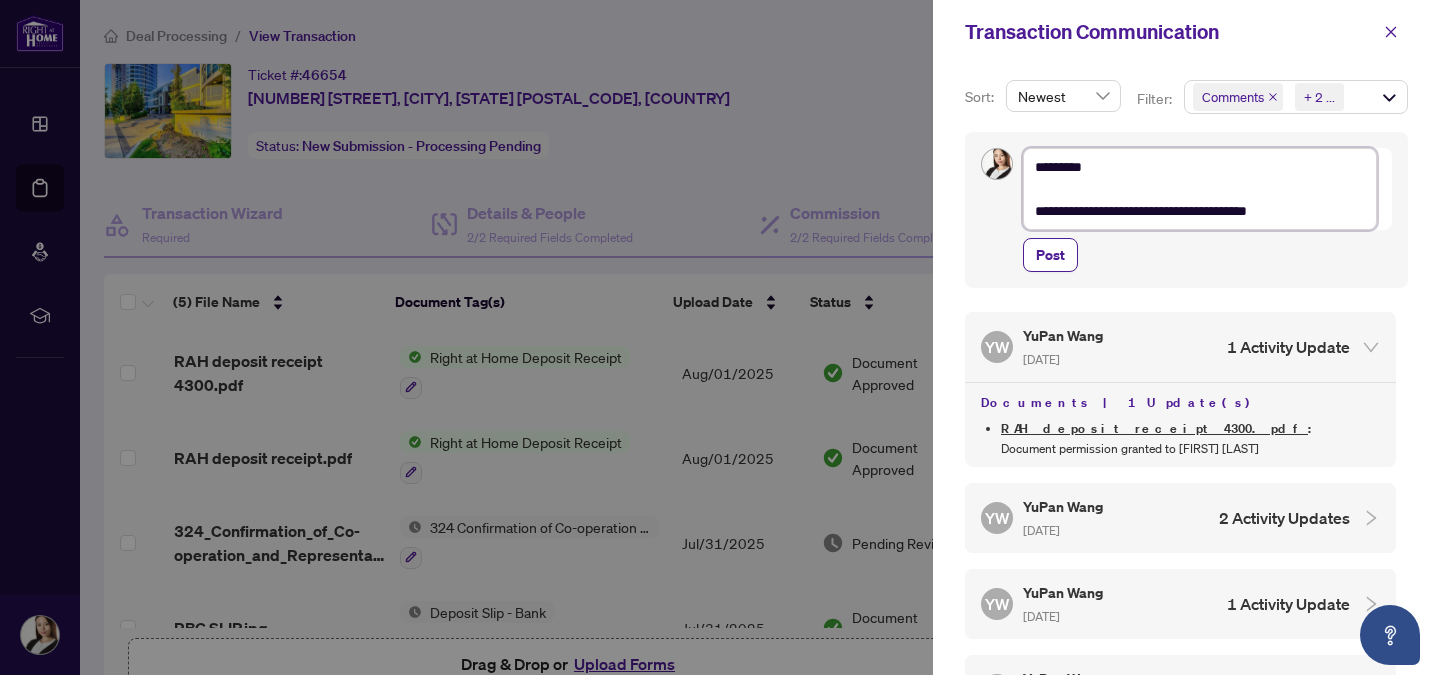 type on "**********" 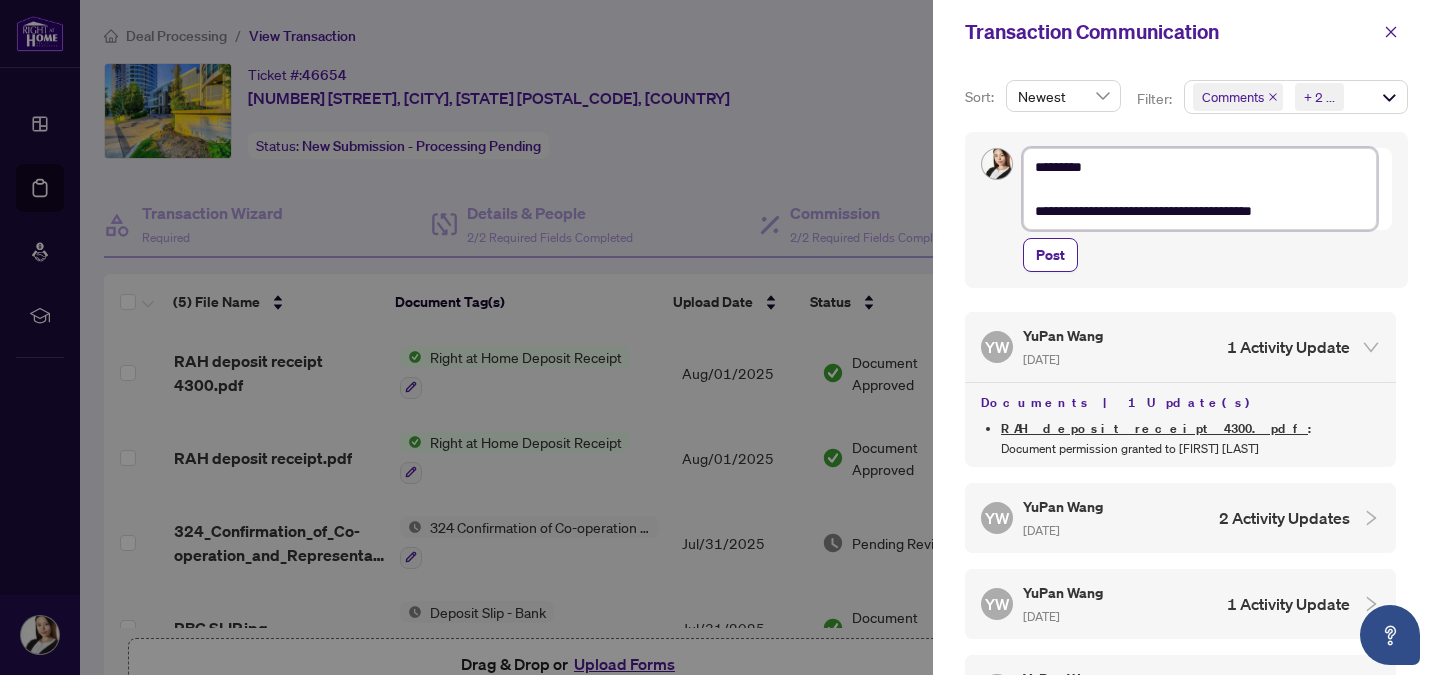 type on "**********" 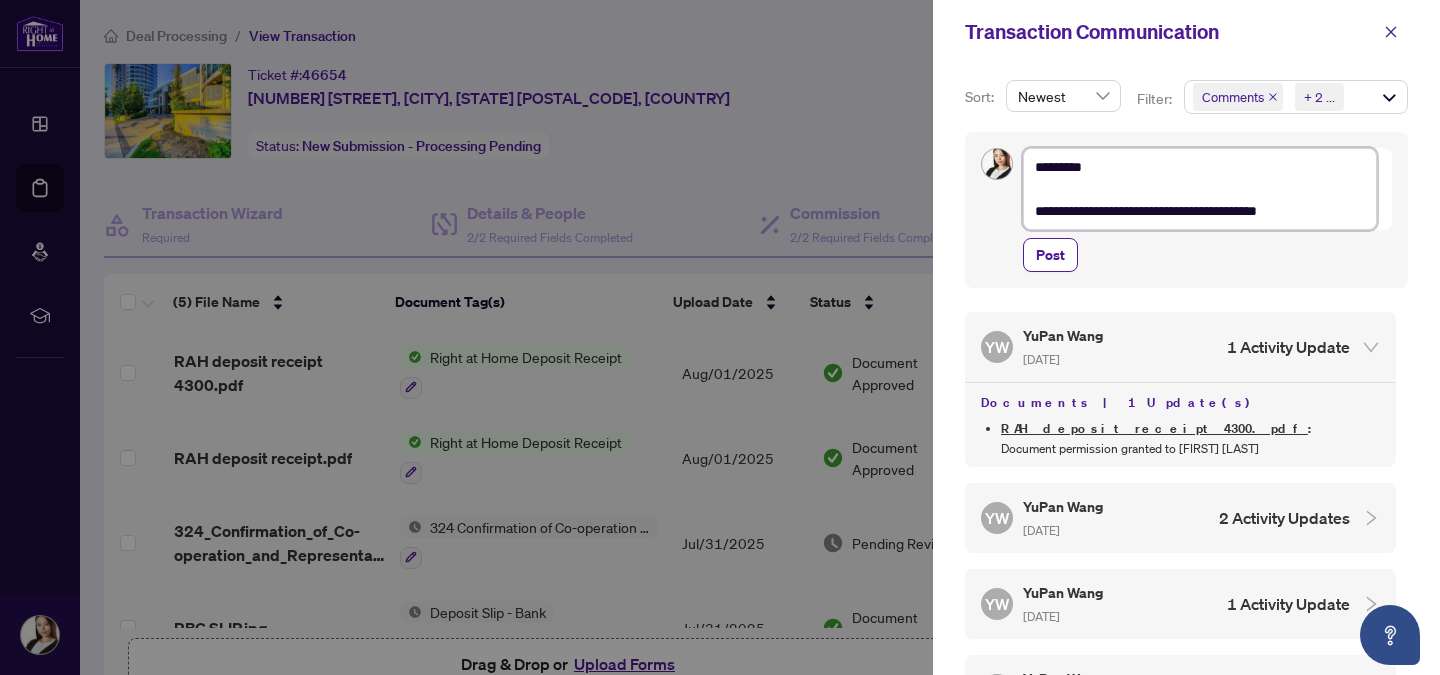 type on "**********" 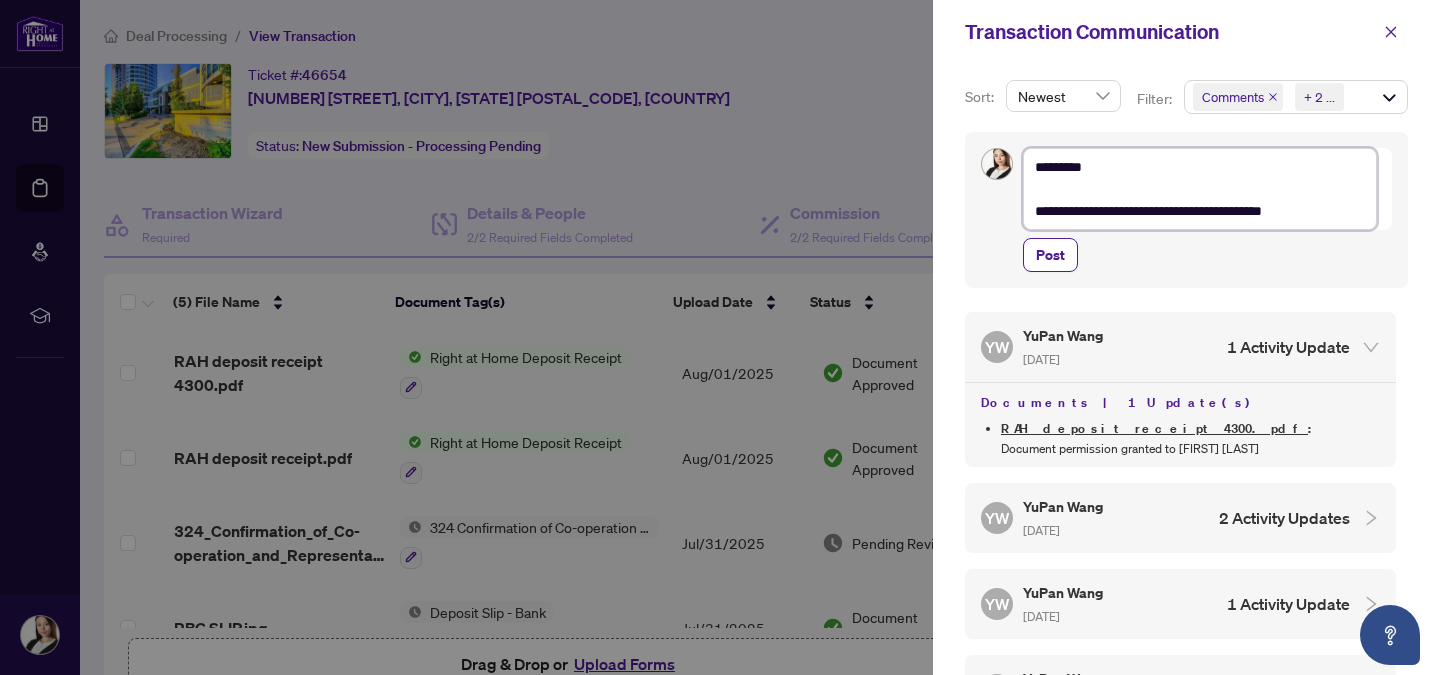 type on "**********" 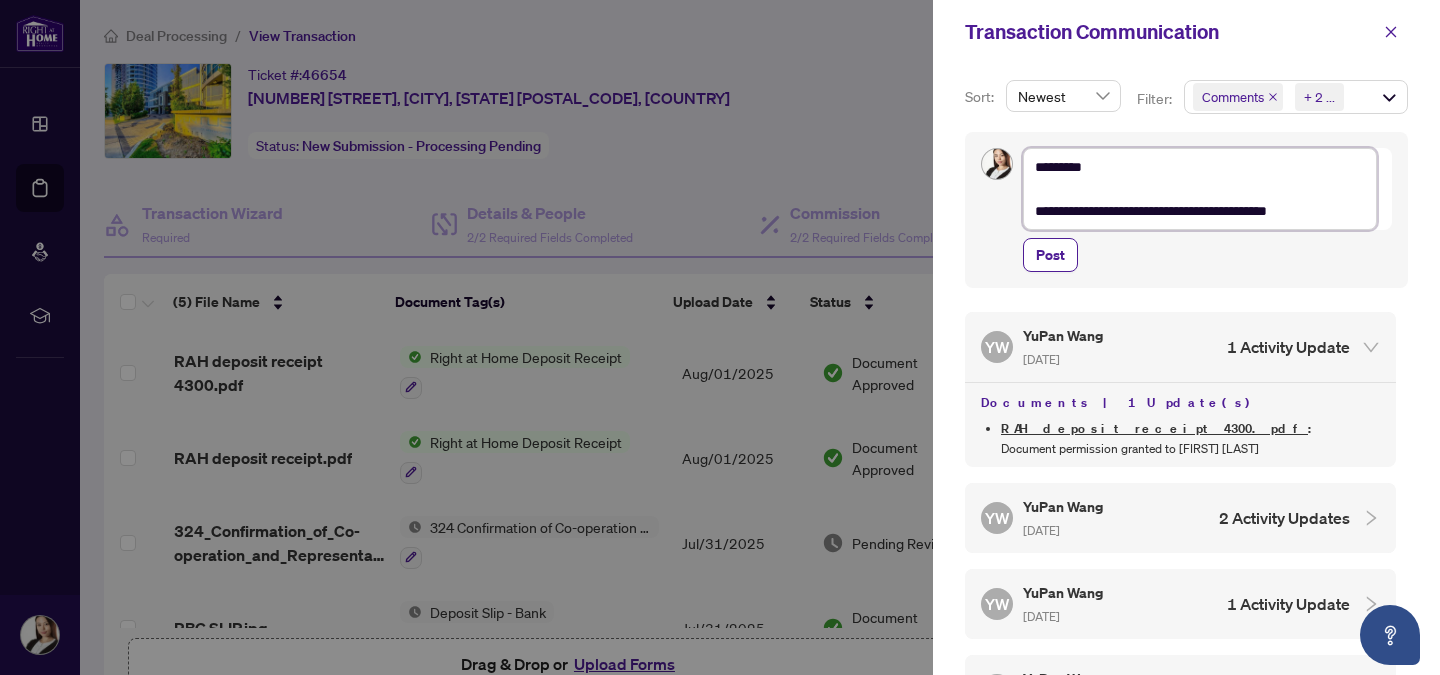 type on "**********" 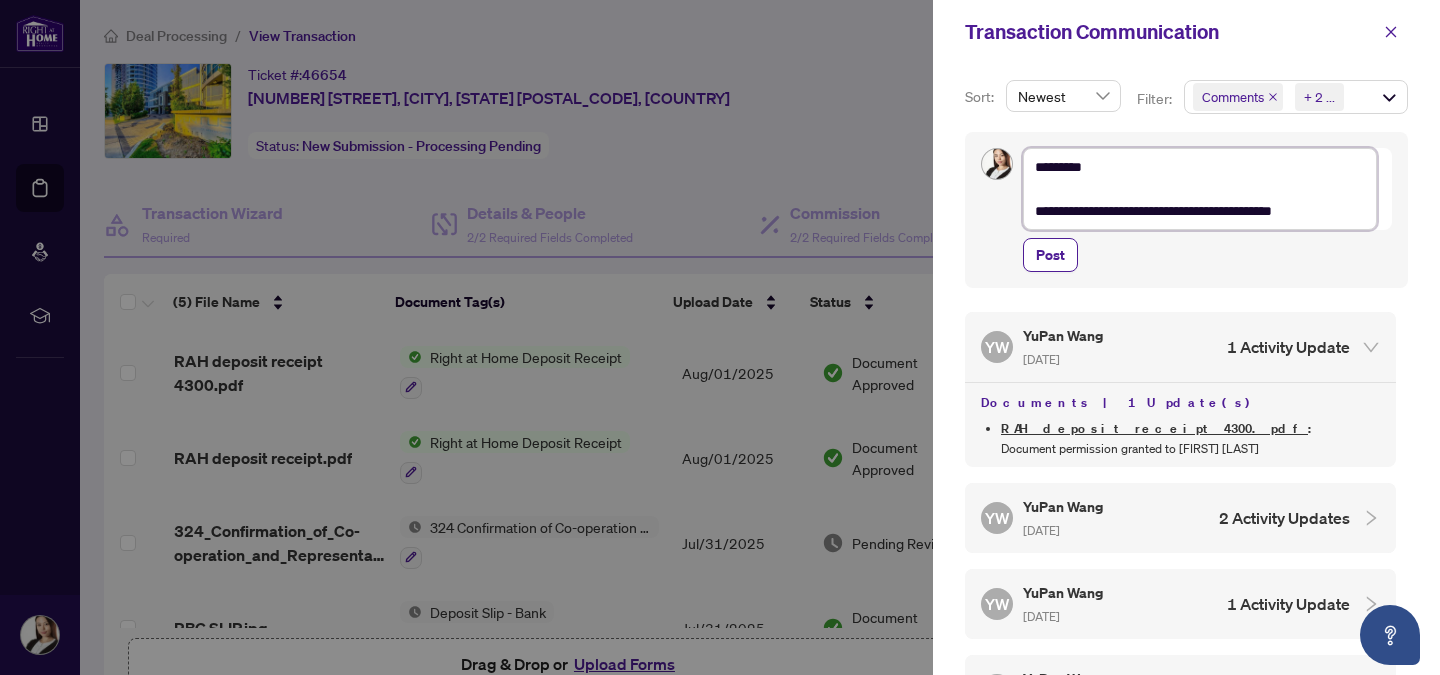 type on "**********" 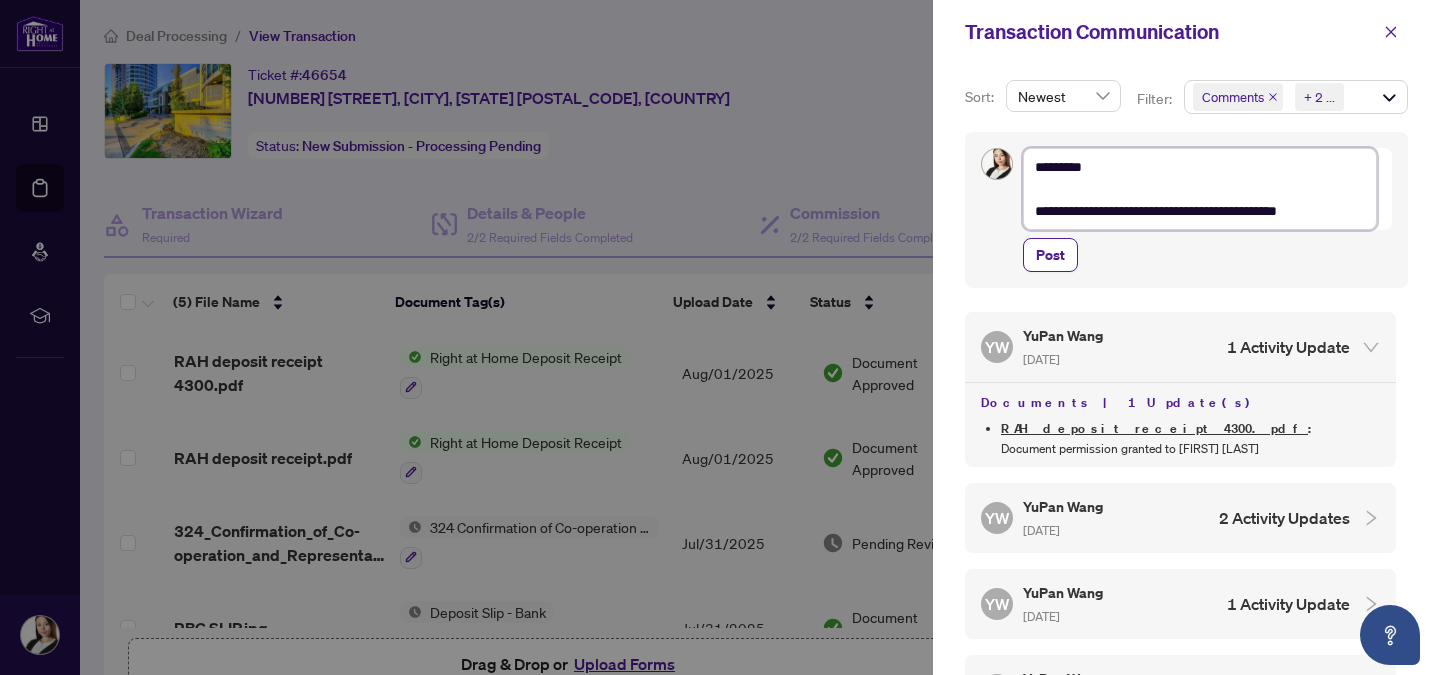 type on "**********" 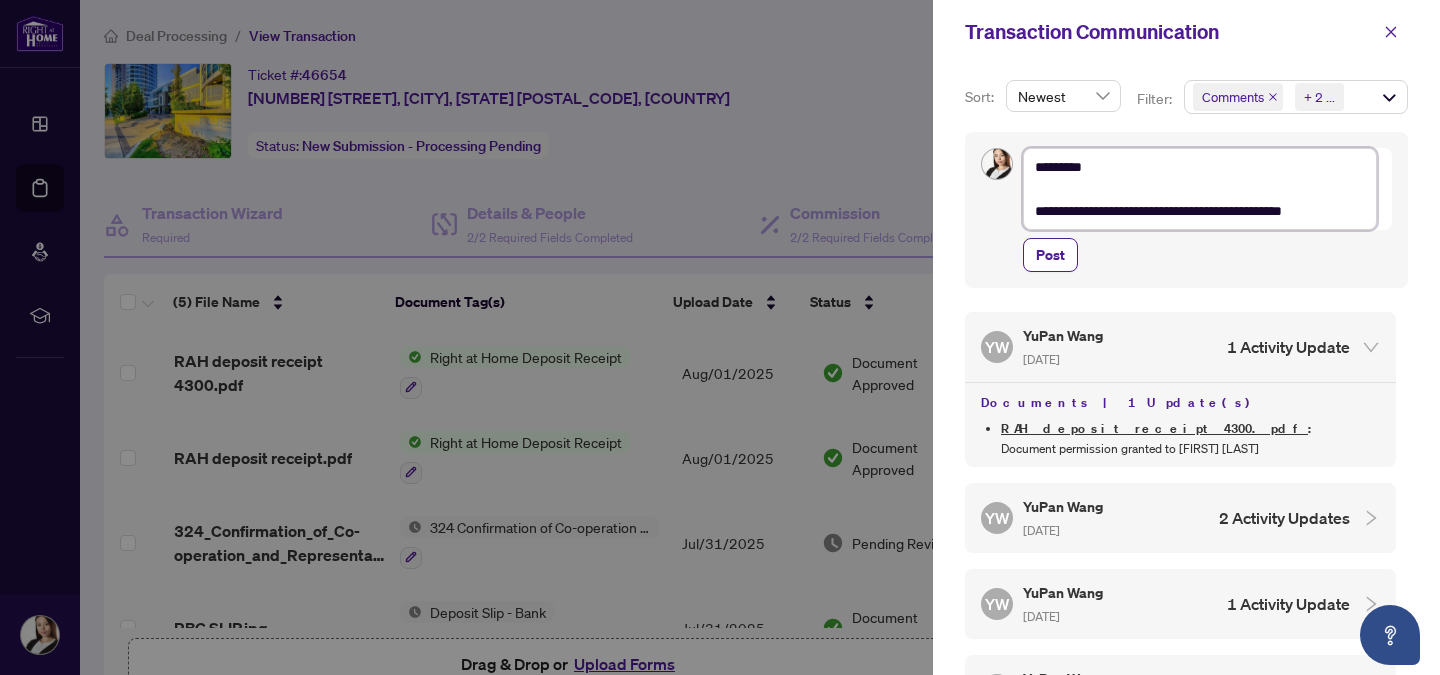 type on "**********" 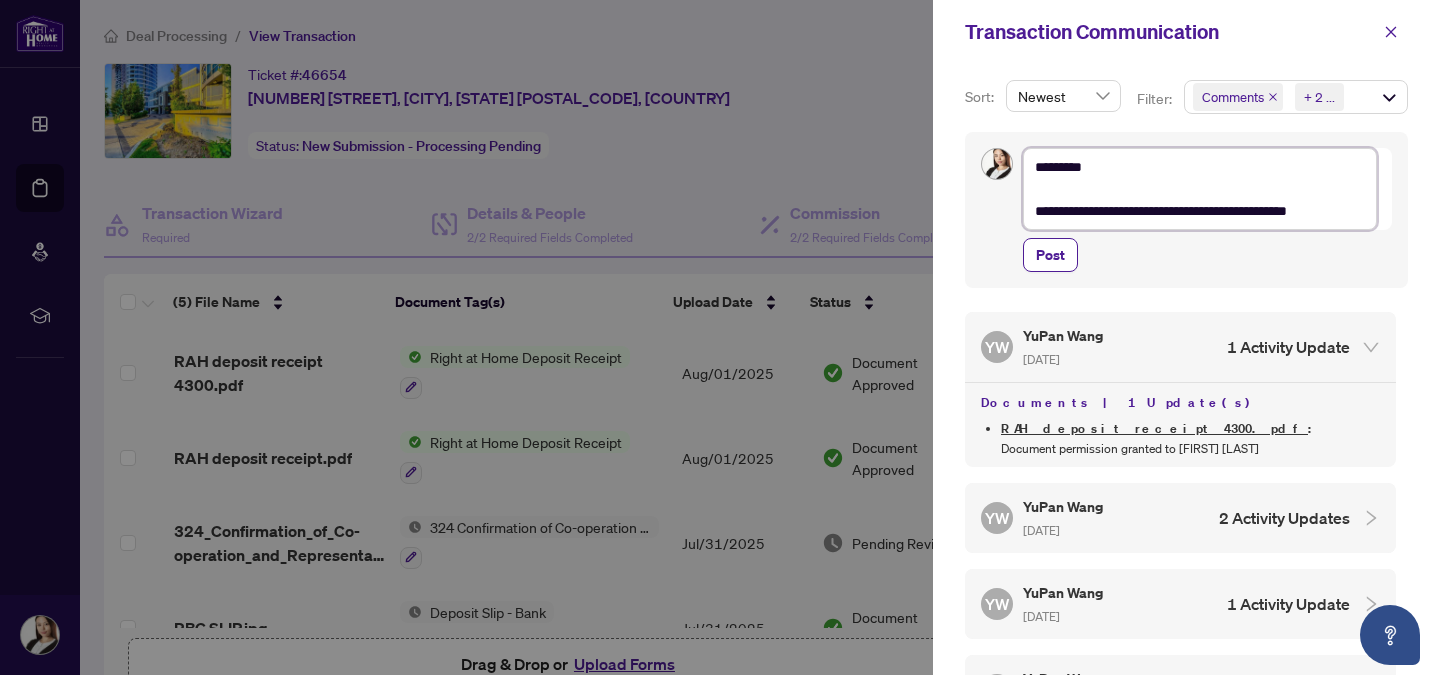type on "**********" 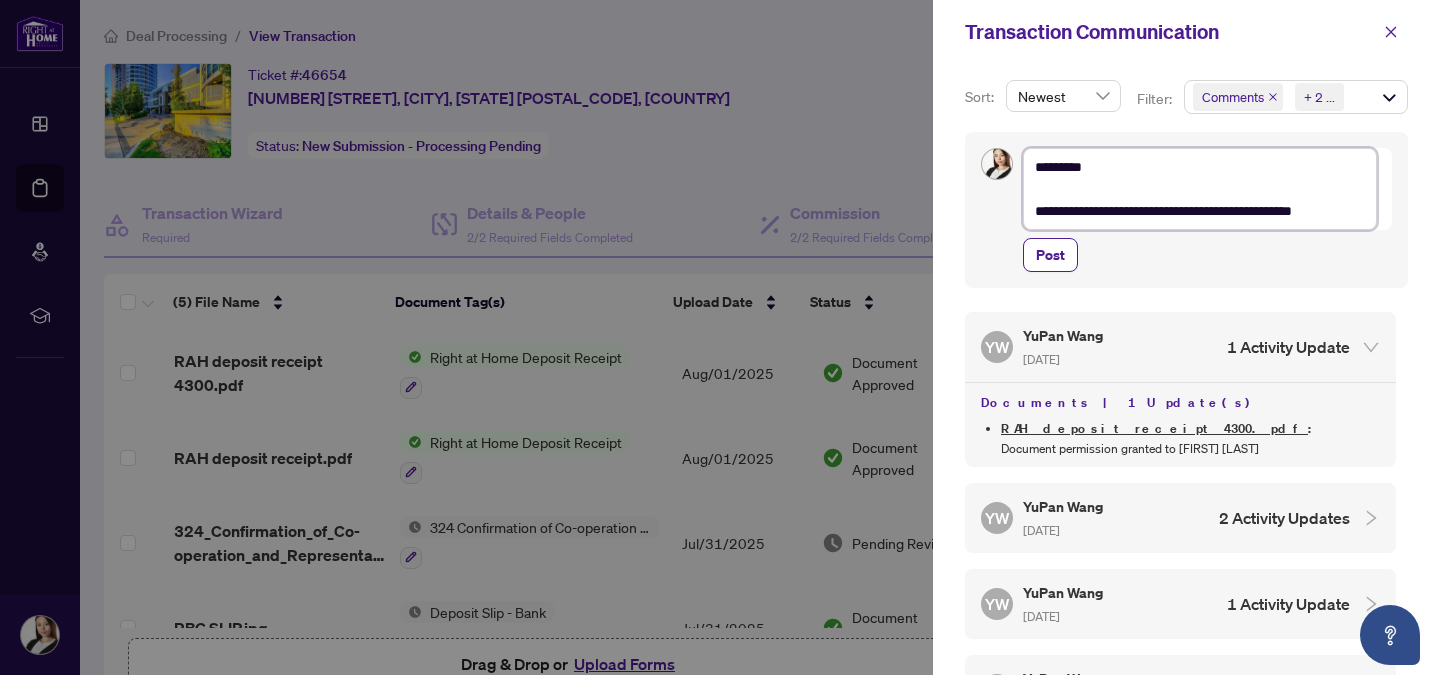 type on "**********" 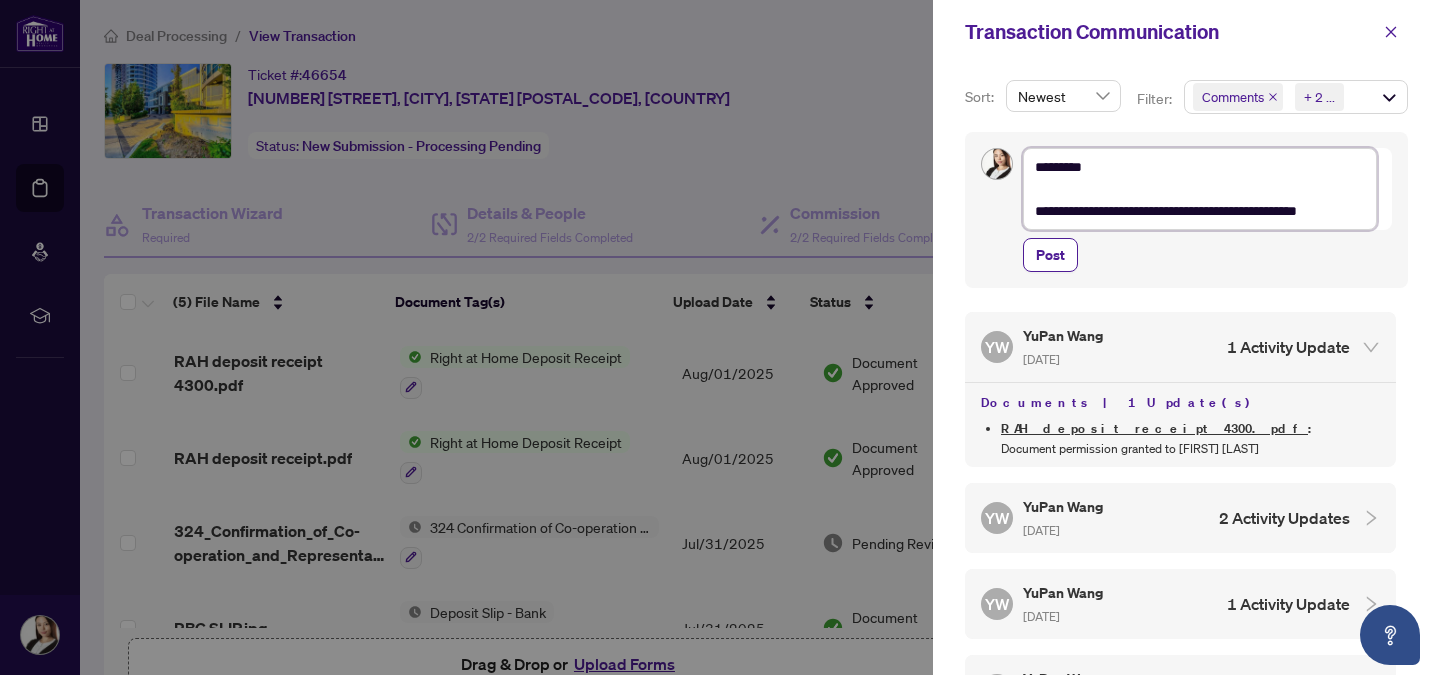 type on "**********" 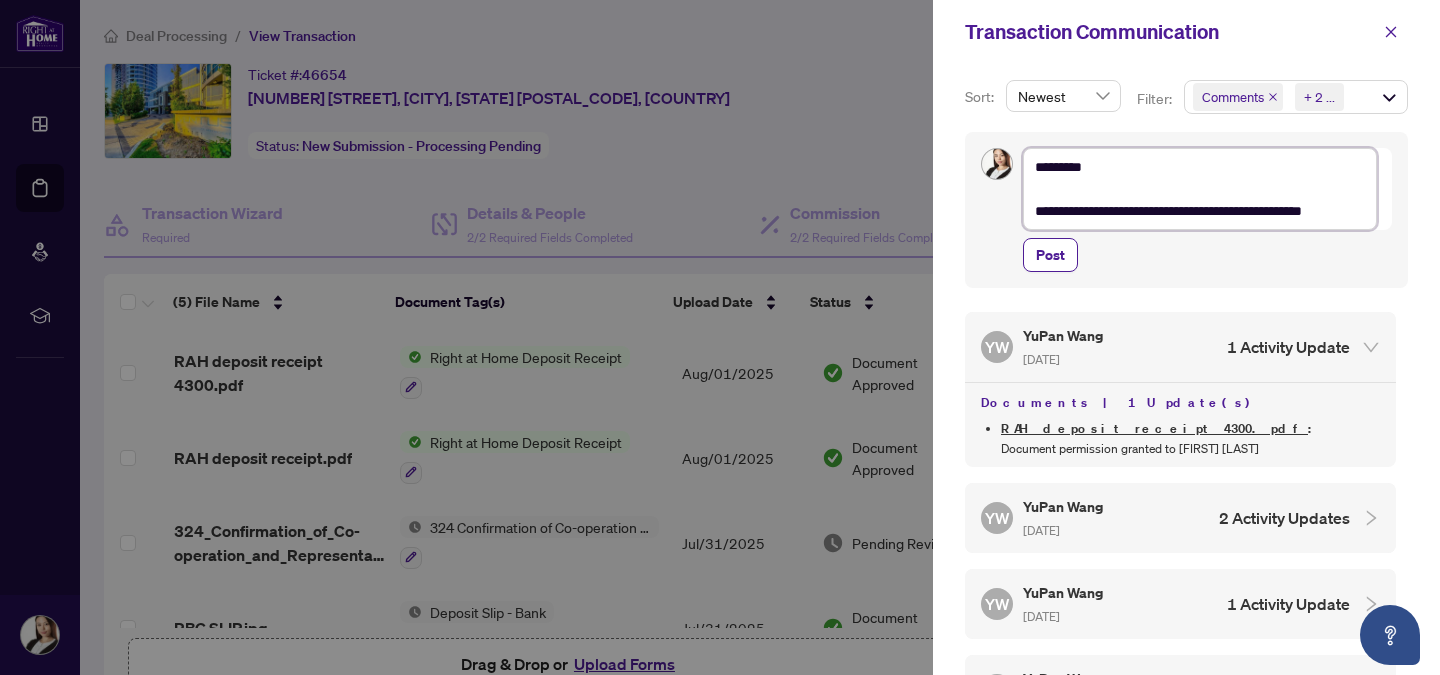 type on "**********" 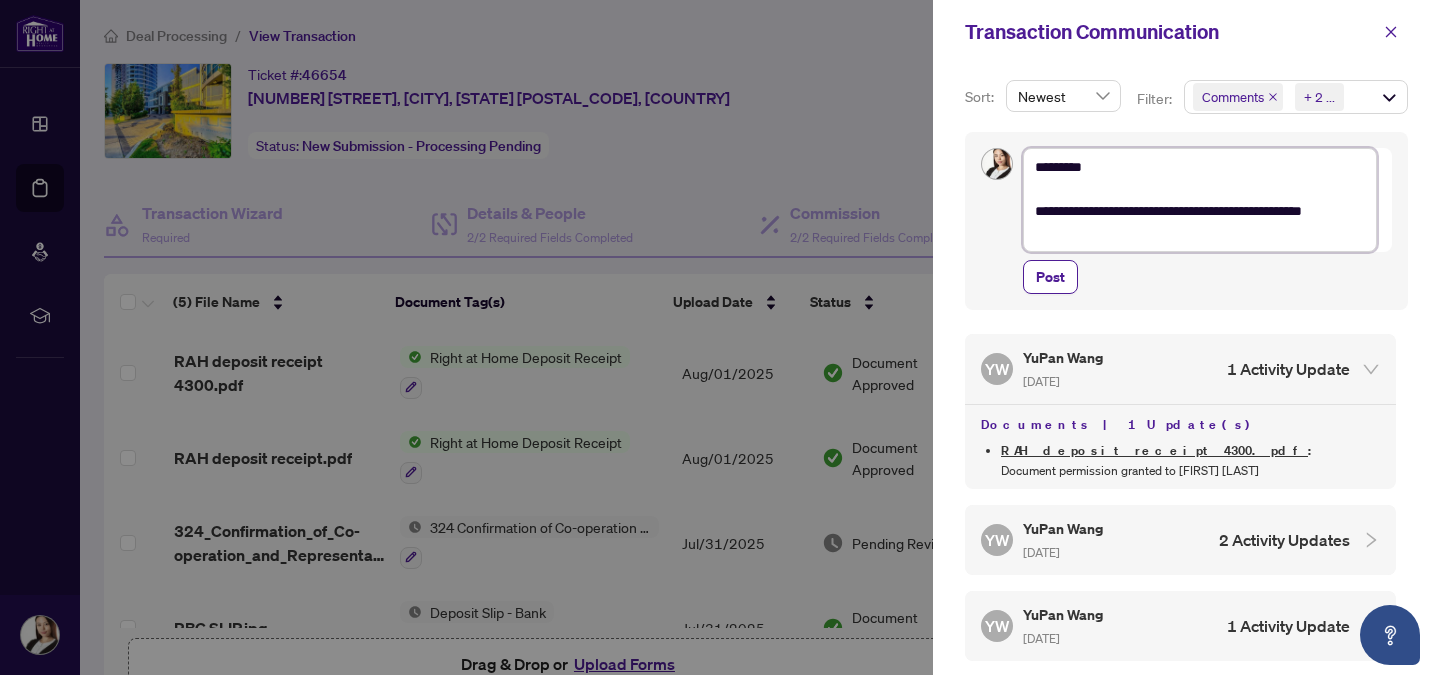 type on "**********" 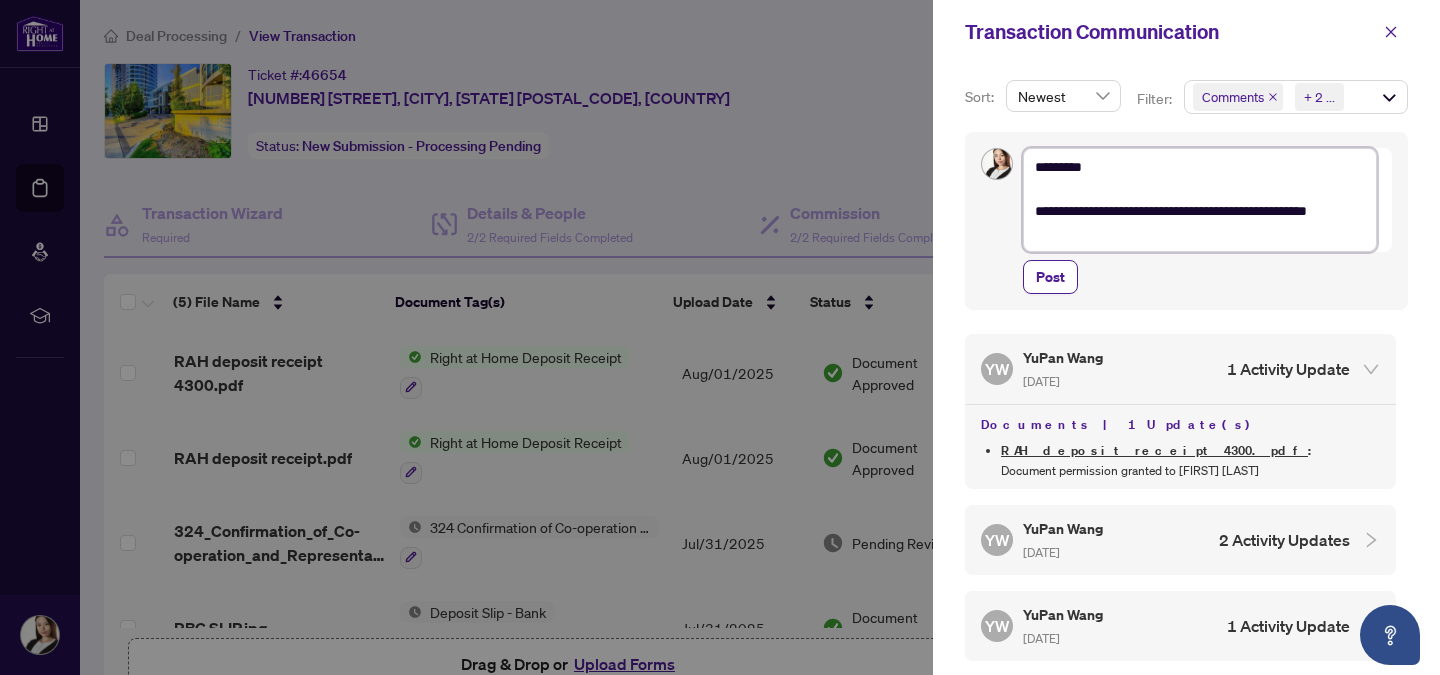type on "**********" 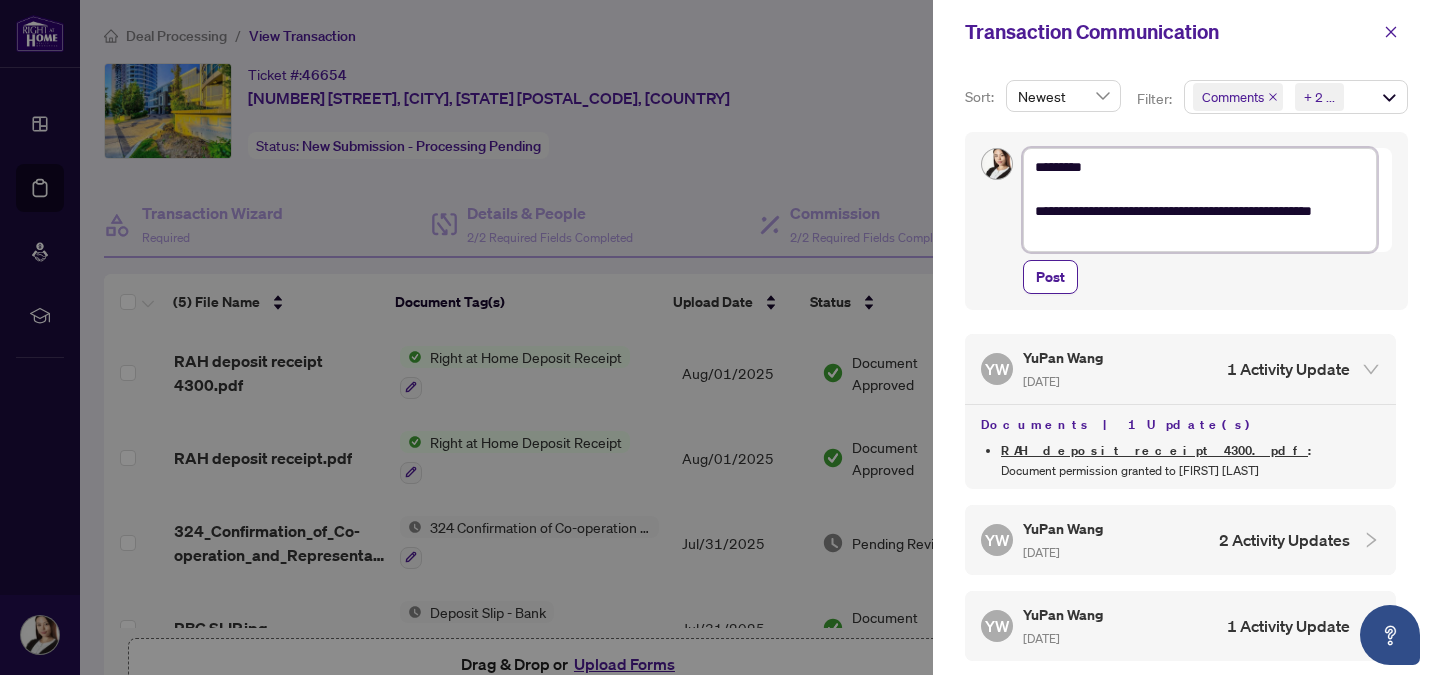 type on "**********" 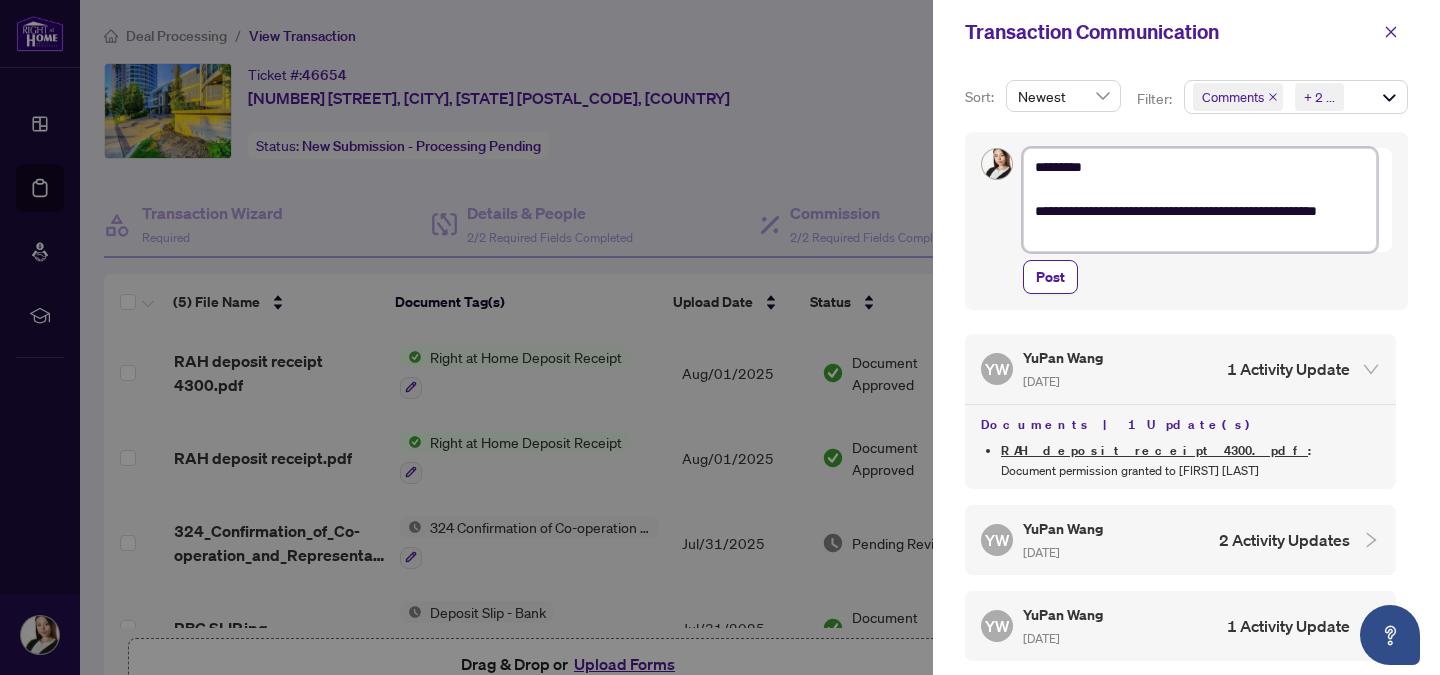 type on "**********" 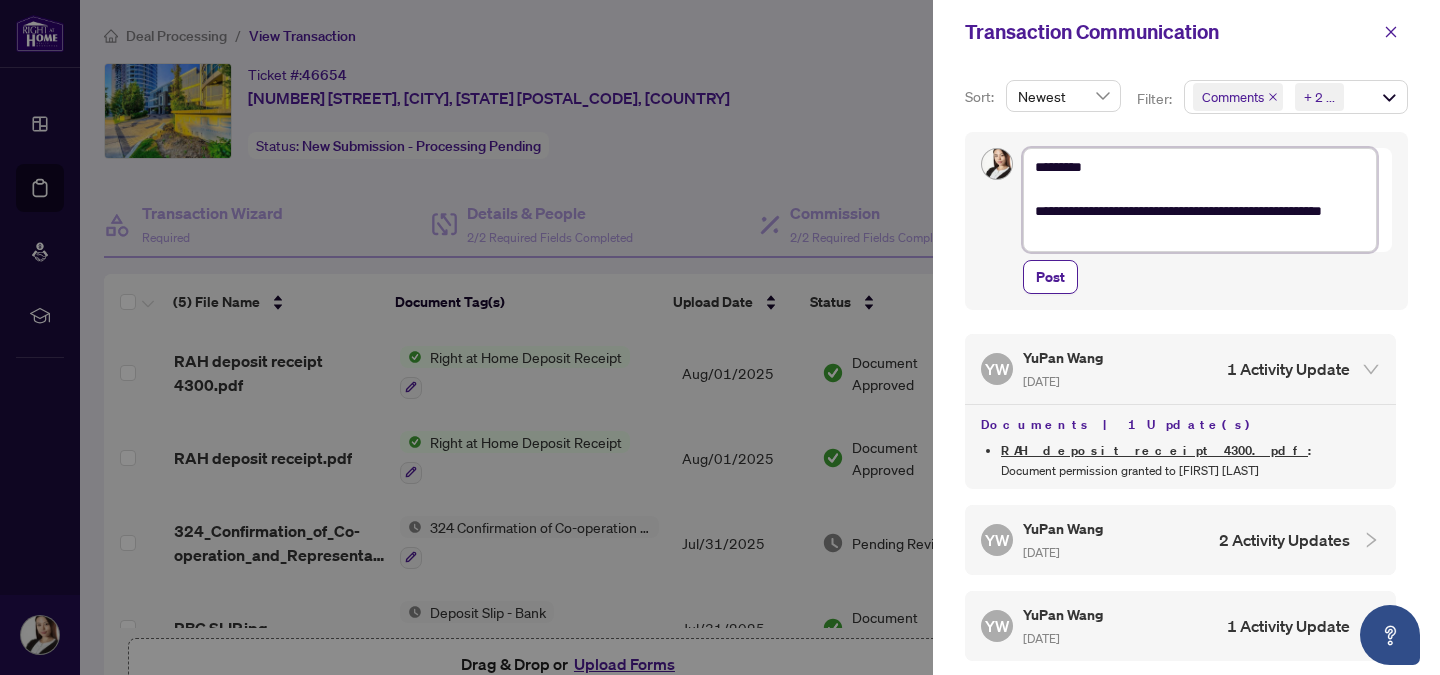 type on "**********" 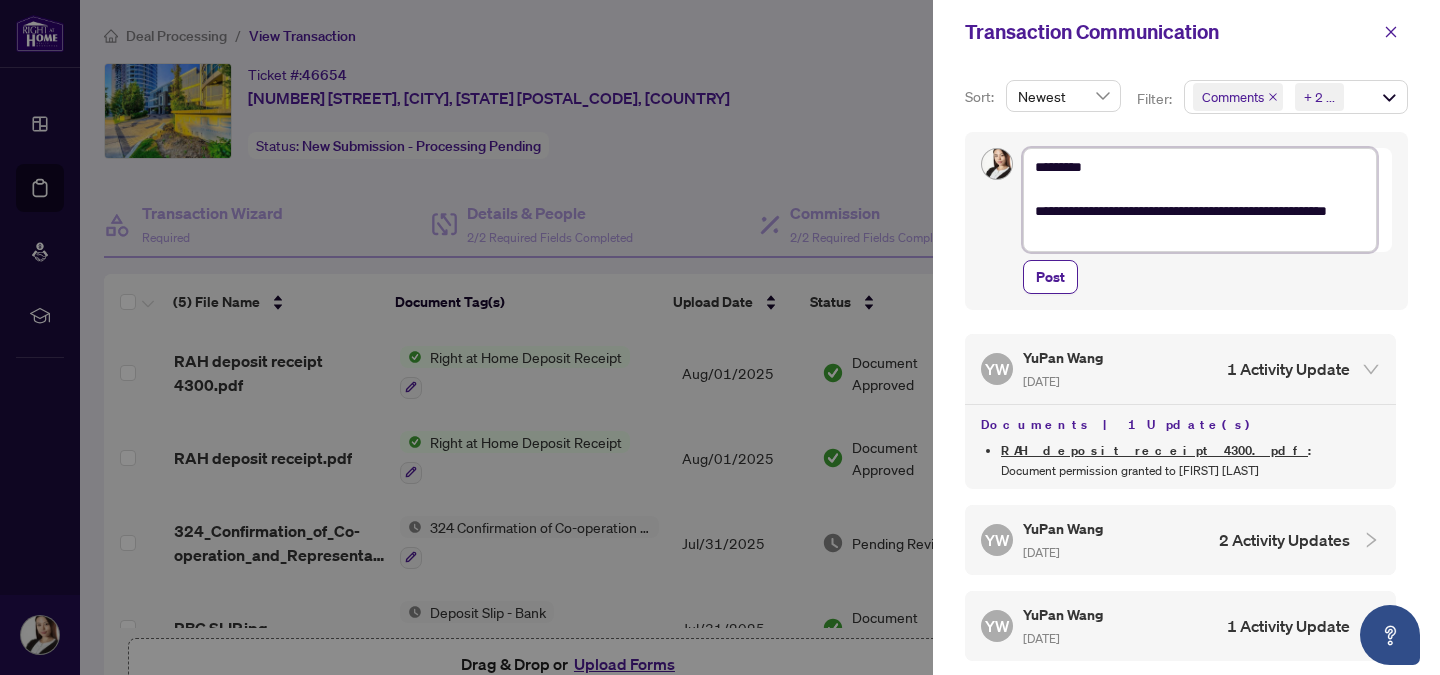 type on "**********" 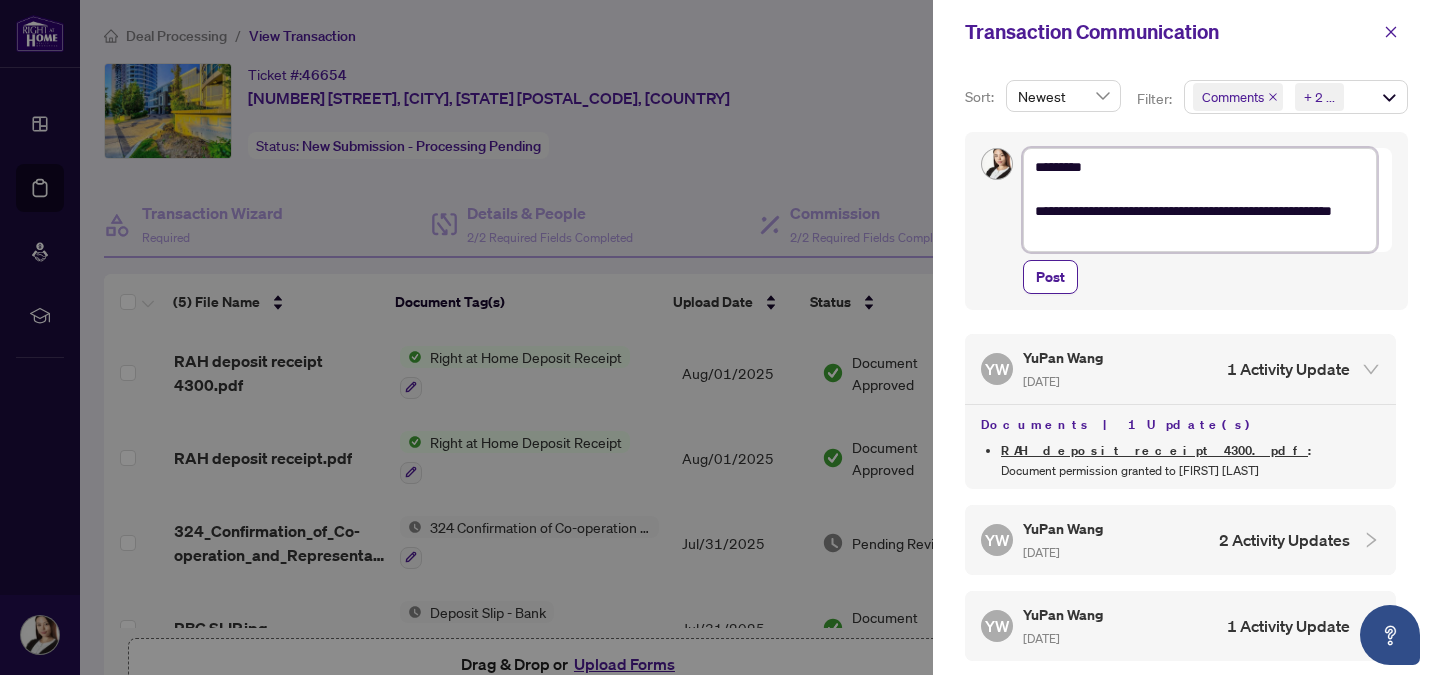 type on "**********" 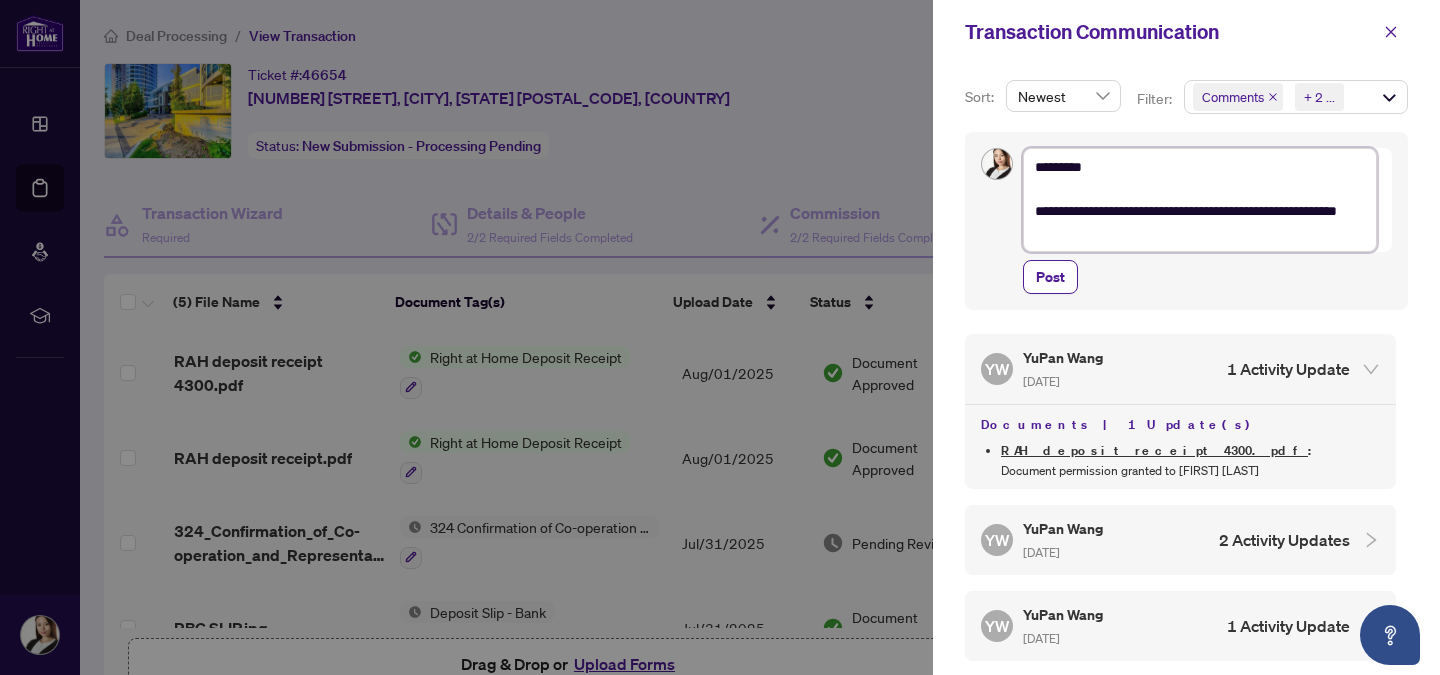 type on "**********" 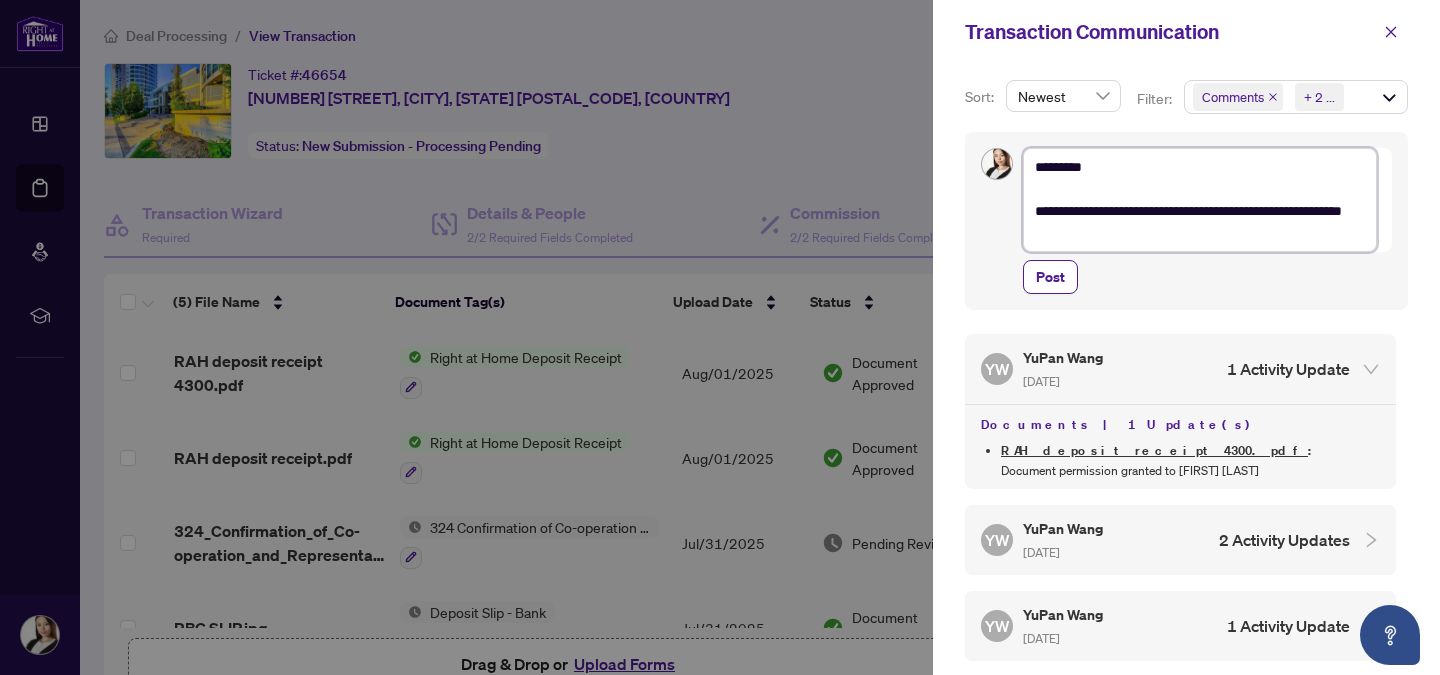 type on "**********" 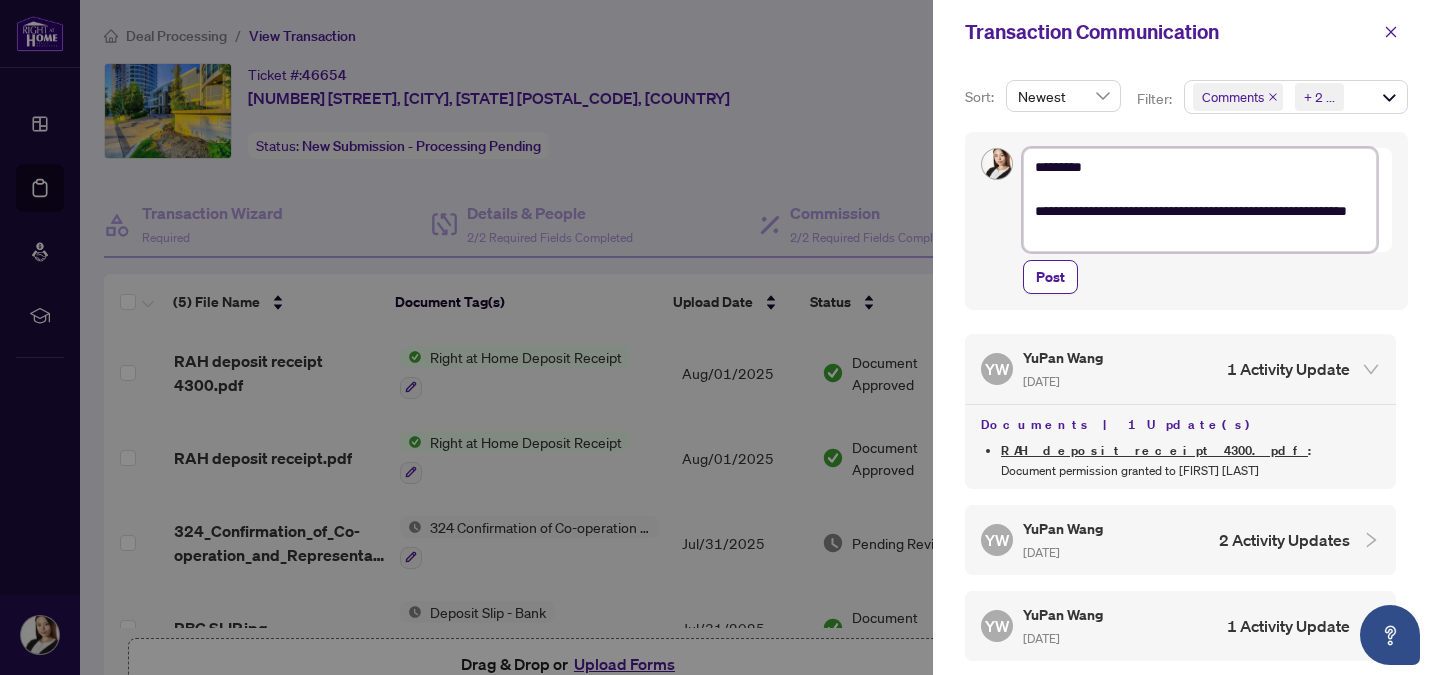 type on "**********" 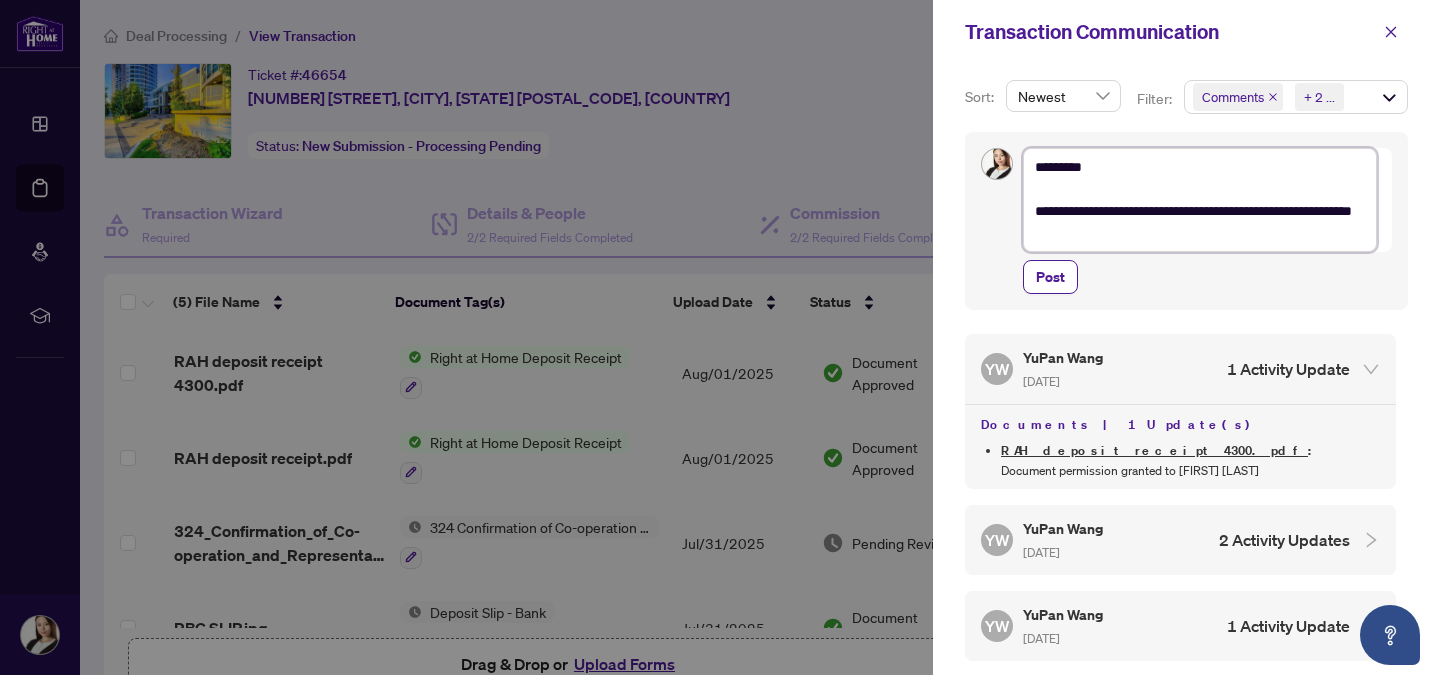 type on "**********" 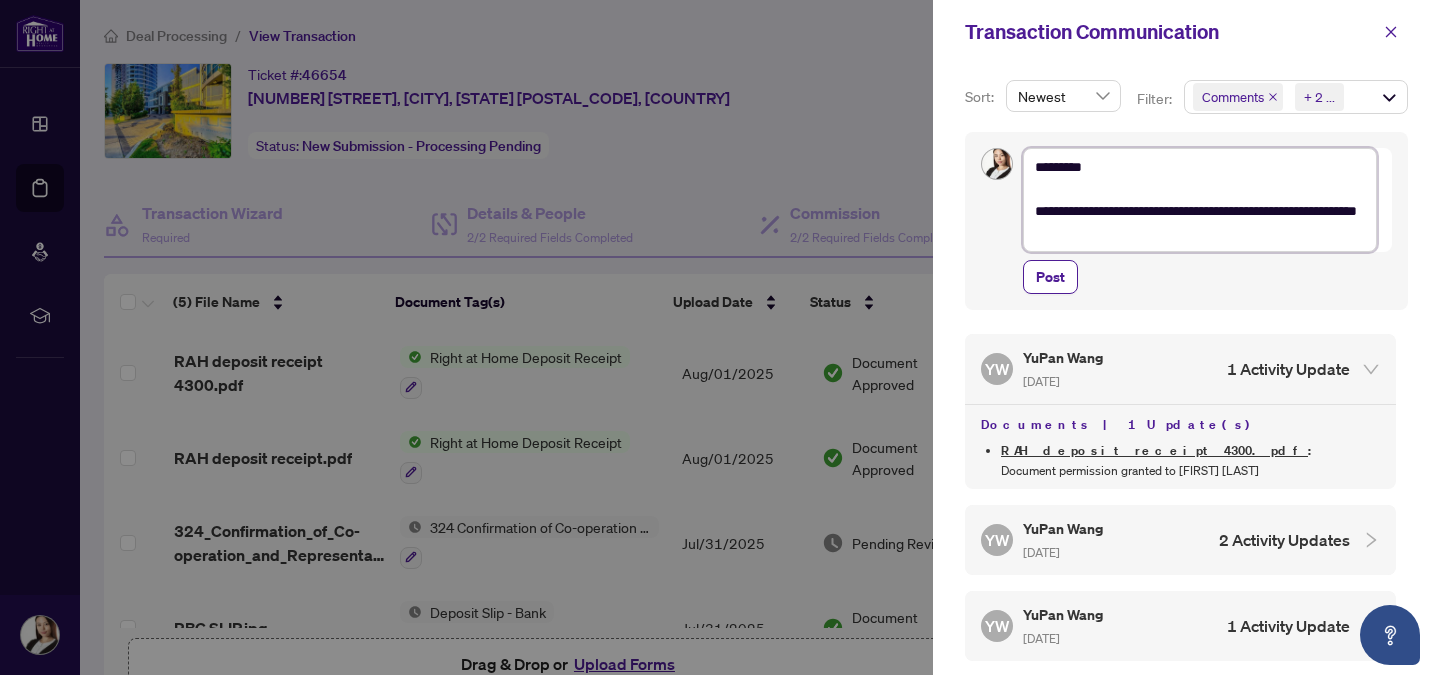type on "**********" 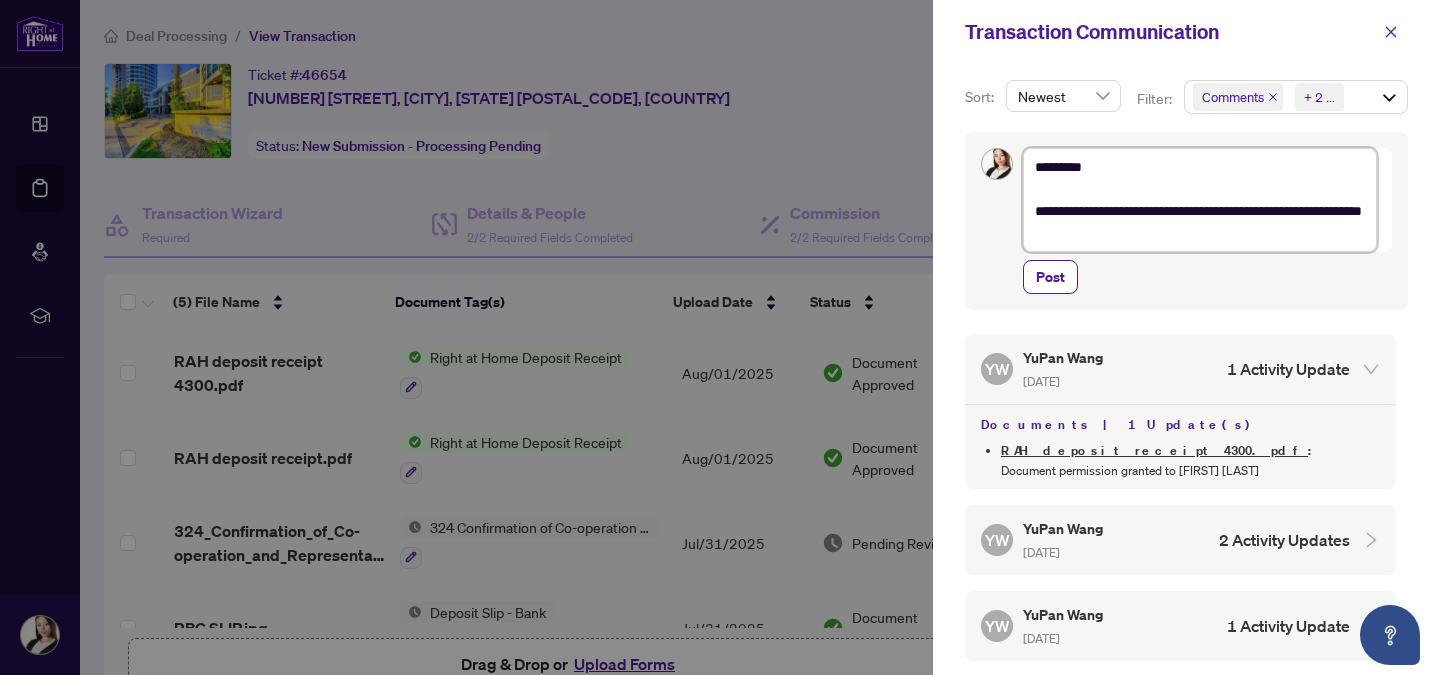type on "**********" 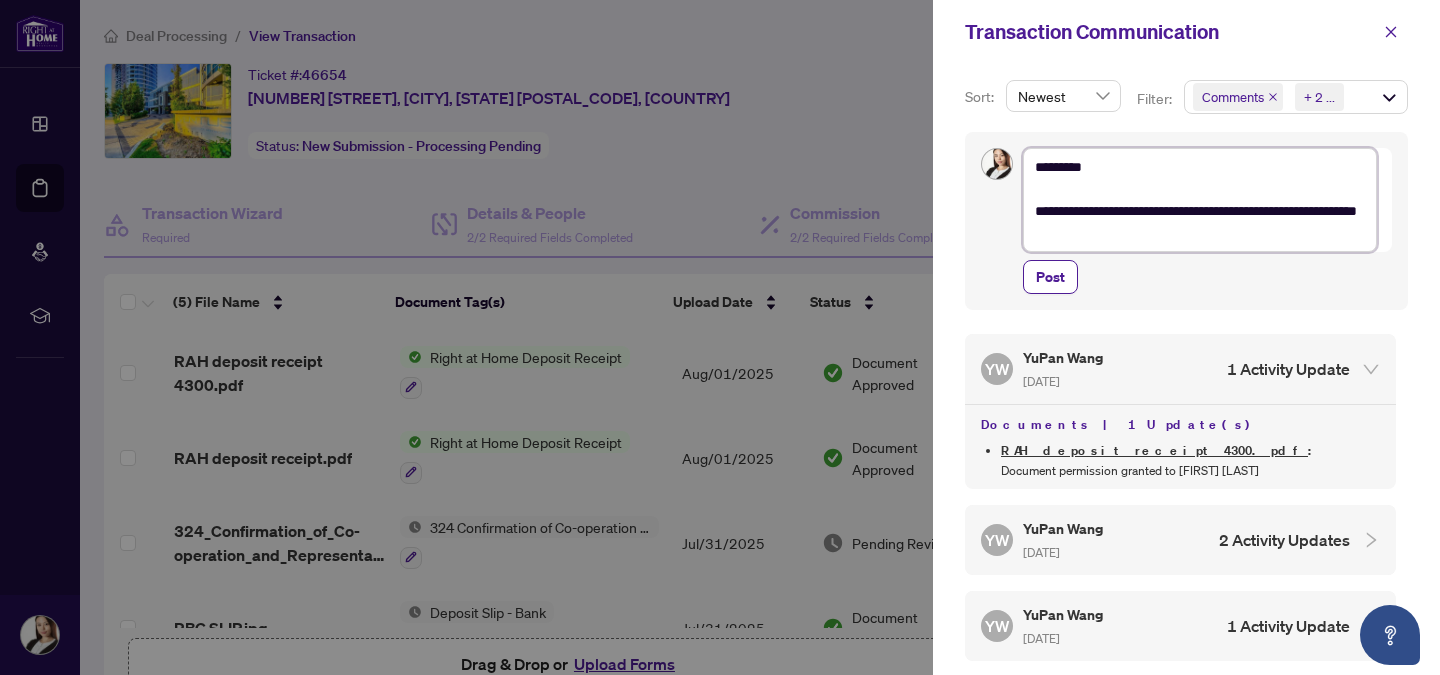 type on "**********" 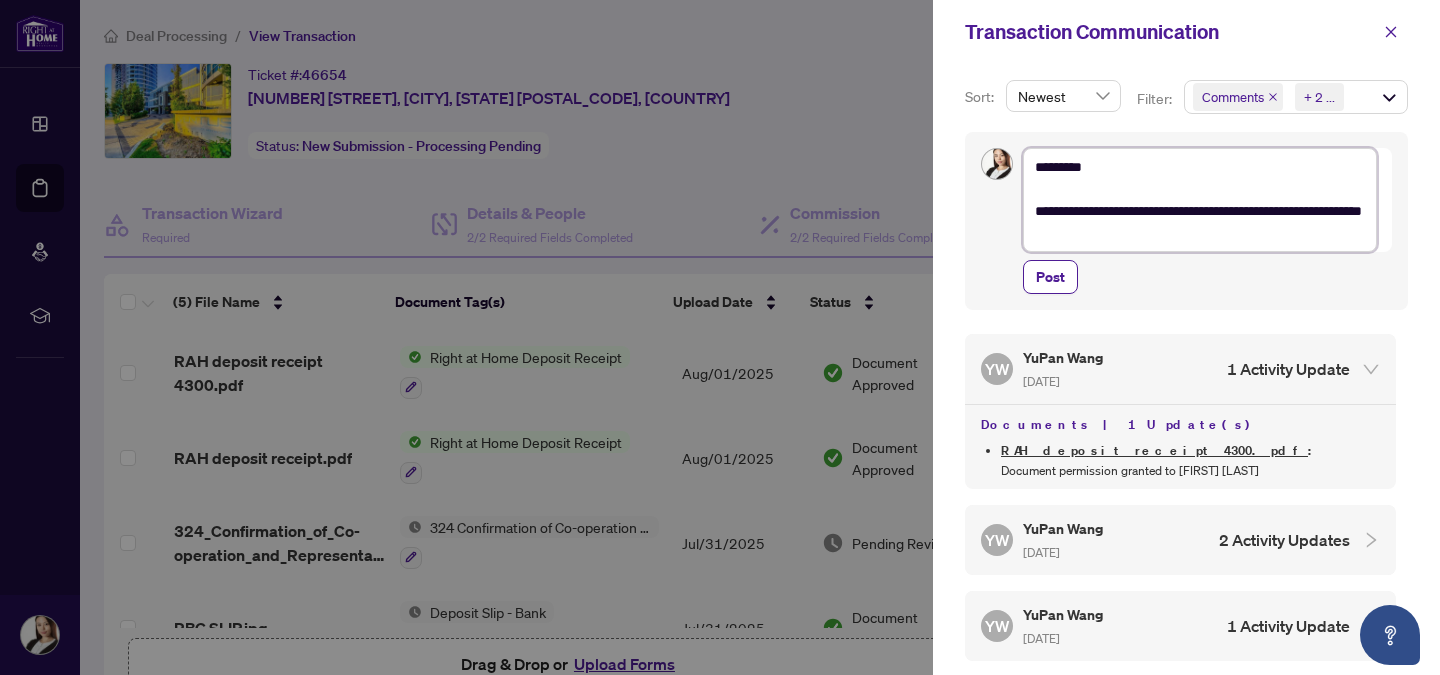 type on "**********" 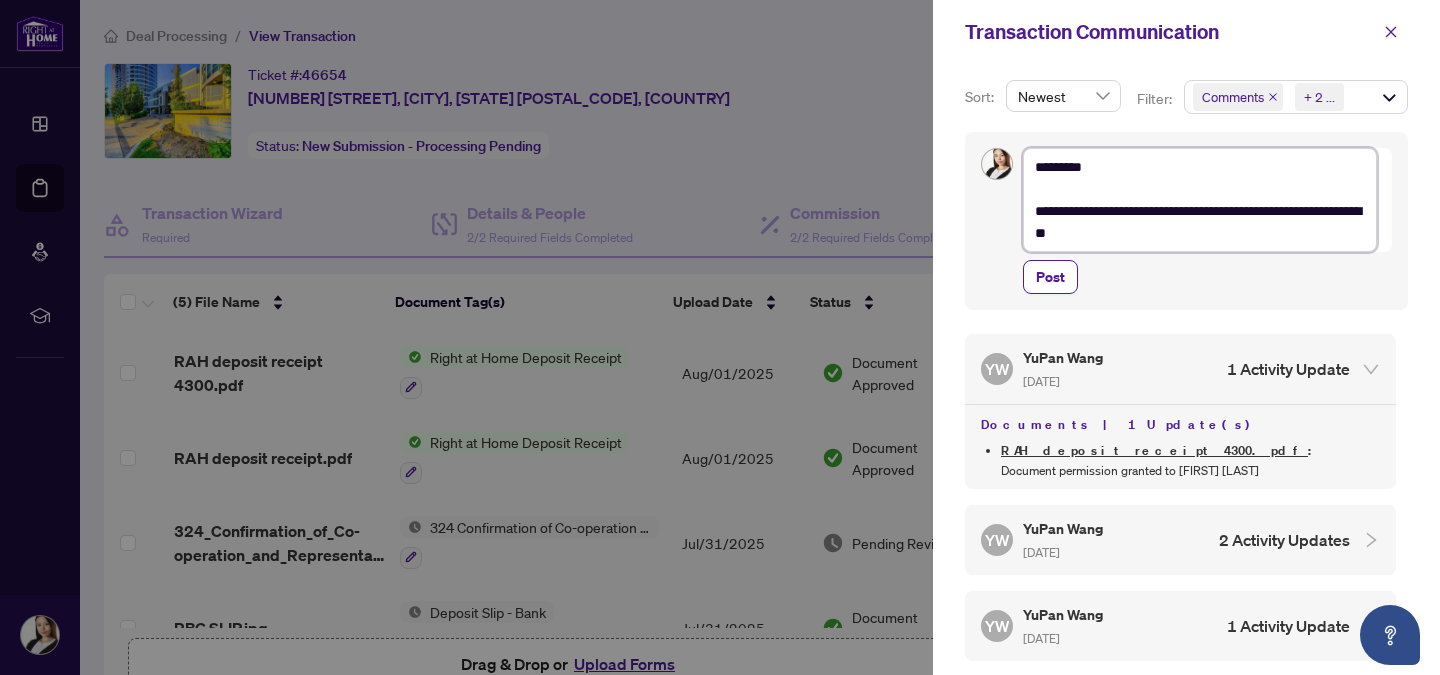 type on "**********" 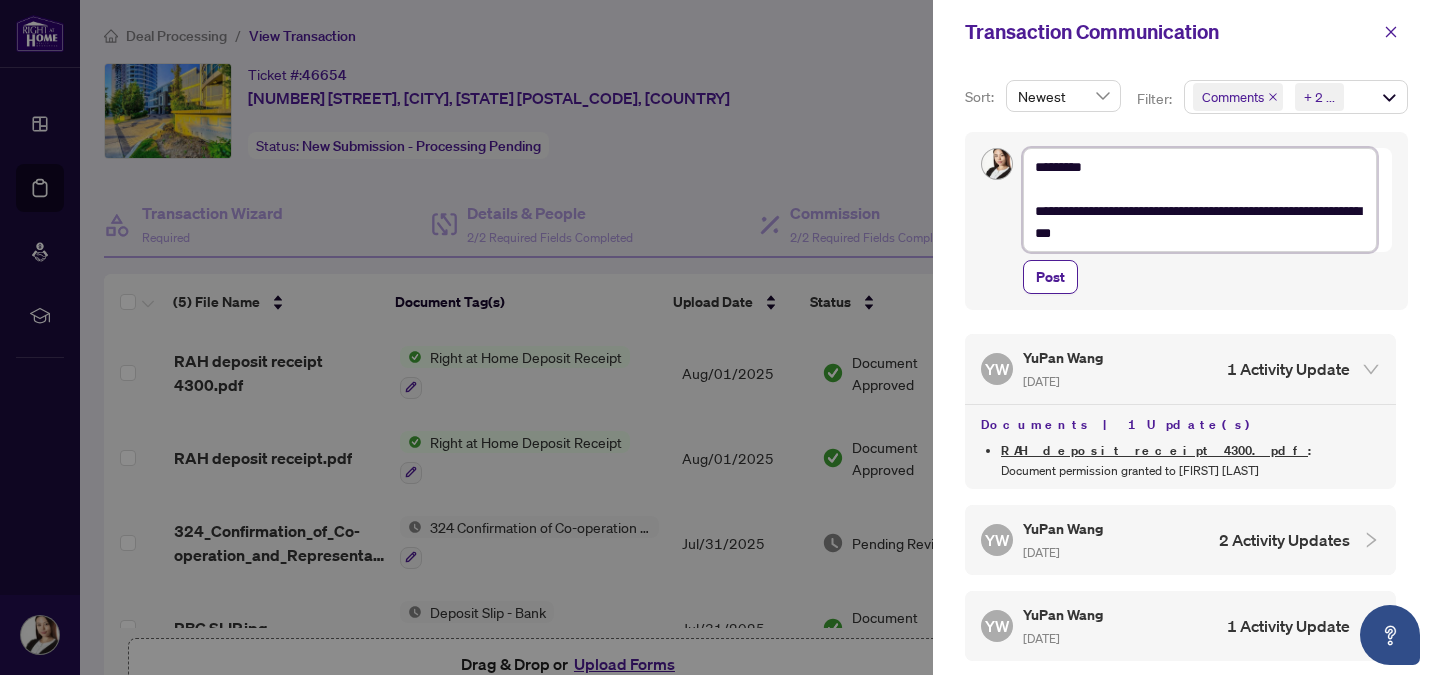 type on "**********" 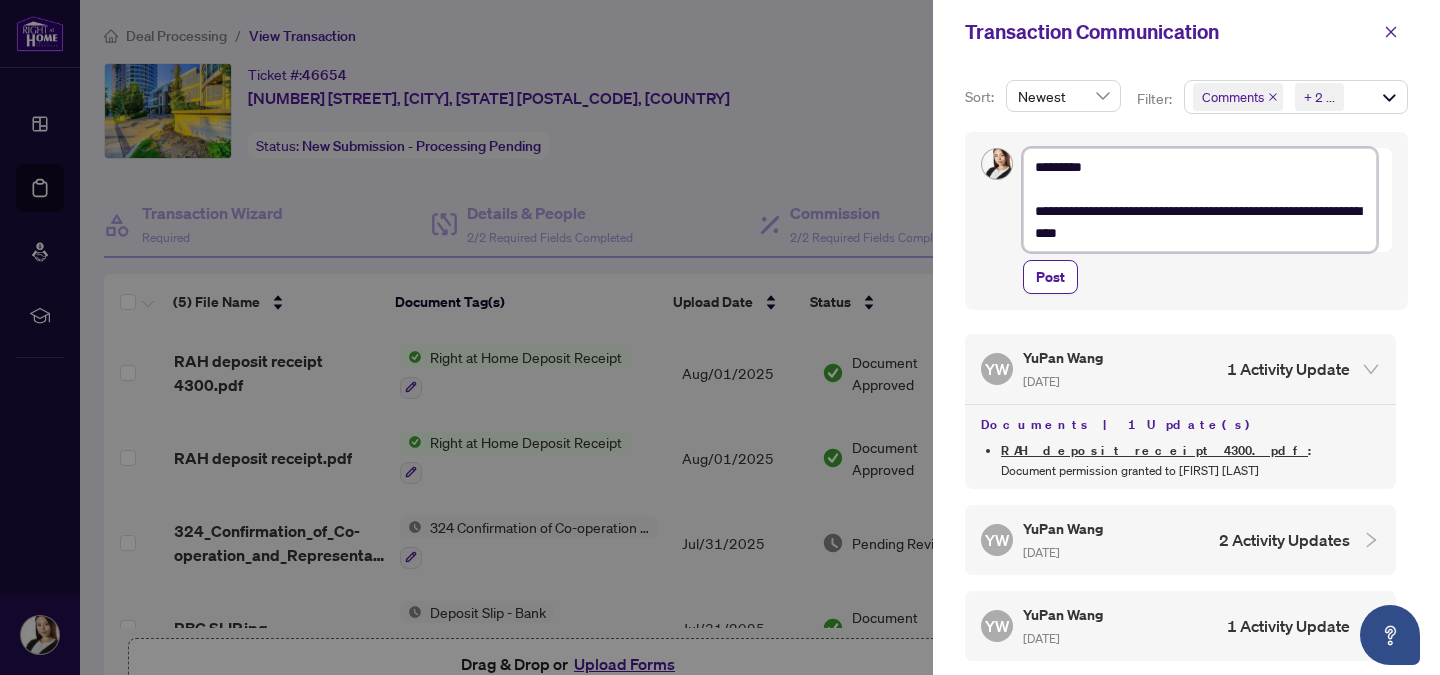 type on "**********" 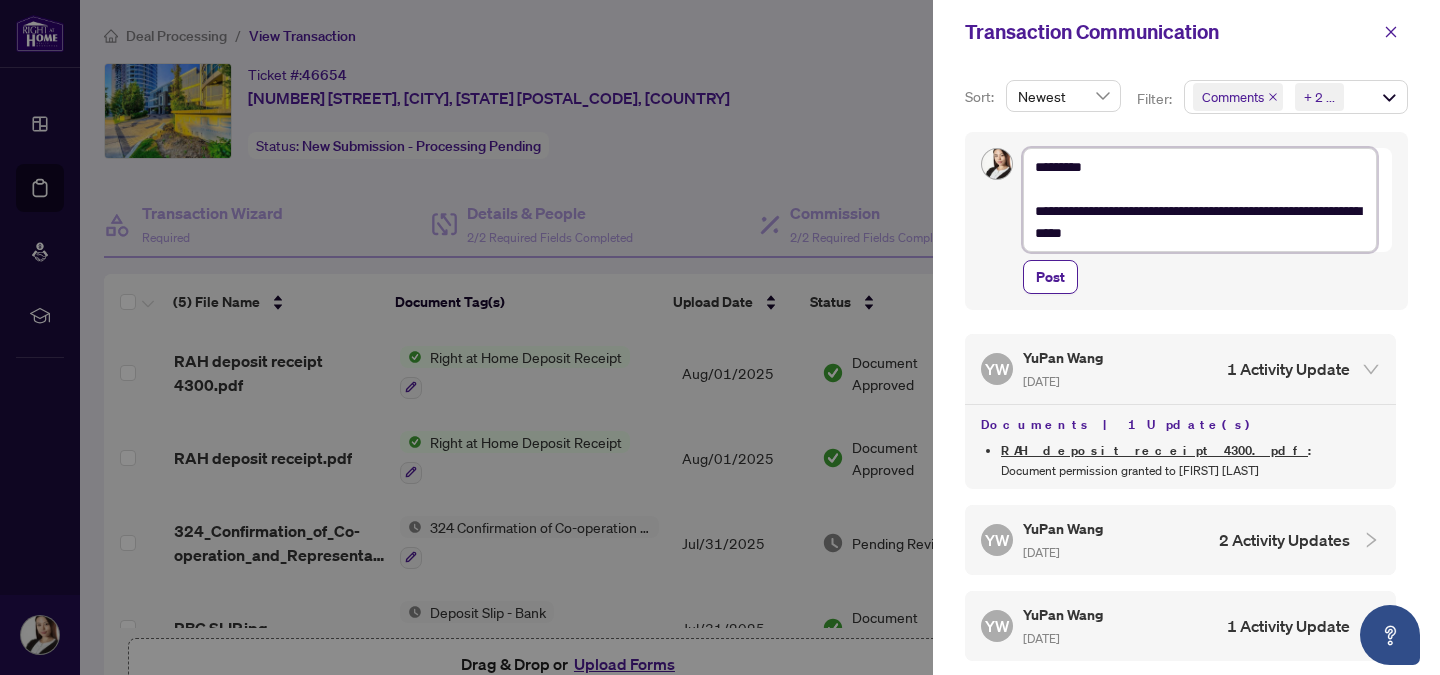 type on "**********" 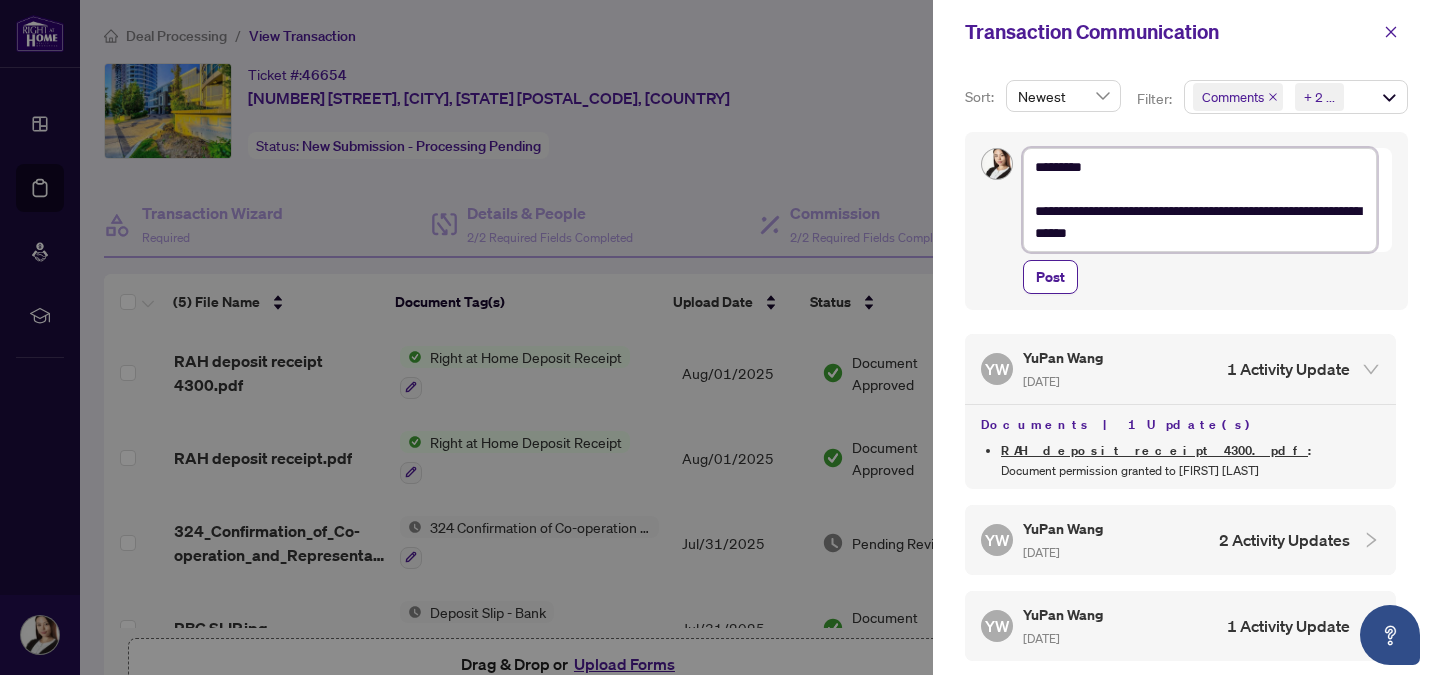 type on "**********" 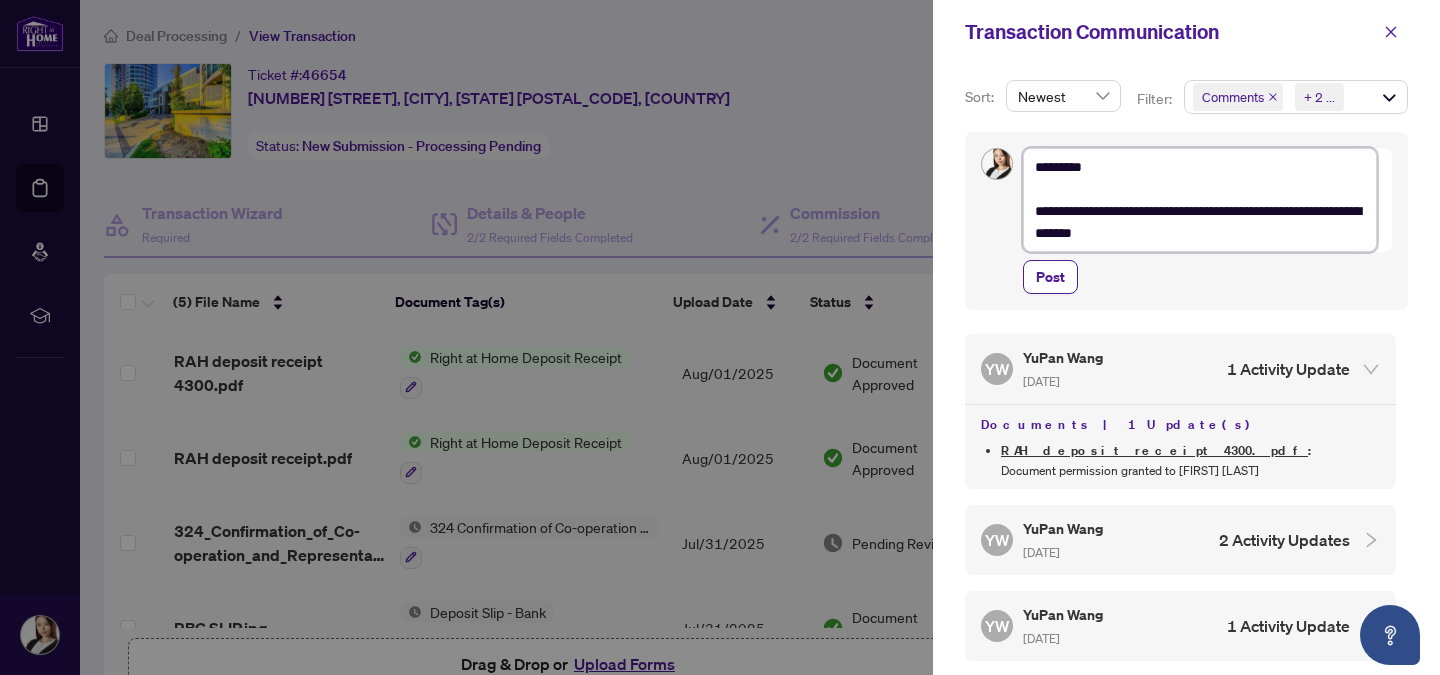 type on "**********" 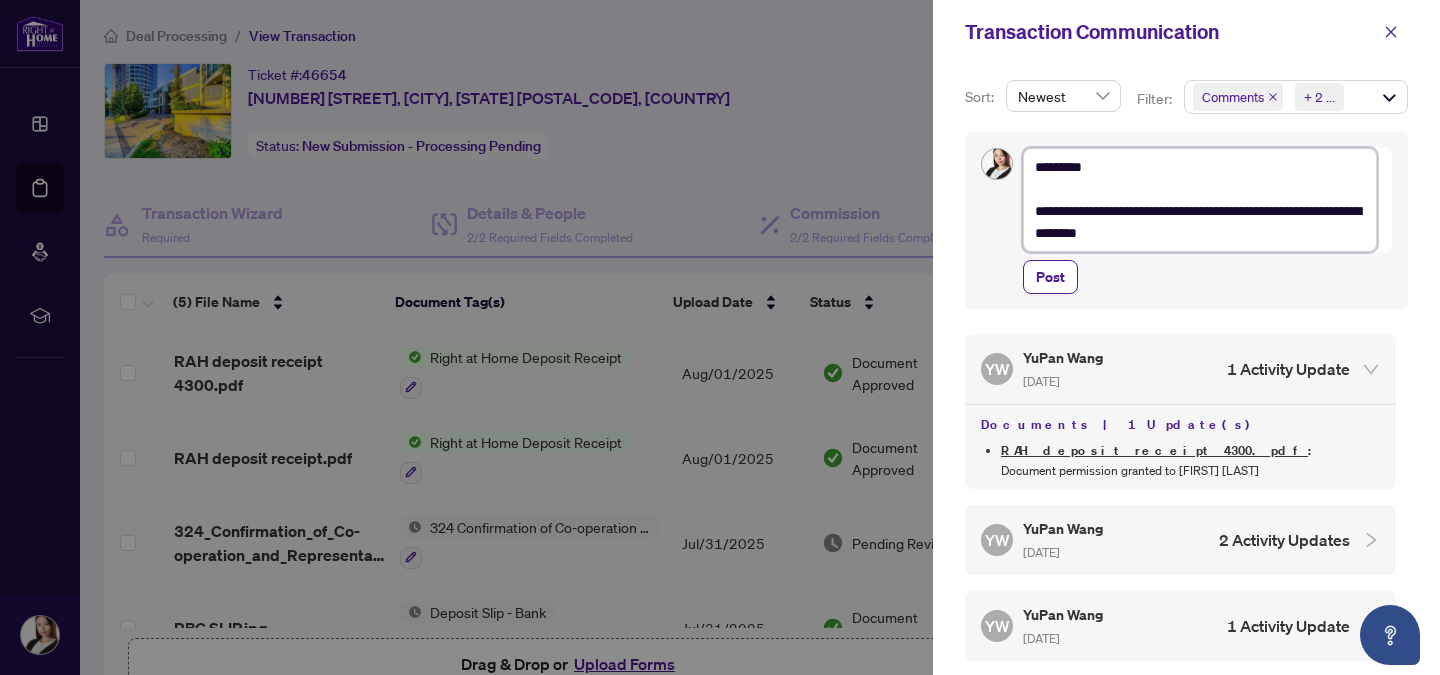 type on "**********" 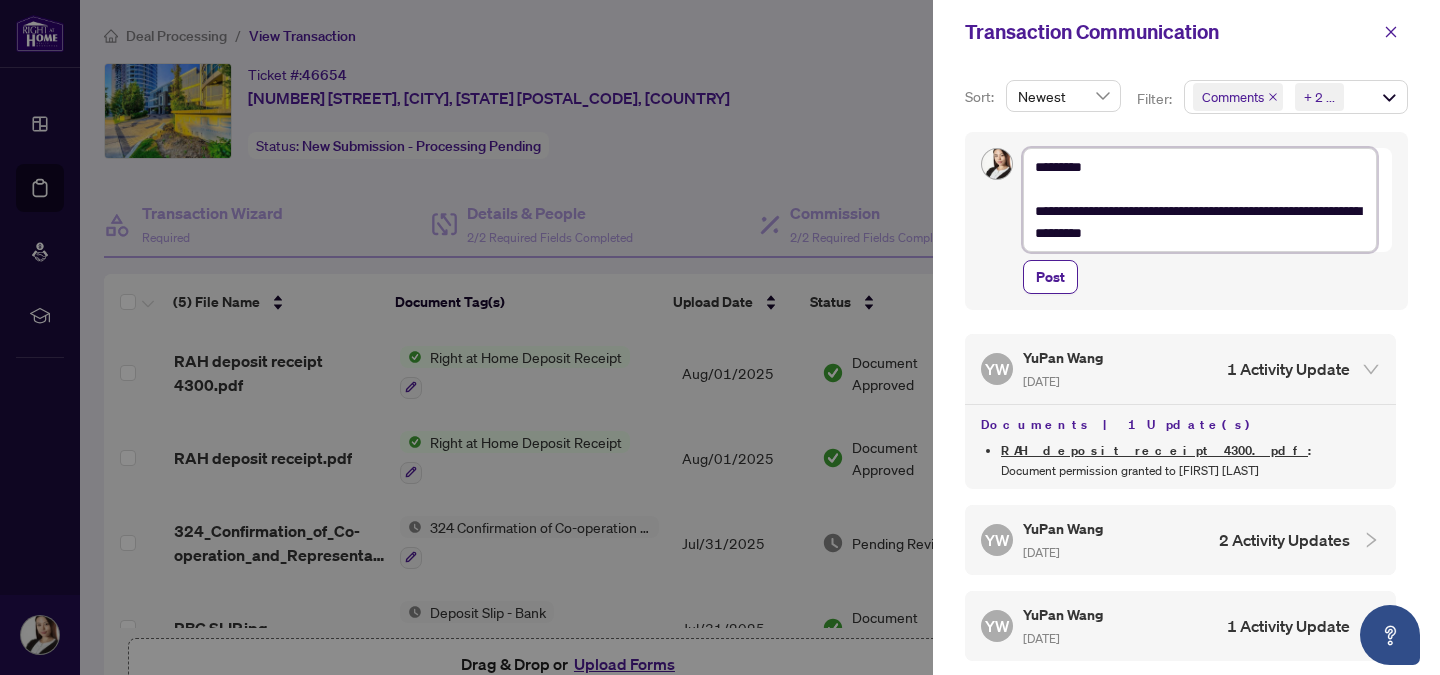 type on "**********" 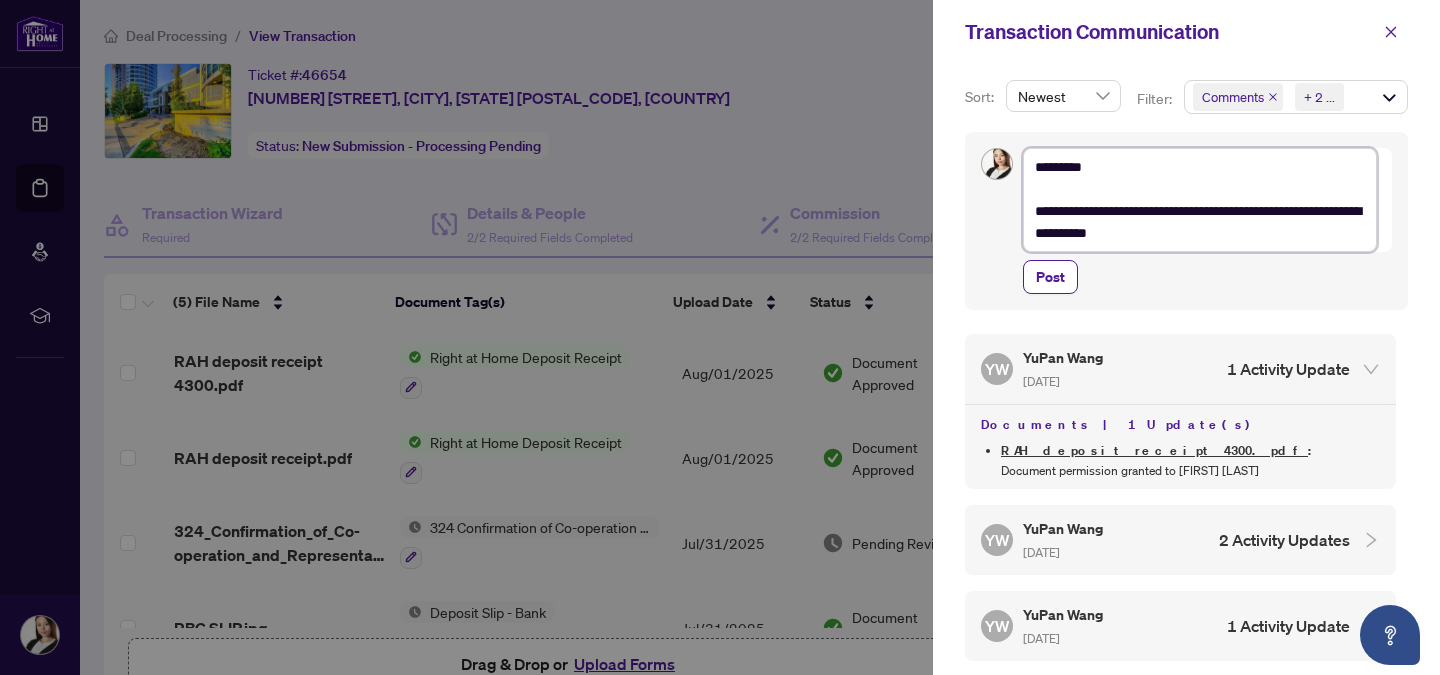 type on "**********" 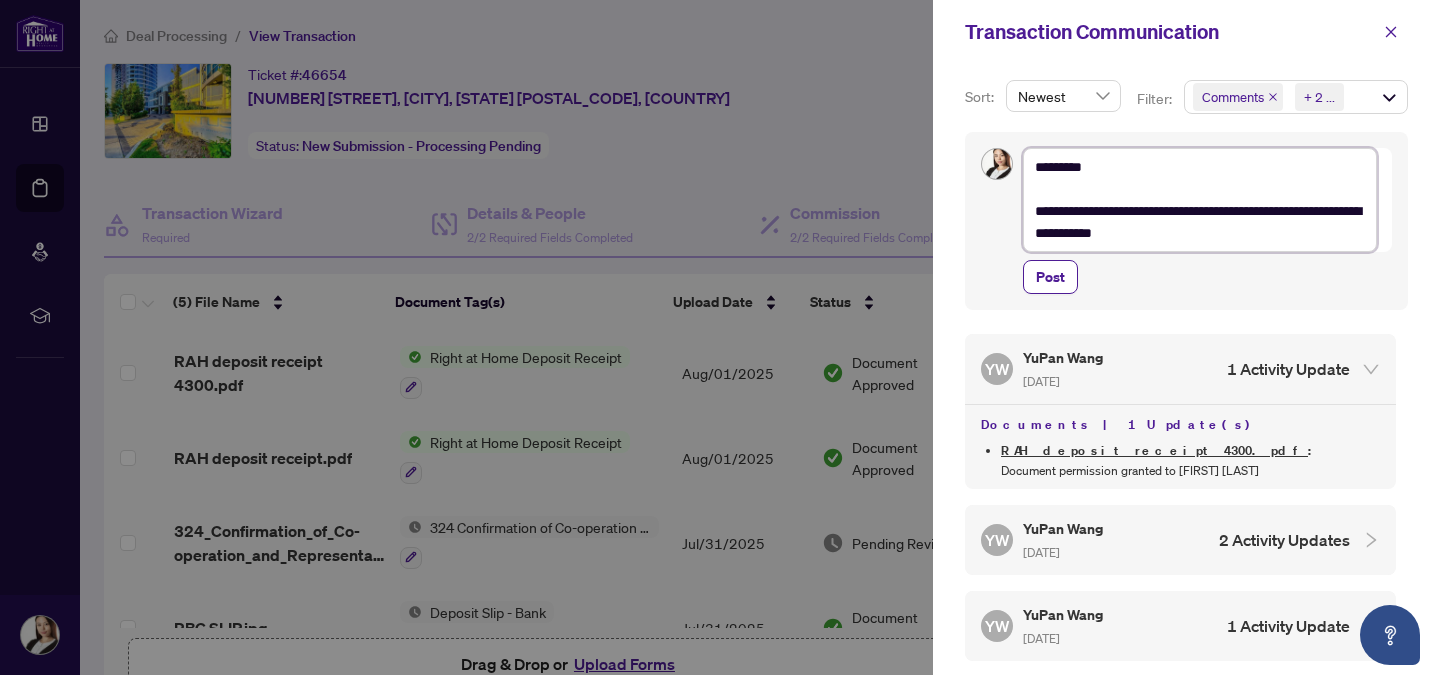 type on "**********" 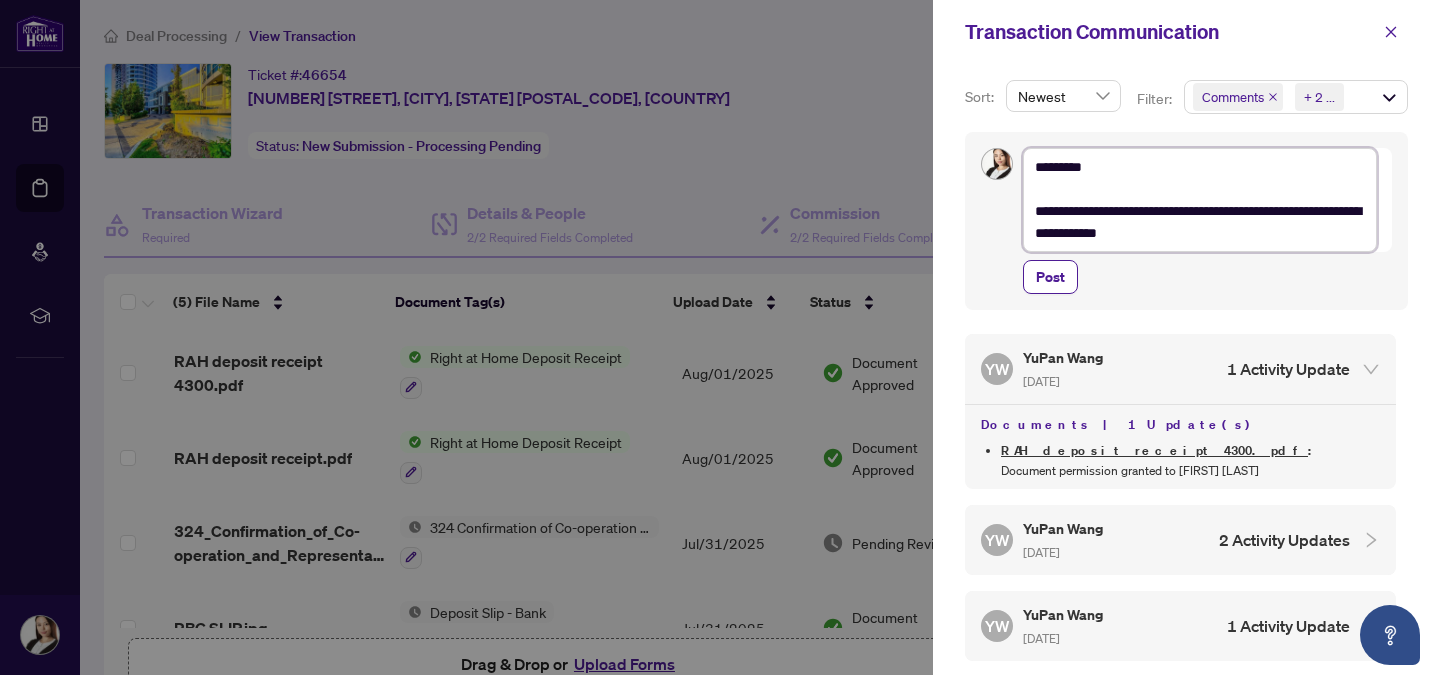 type on "**********" 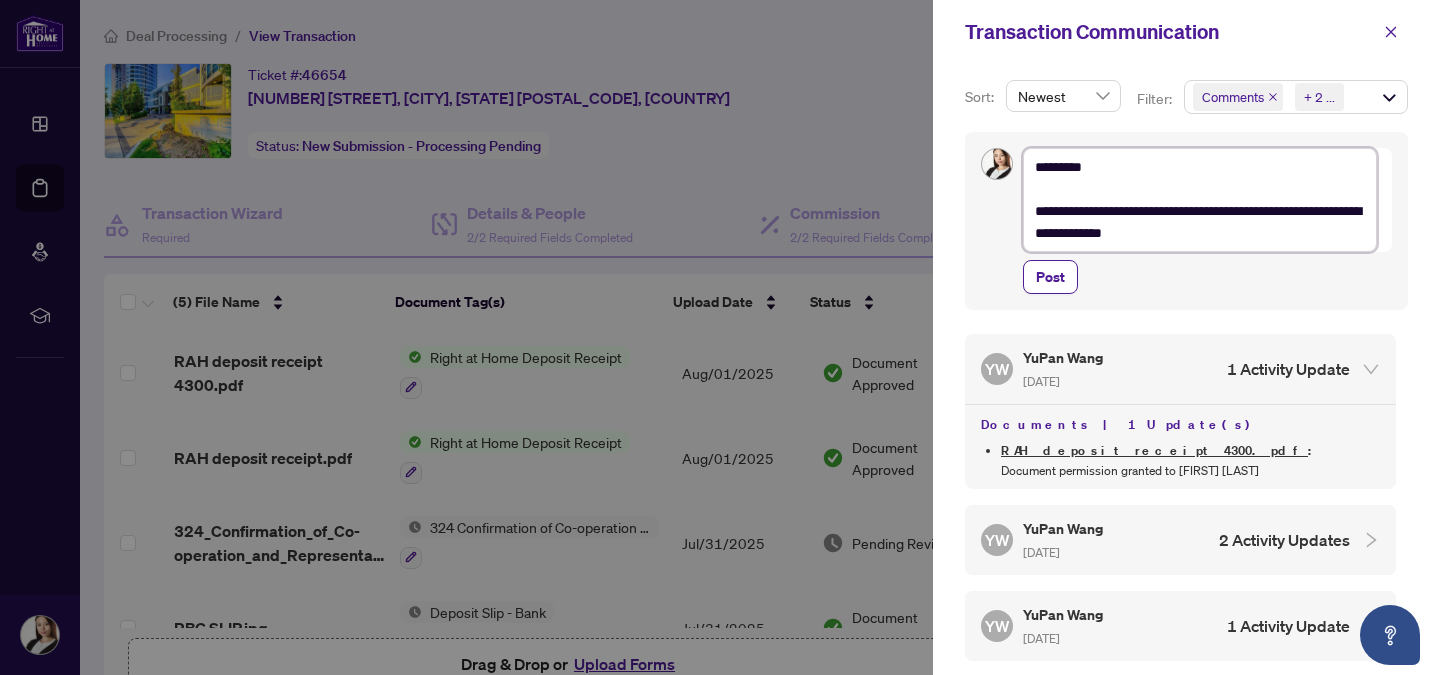 type on "**********" 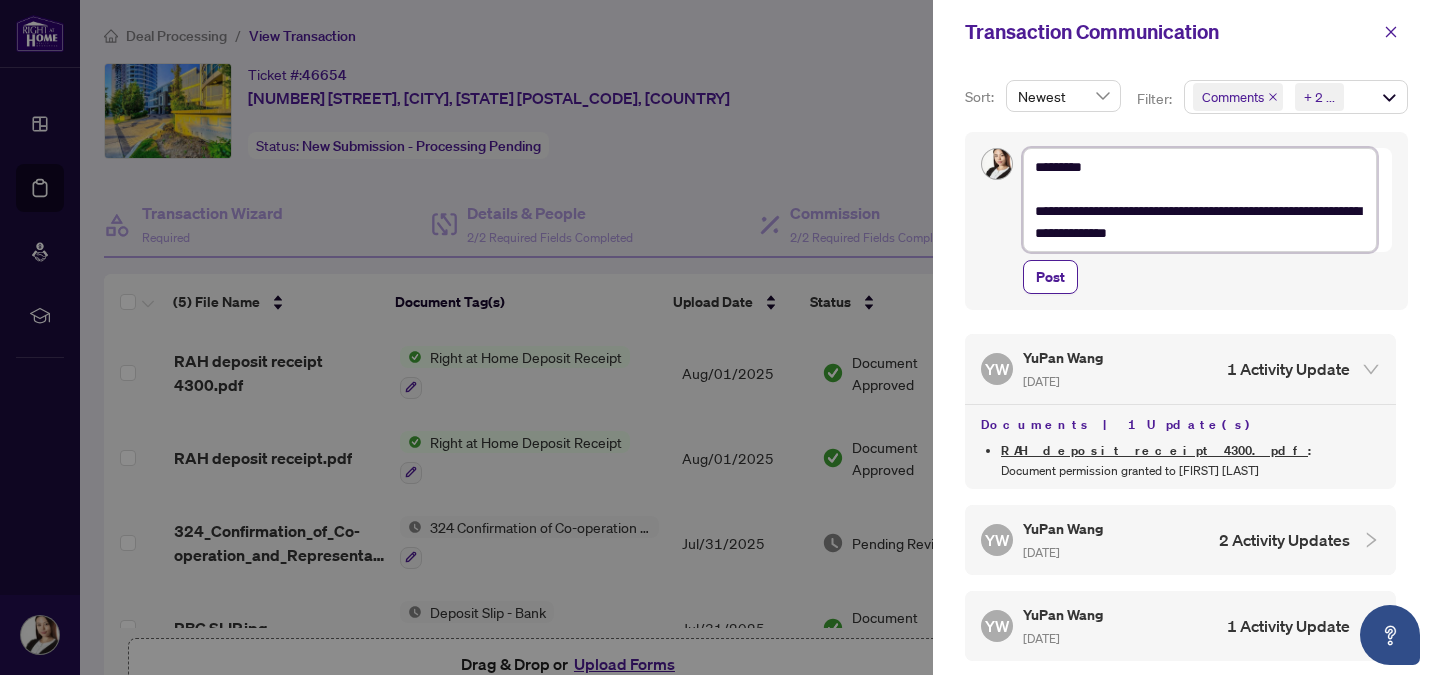 type on "**********" 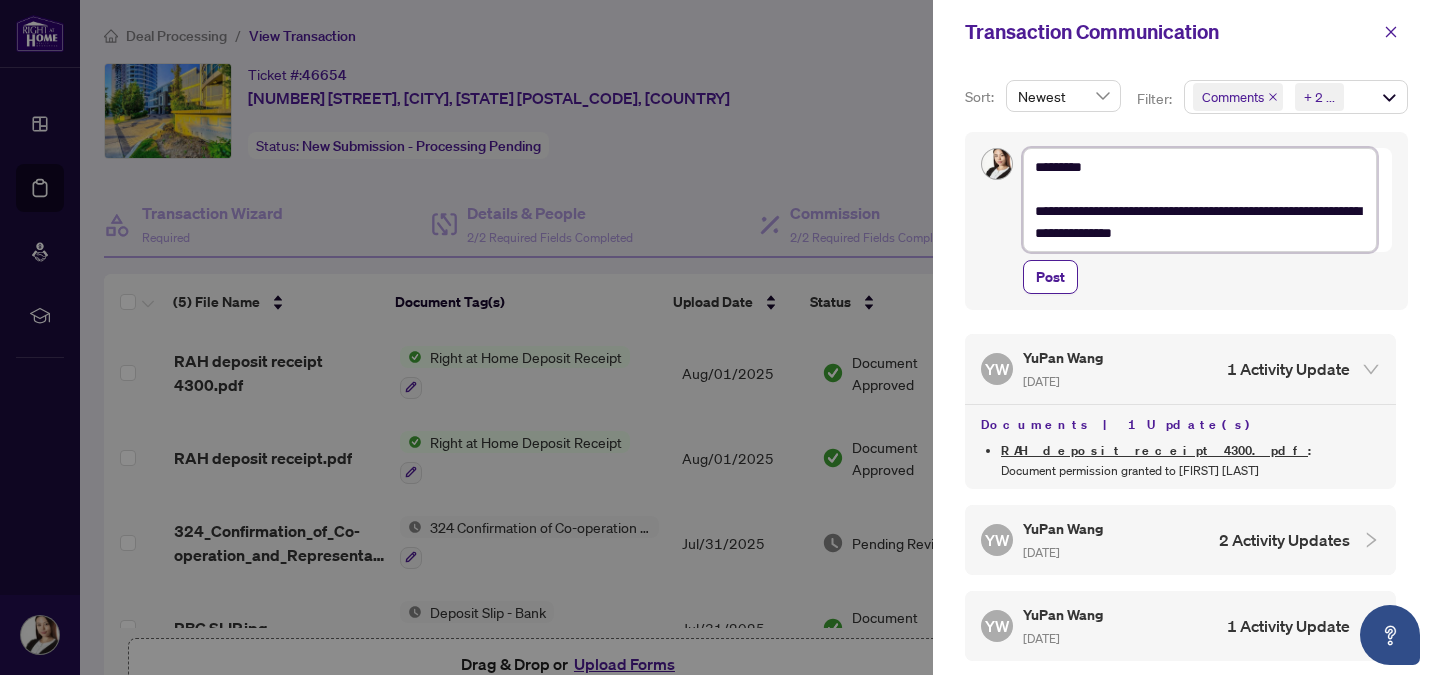type on "**********" 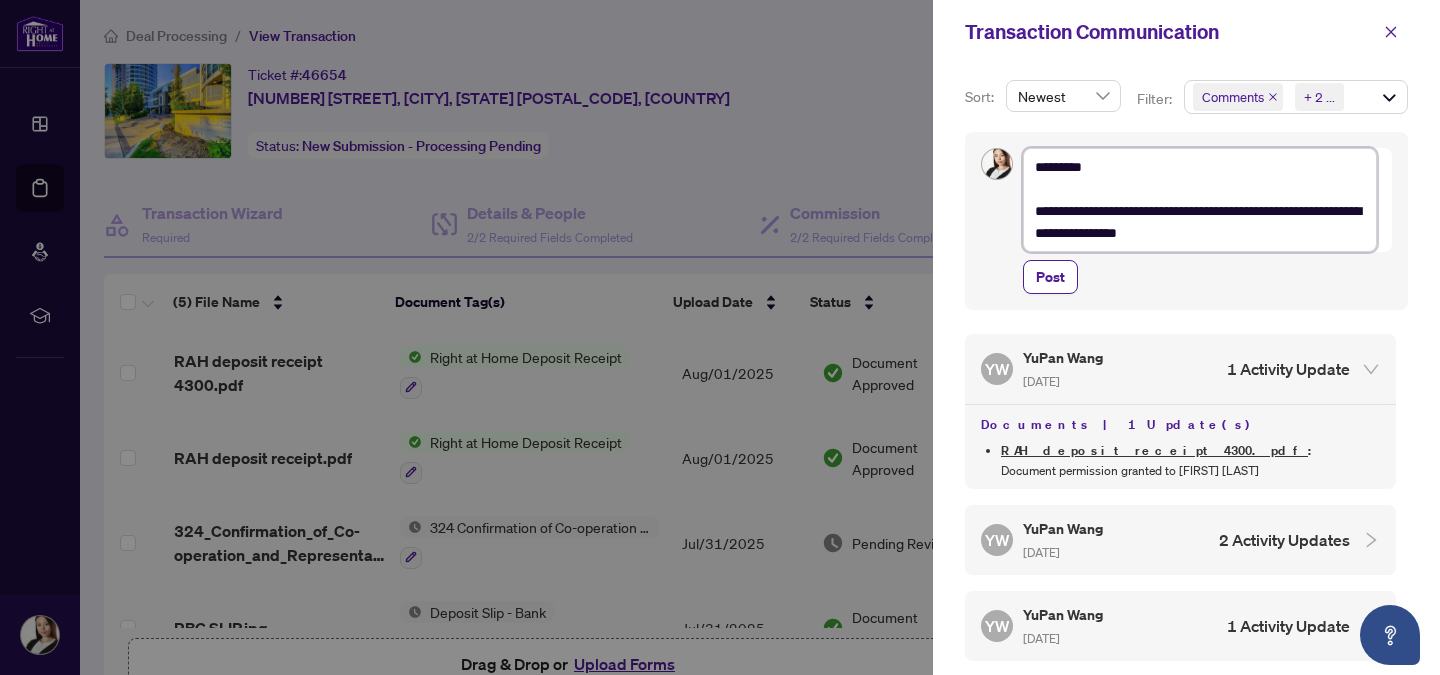 type on "**********" 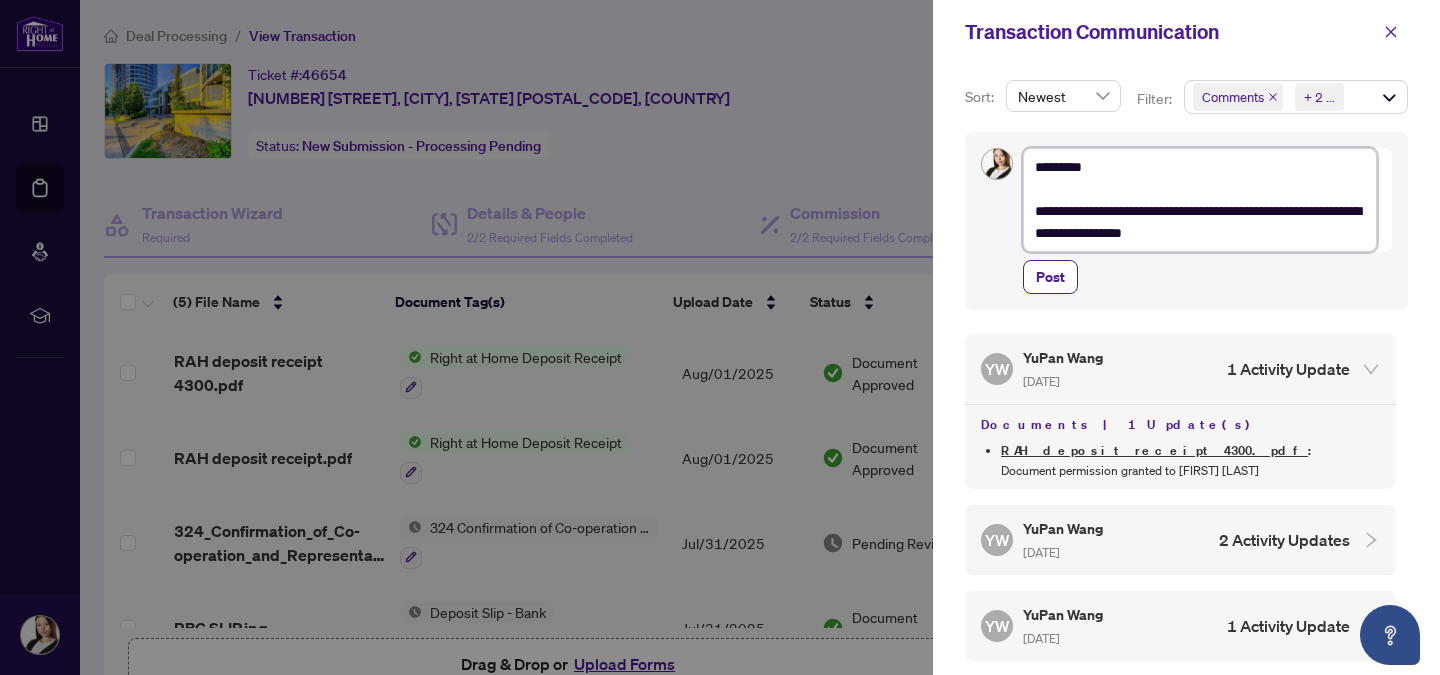 type on "**********" 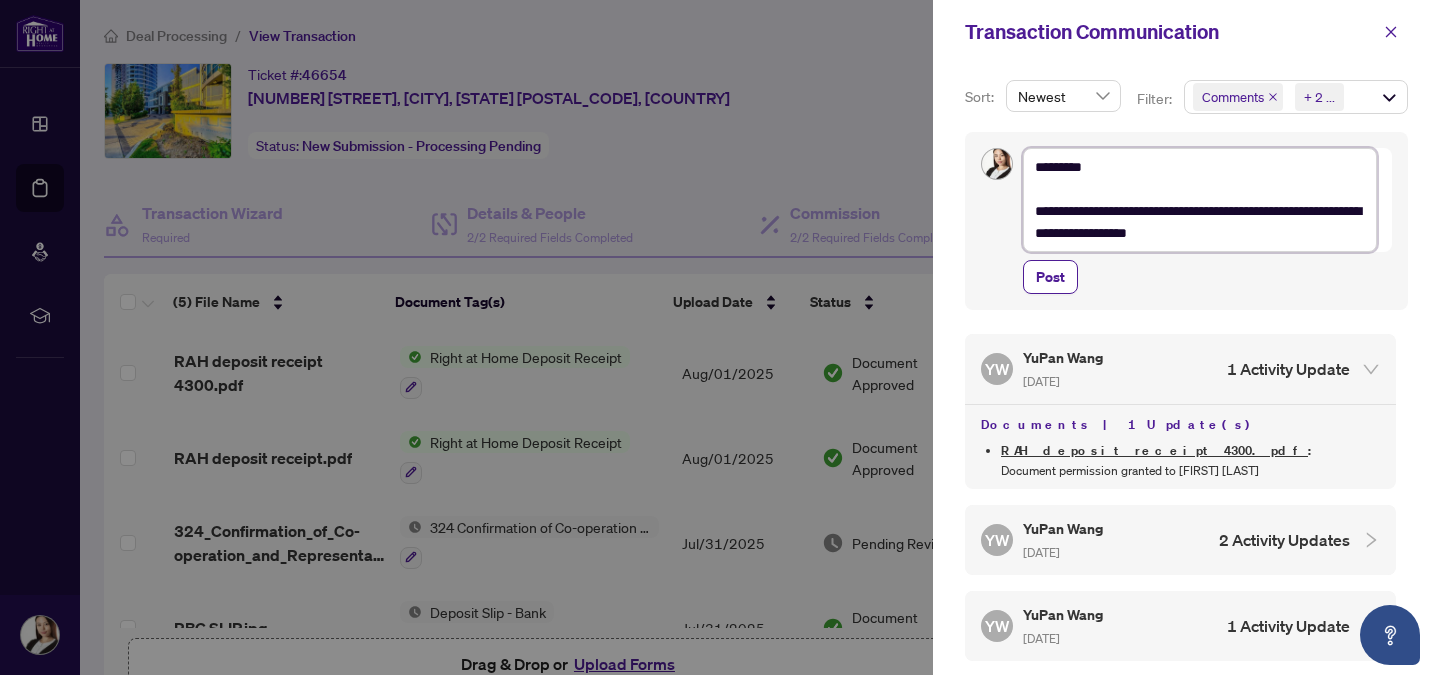 type on "**********" 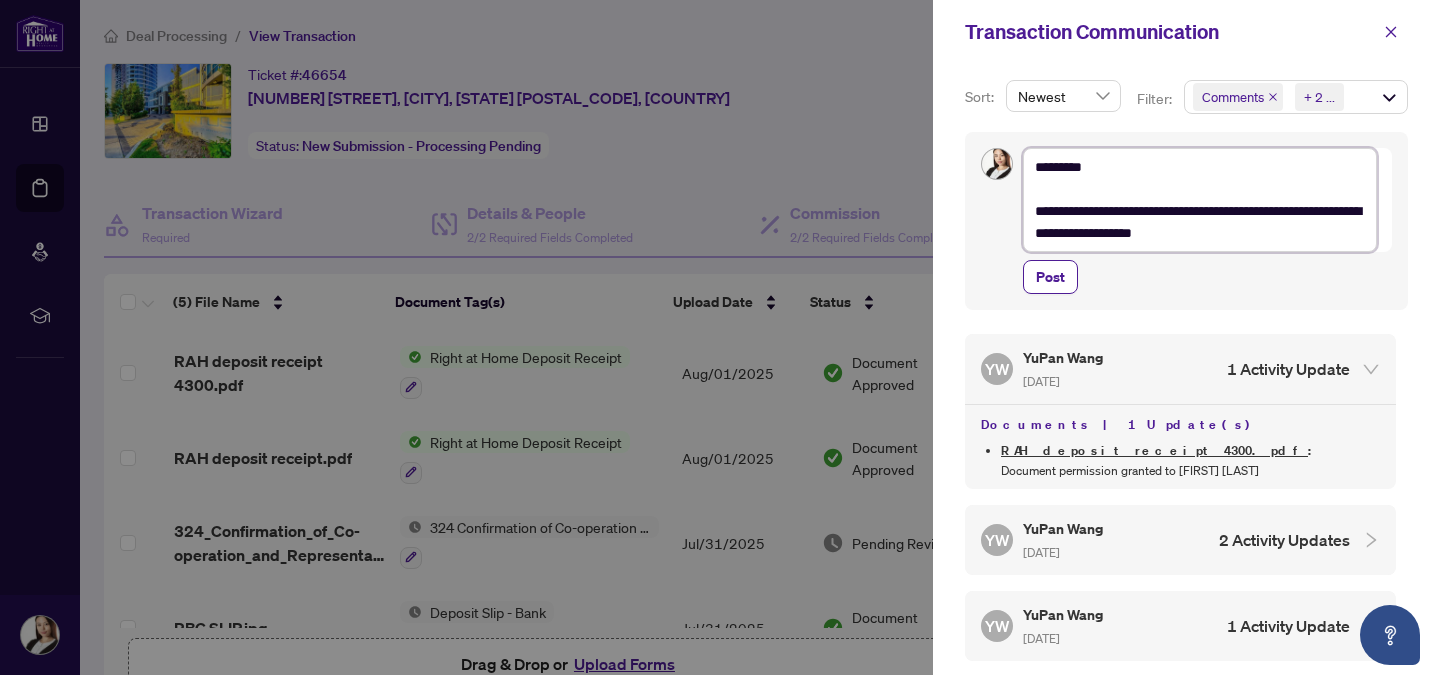 type on "**********" 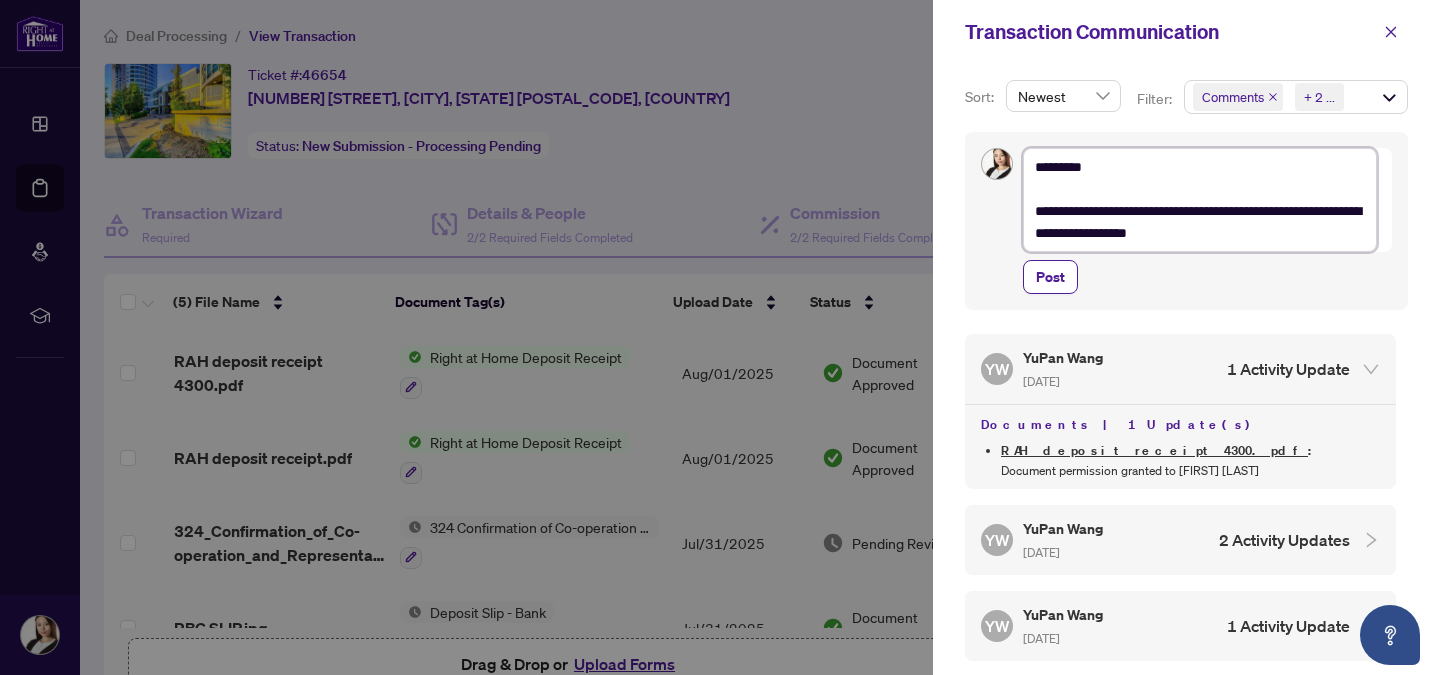 type on "**********" 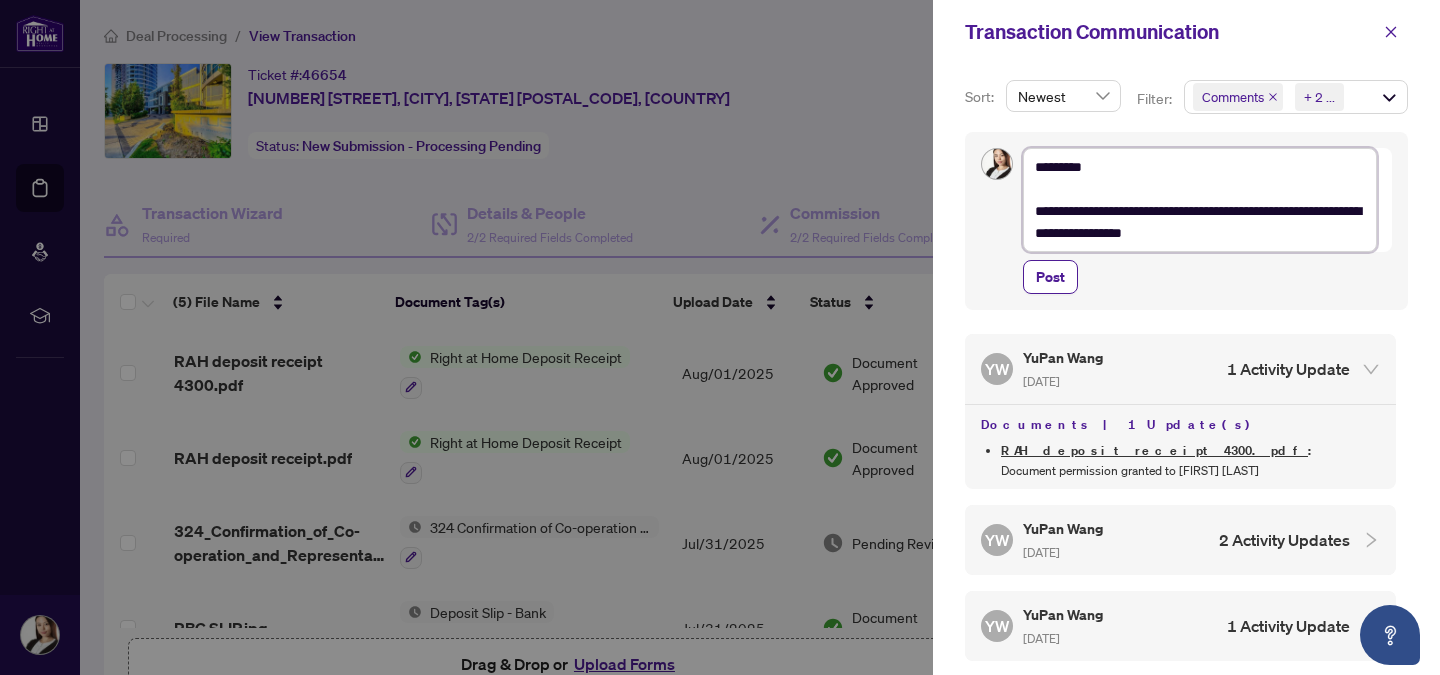 type on "**********" 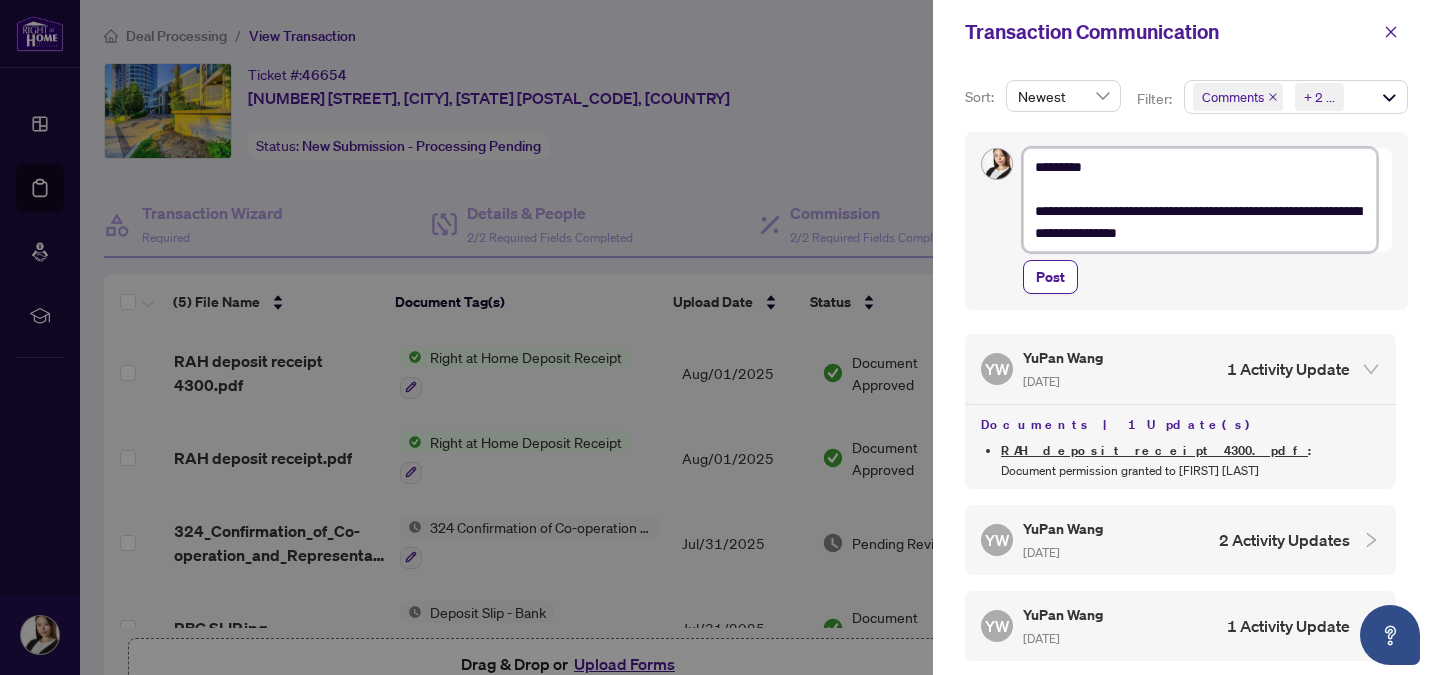 type on "**********" 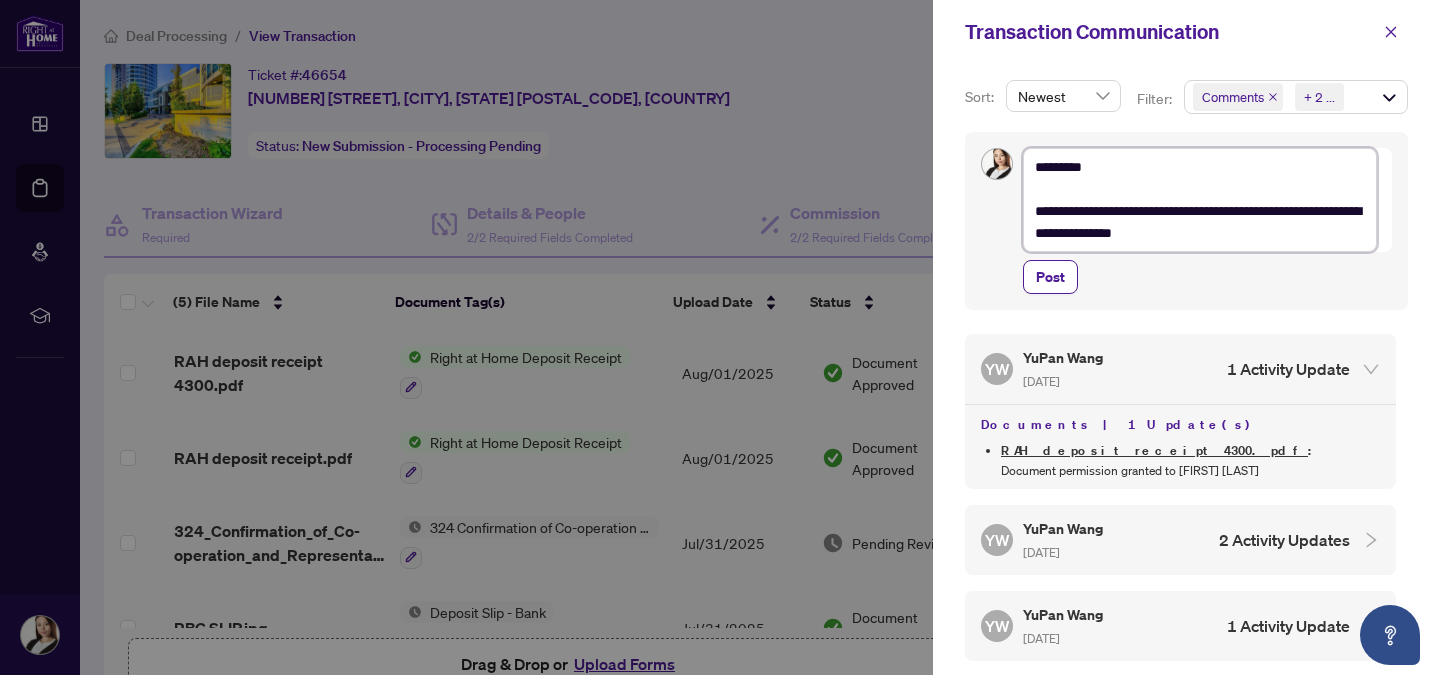 type on "**********" 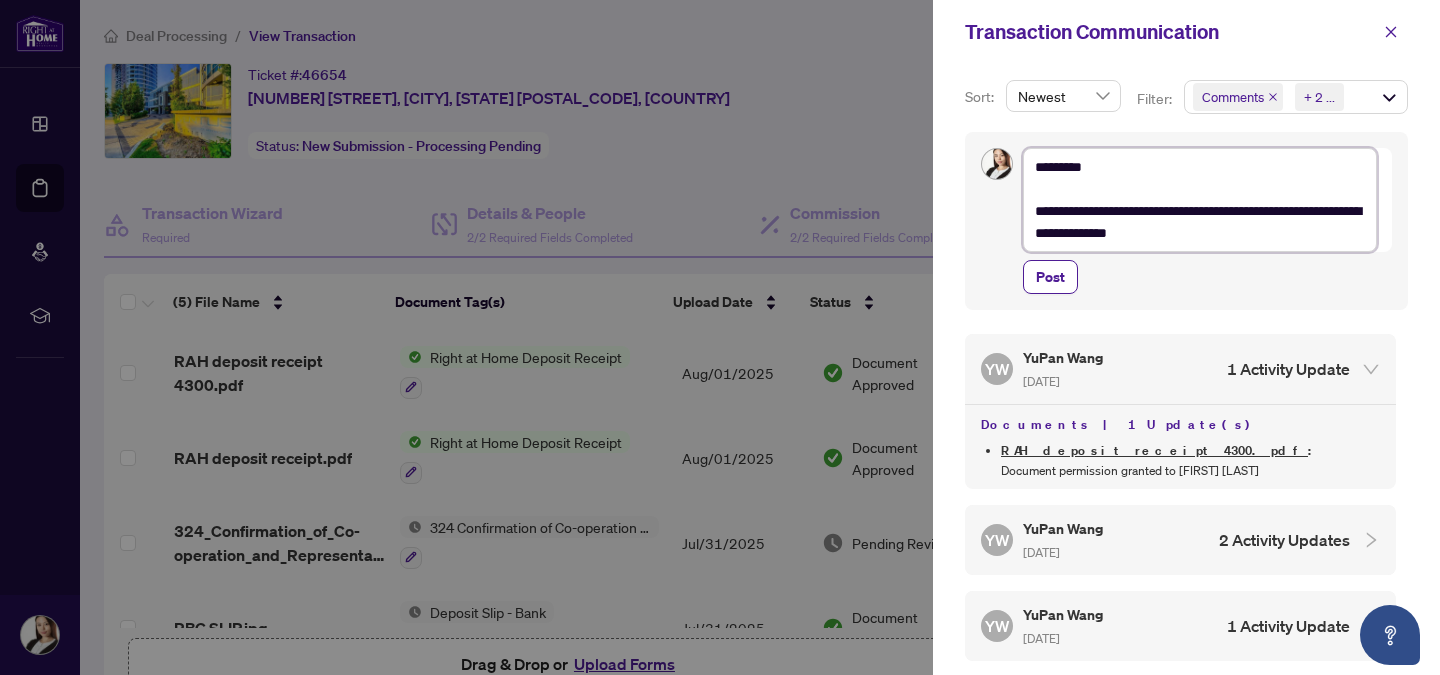 type on "**********" 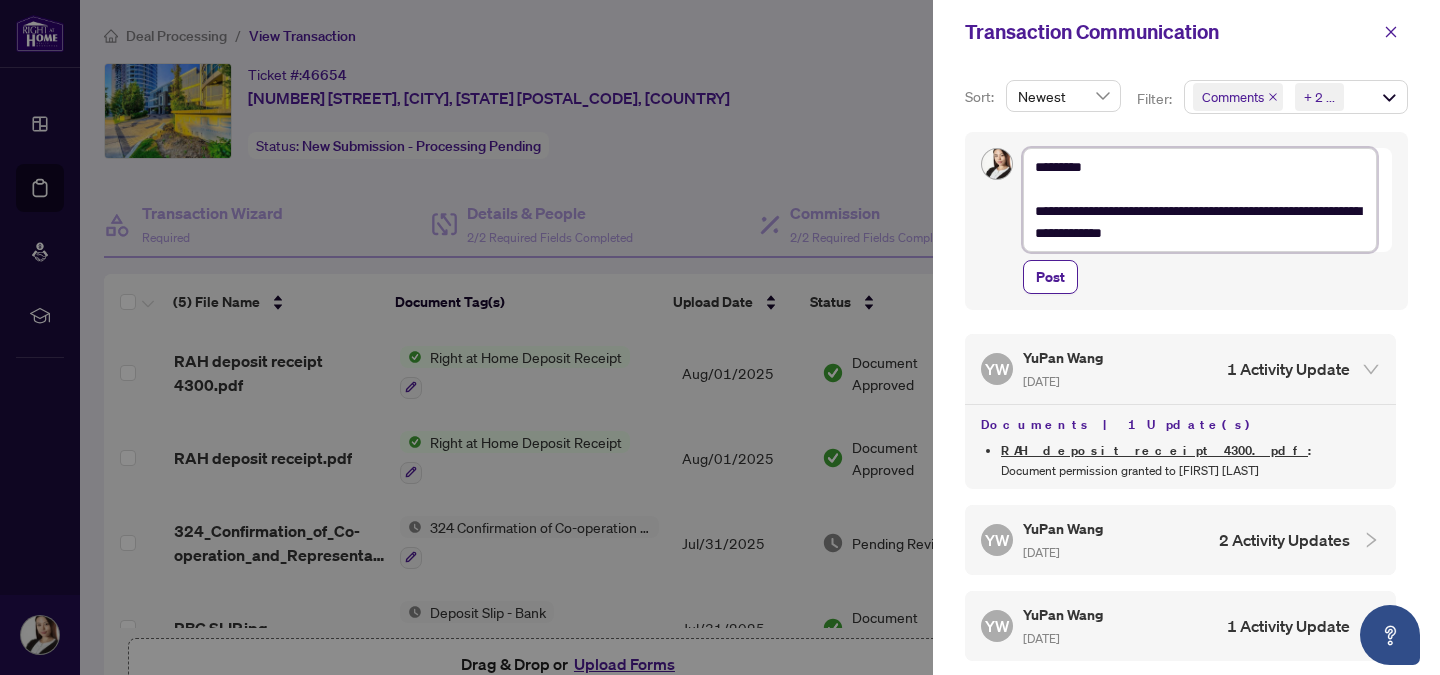 type on "**********" 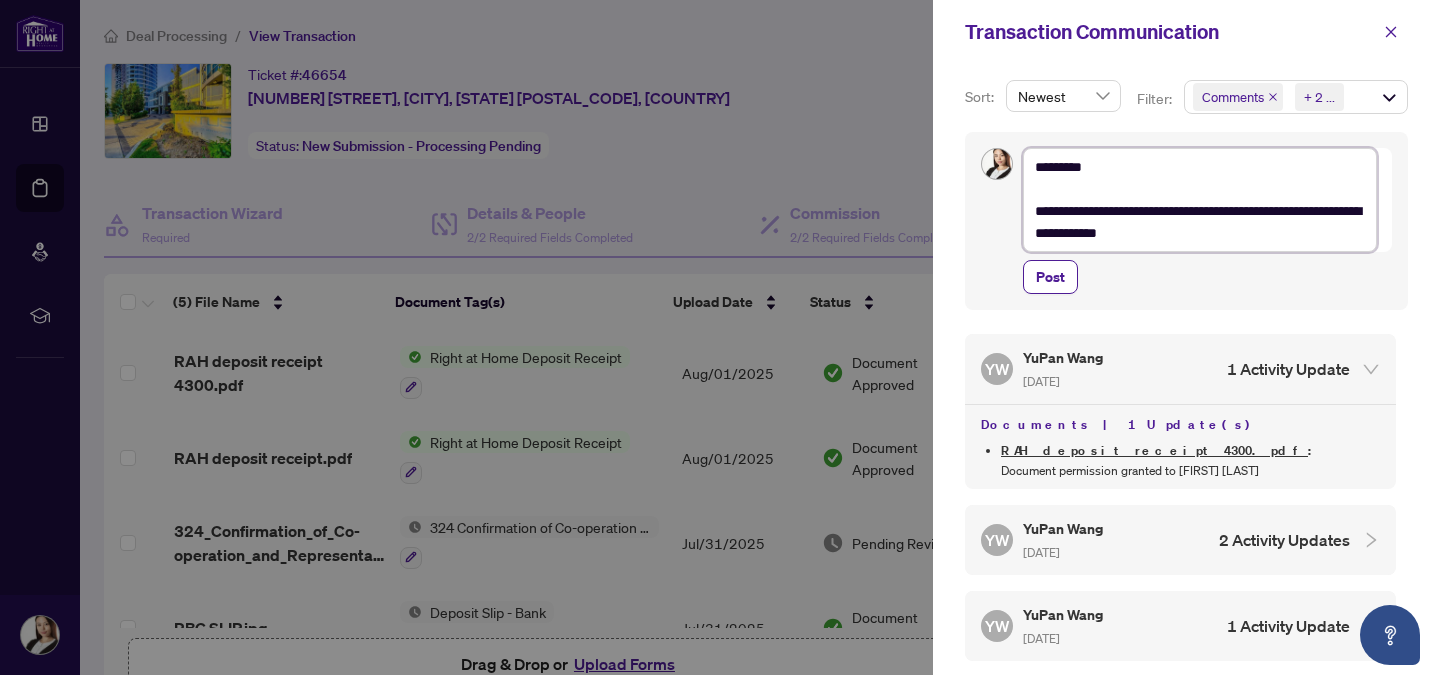 type 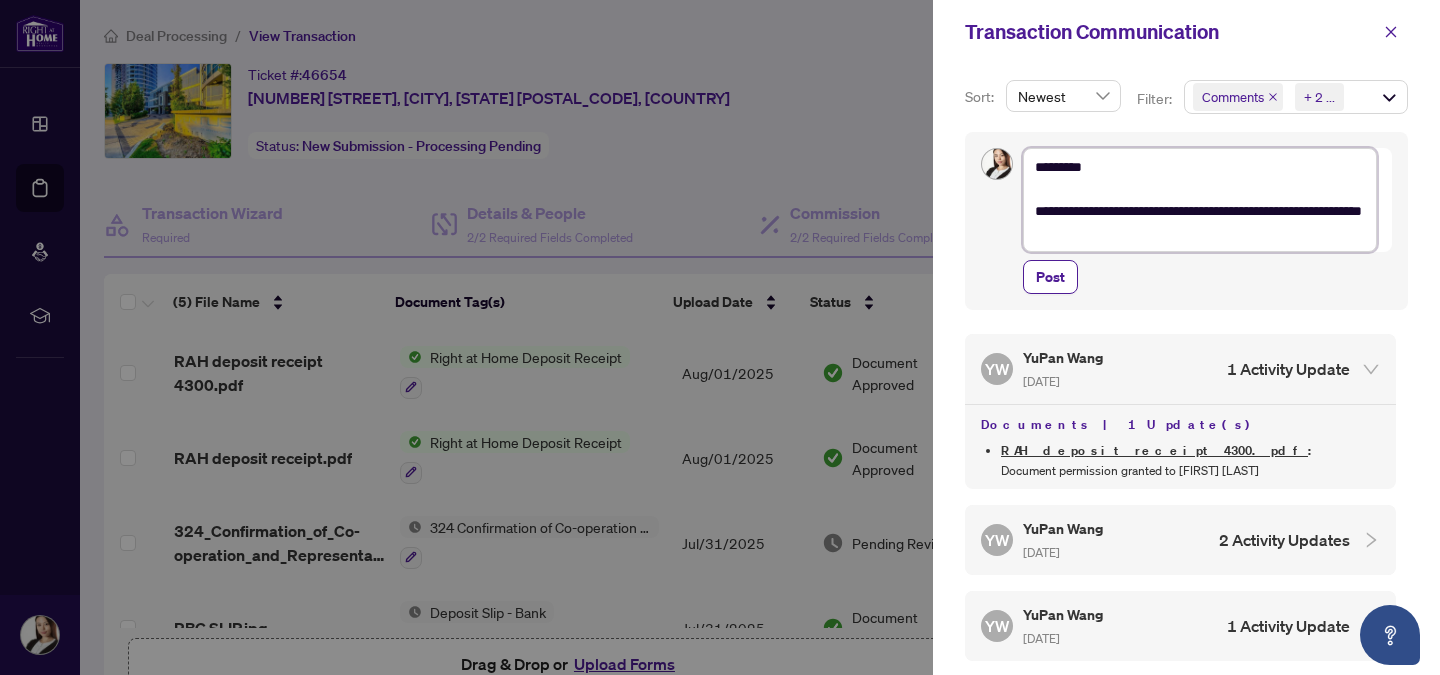 click on "**********" at bounding box center [1200, 200] 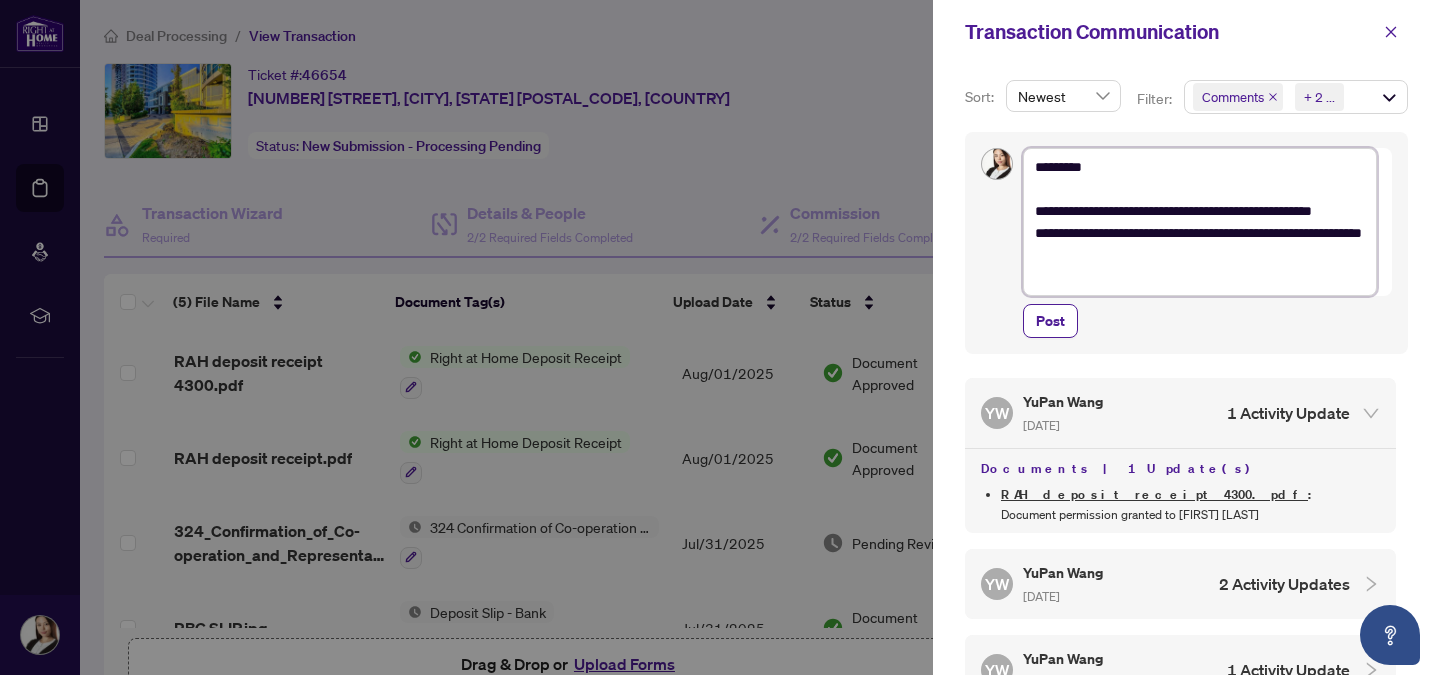 drag, startPoint x: 1204, startPoint y: 273, endPoint x: 1221, endPoint y: 252, distance: 27.018513 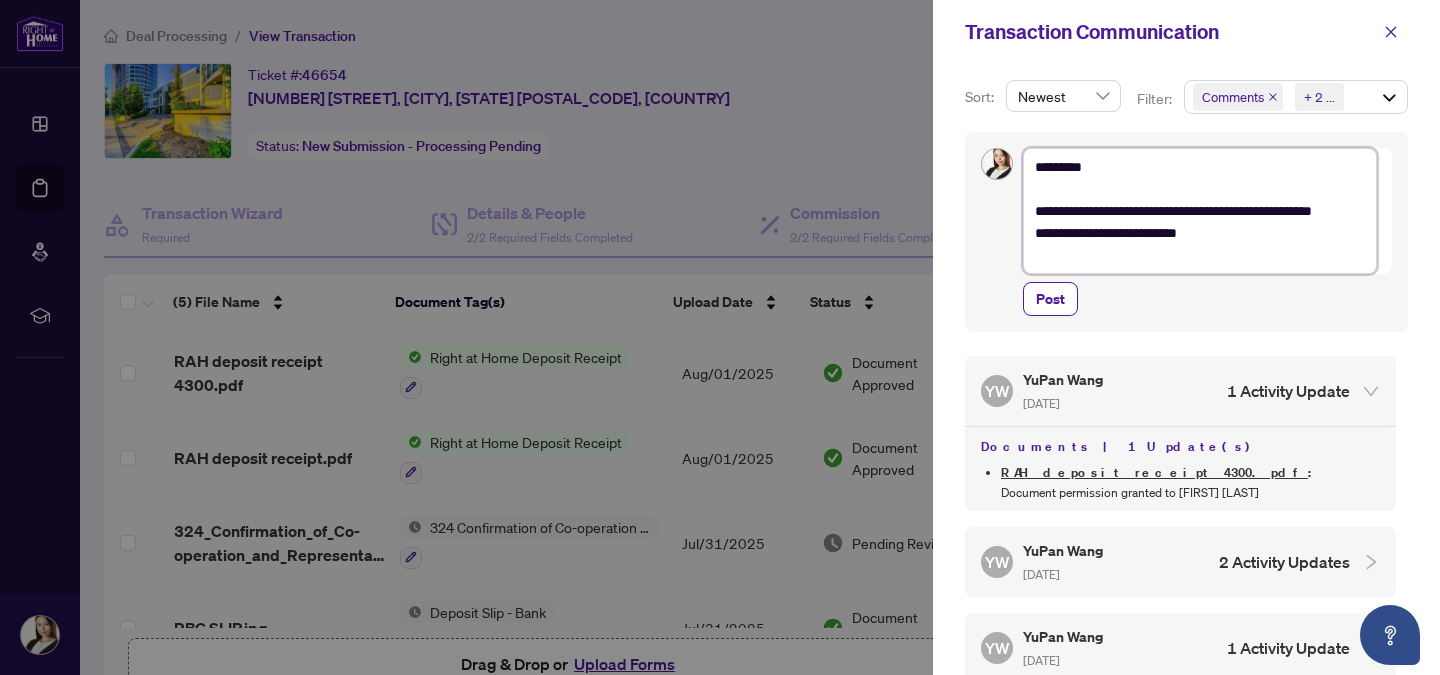 click on "**********" at bounding box center [1200, 211] 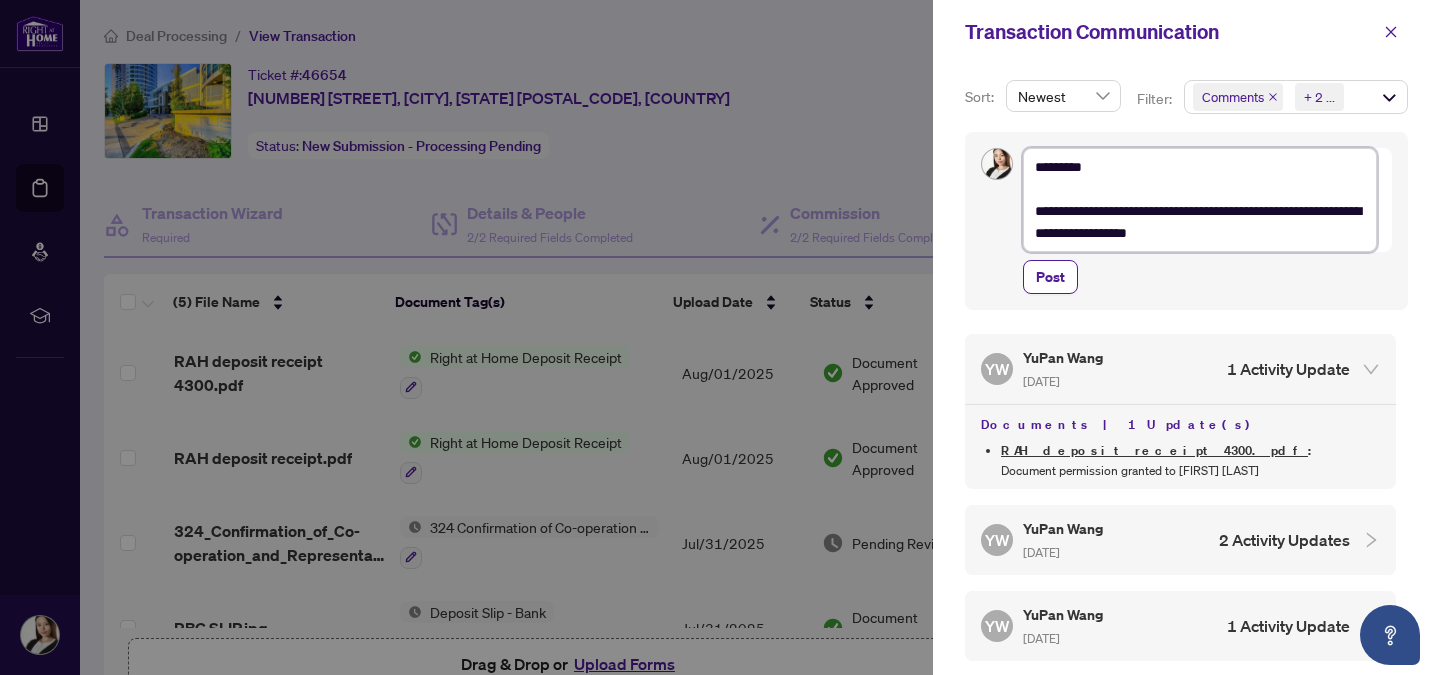 click on "**********" at bounding box center (1200, 200) 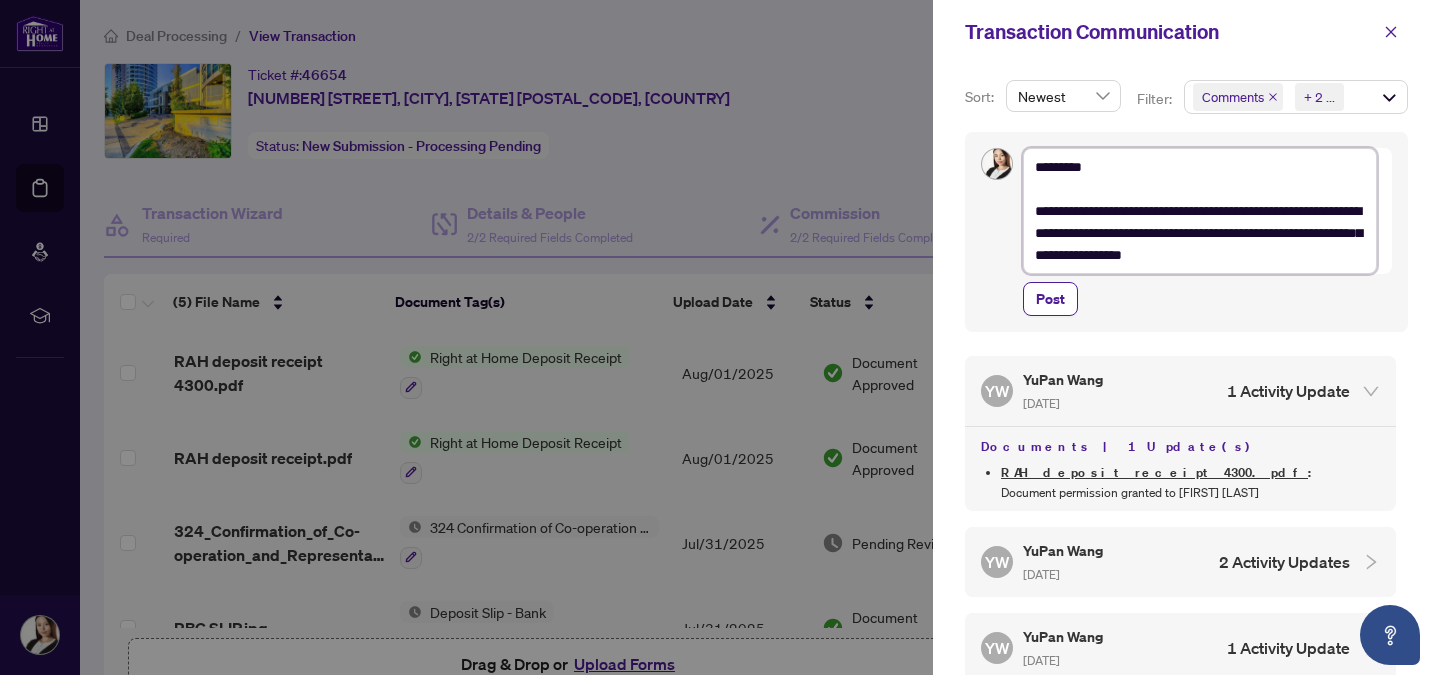 click on "**********" at bounding box center (1200, 211) 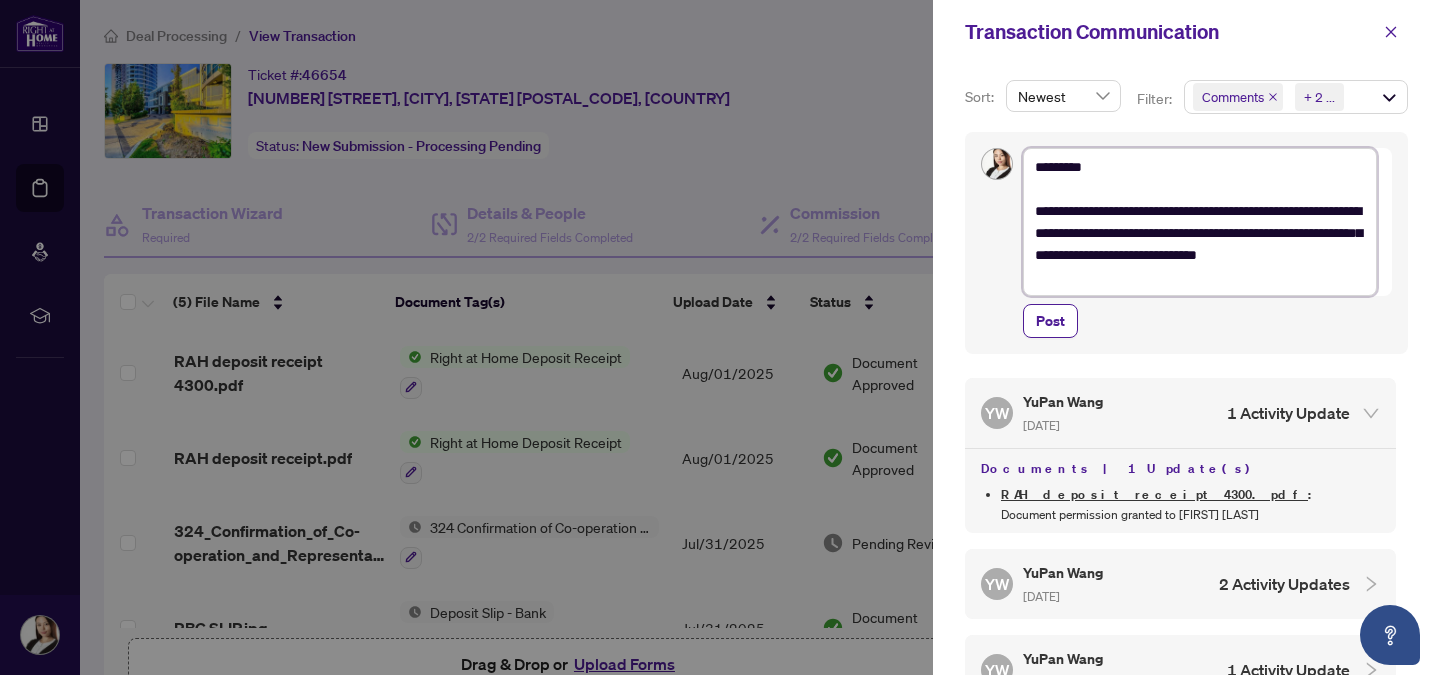 click on "**********" at bounding box center [1200, 222] 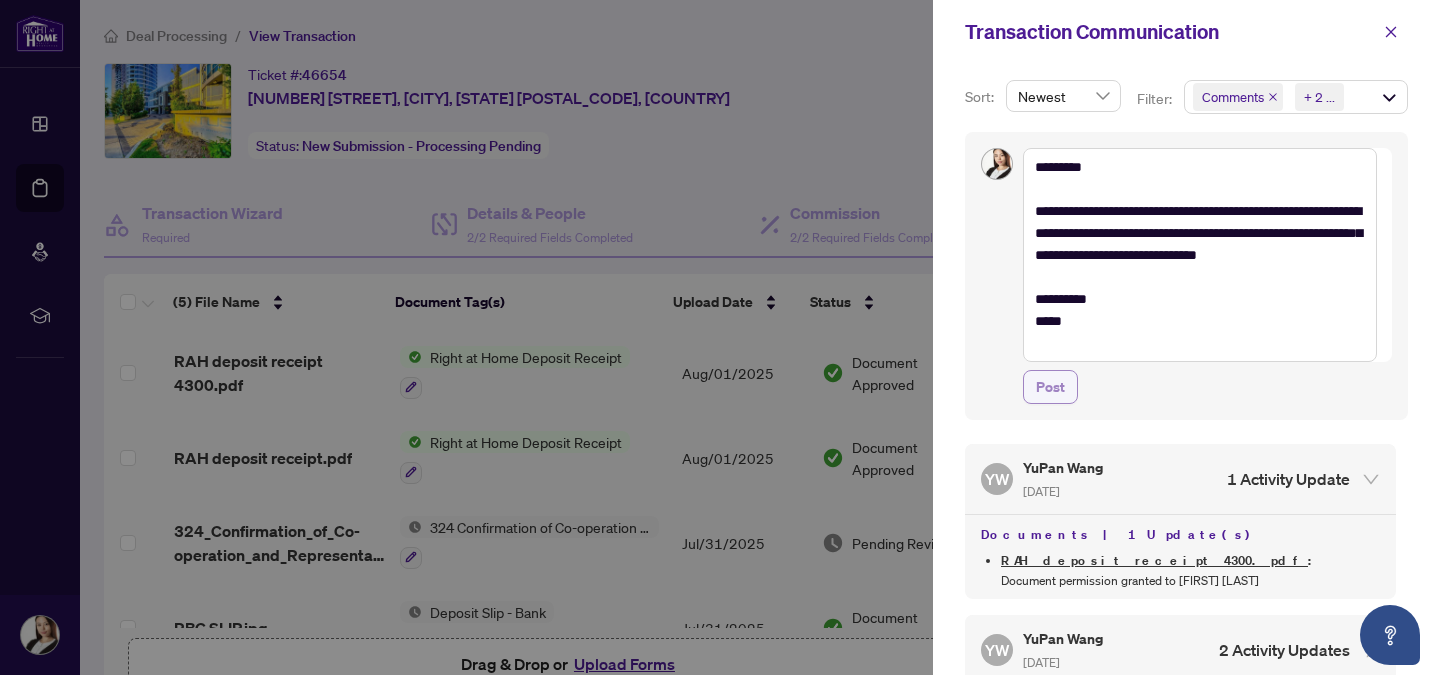 click on "Post" at bounding box center (1050, 387) 